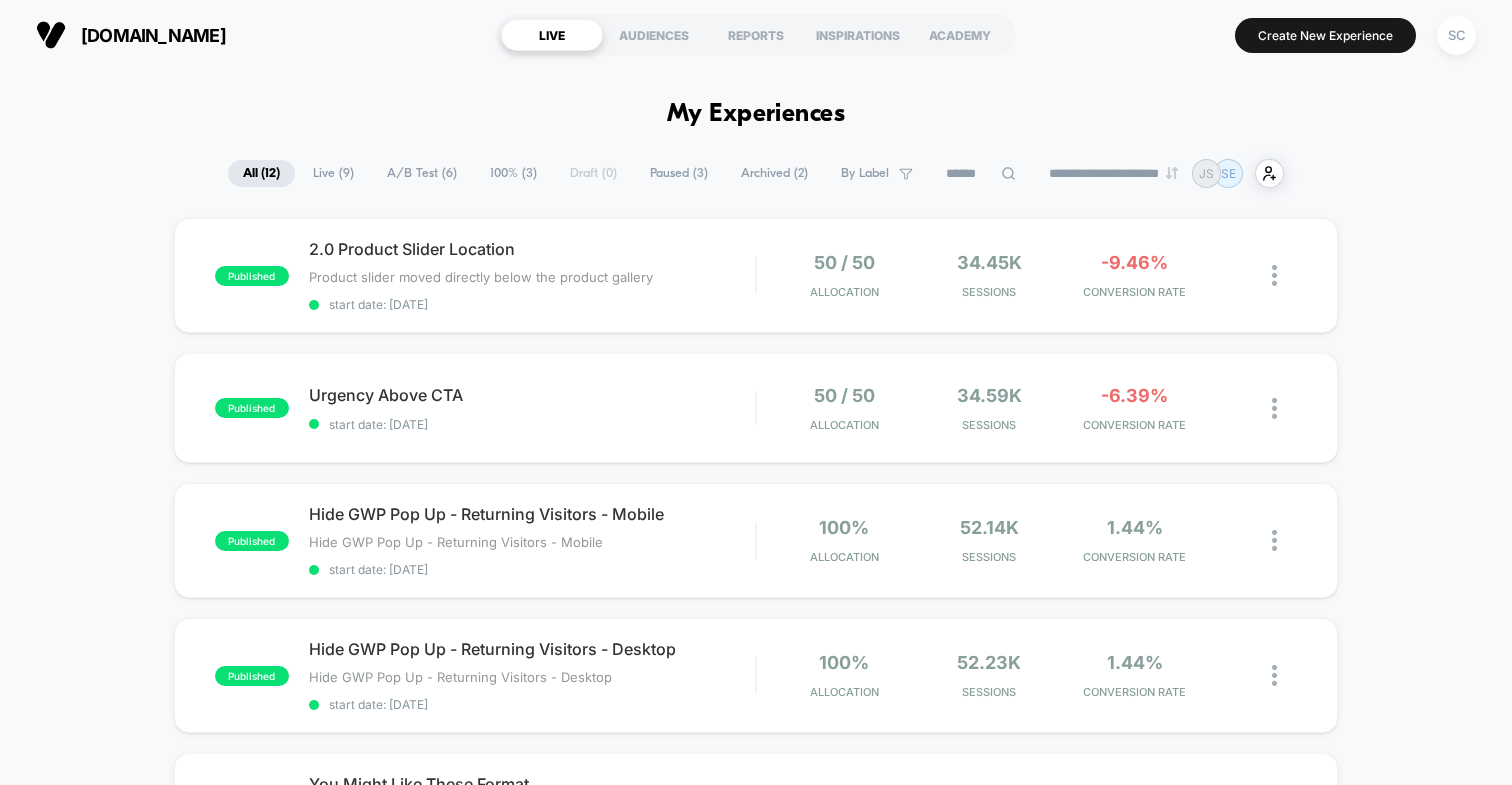 scroll, scrollTop: 0, scrollLeft: 0, axis: both 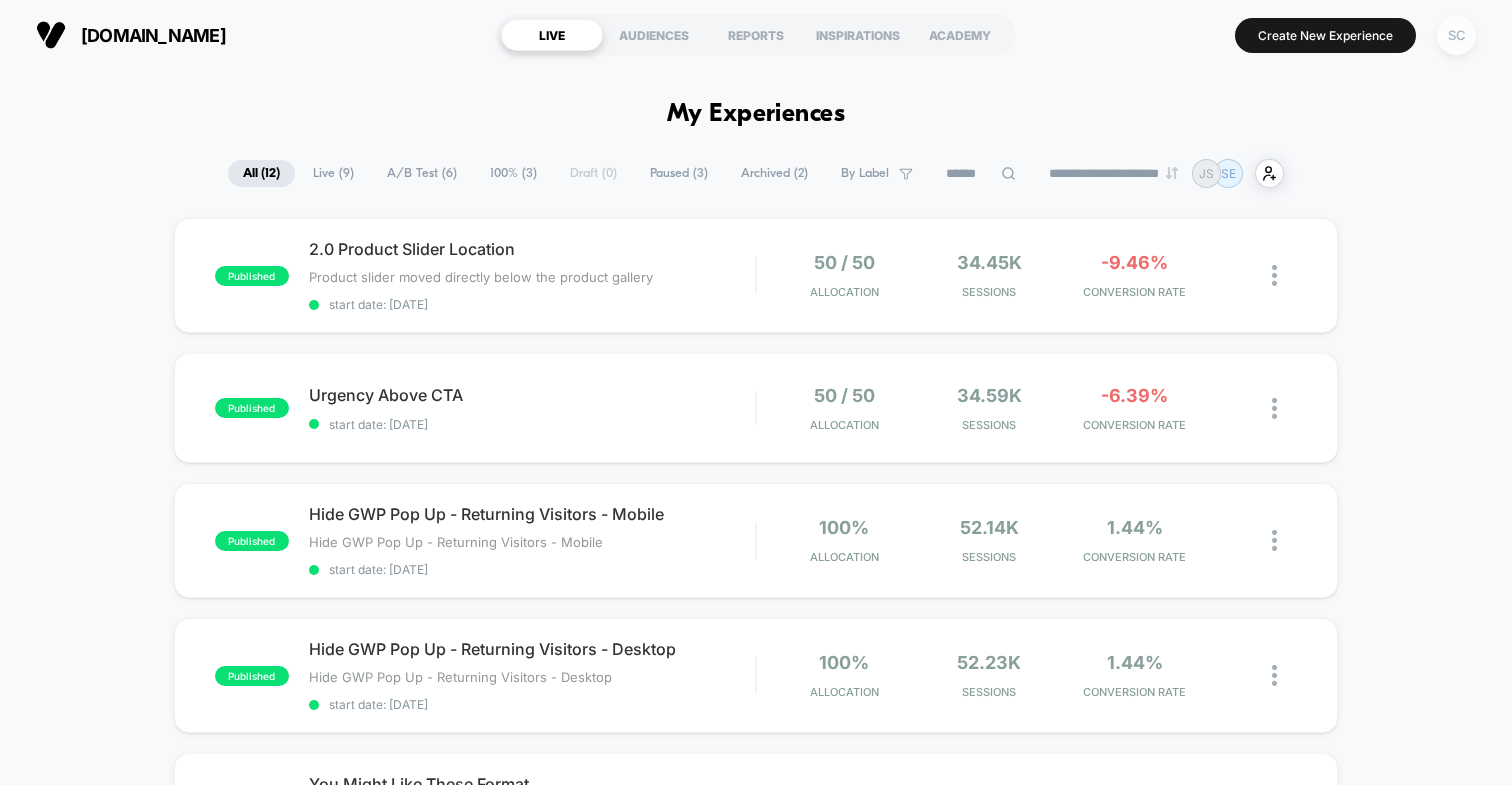 click on "SC" at bounding box center (1456, 35) 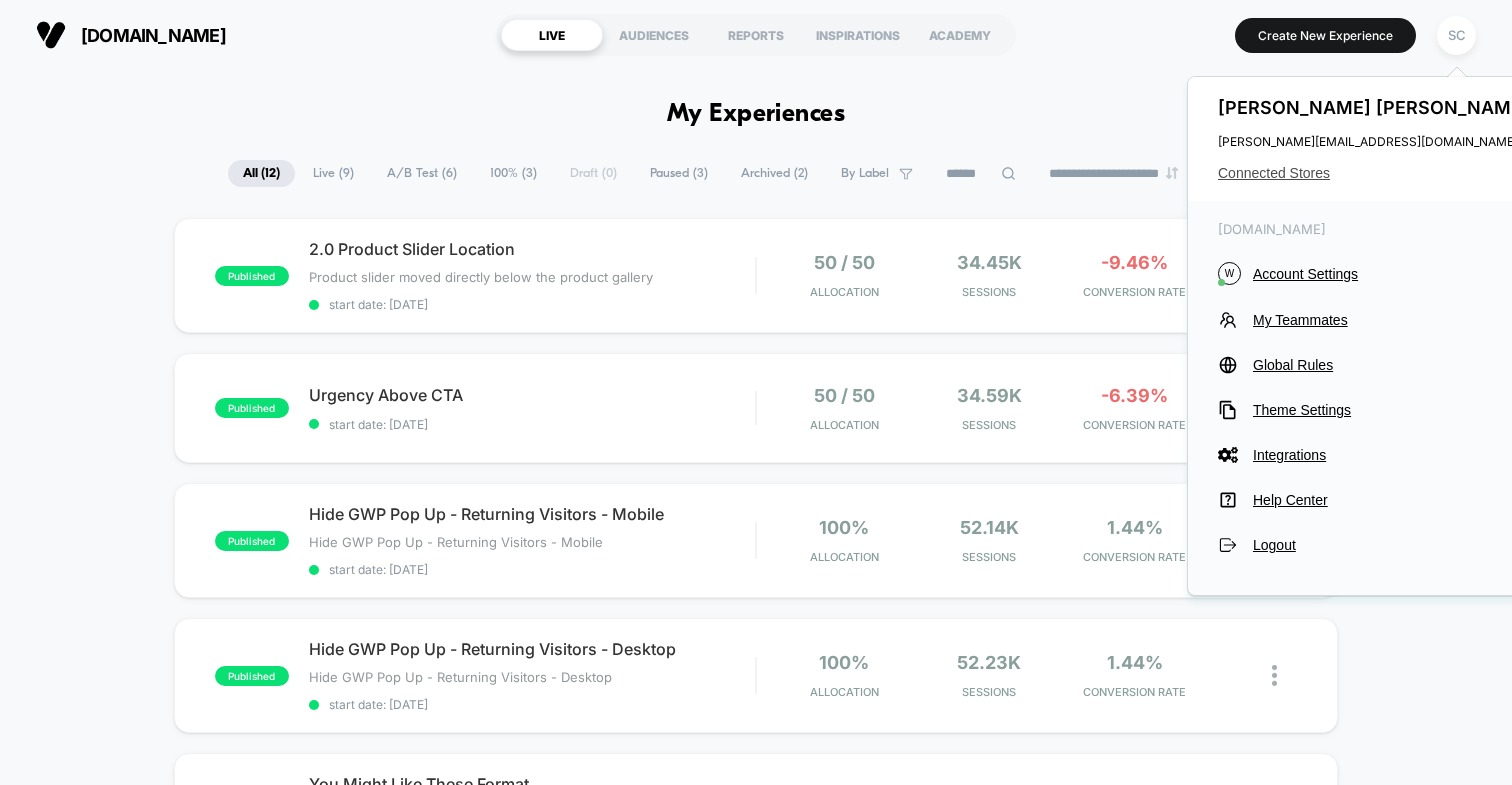 click on "Connected Stores" at bounding box center [1376, 173] 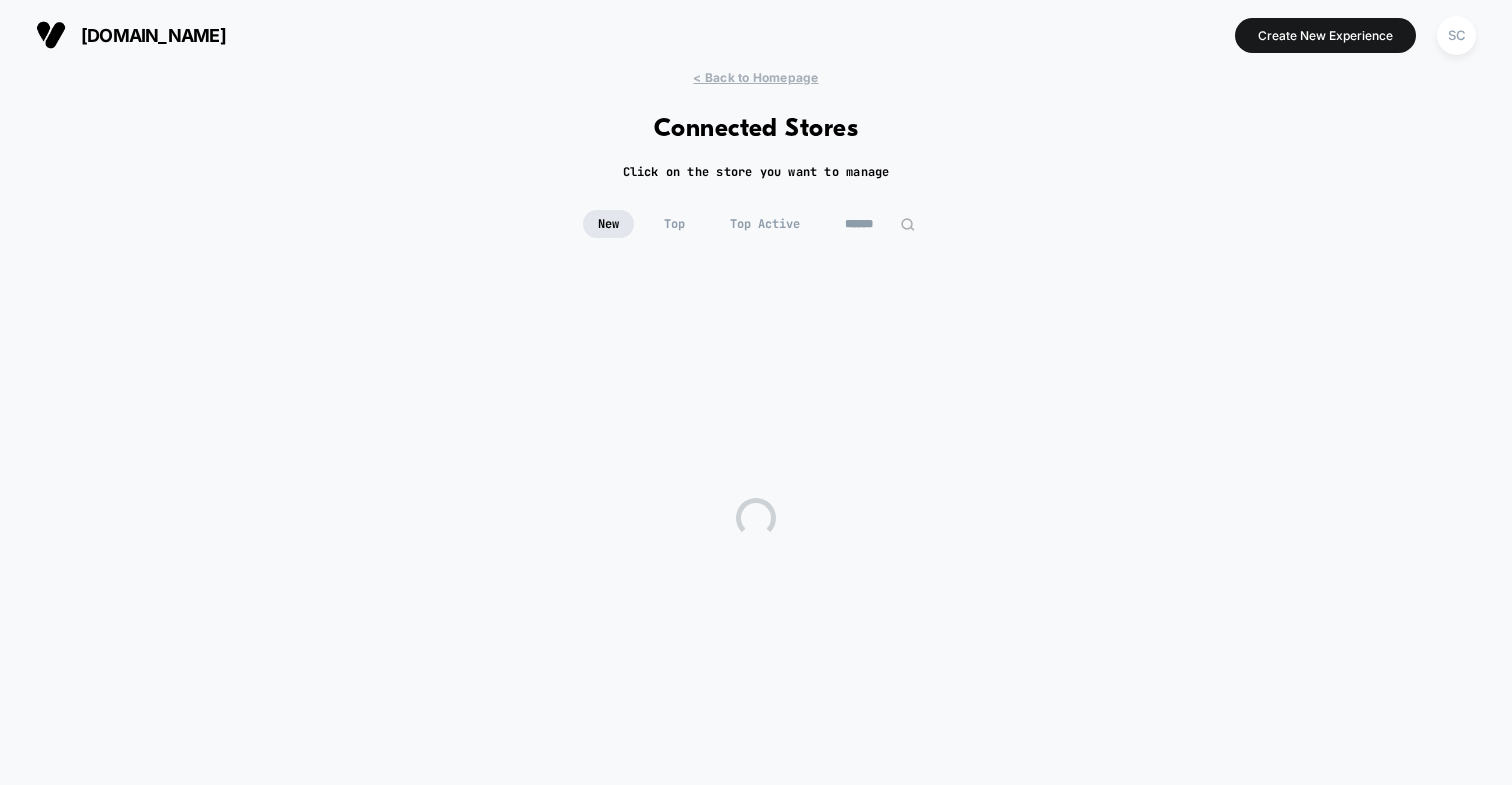 click on "wolfandshepherd.com Create New Experience SC wolfandshepherd.com < Back to Homepage Connected Stores Click on the store you want to manage New Top Top Active 1  -   0  of  0   stores 1  -   0  of  0   stores Navigated to Connected Stores" at bounding box center (756, 392) 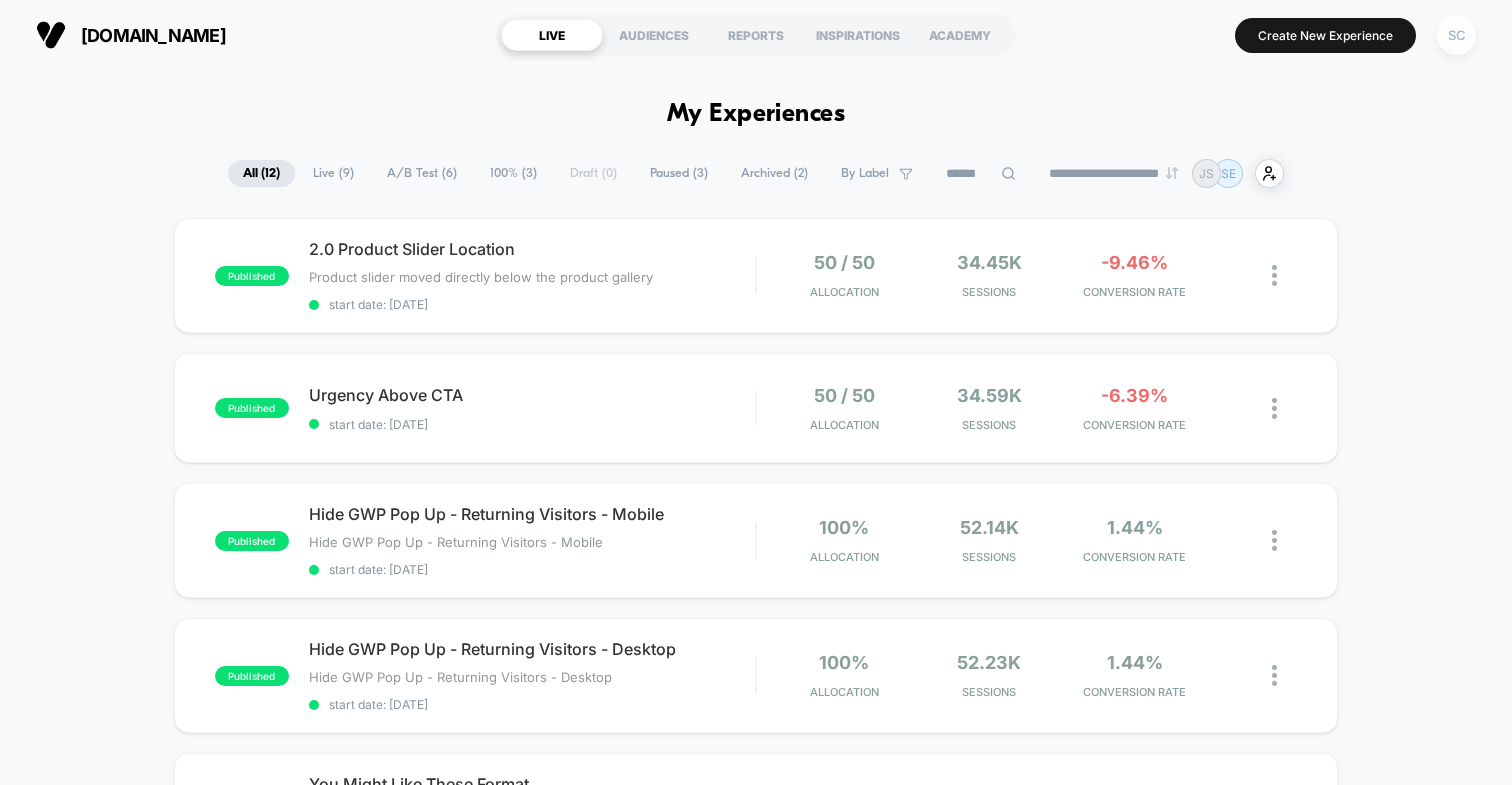 click on "SC" at bounding box center [1456, 35] 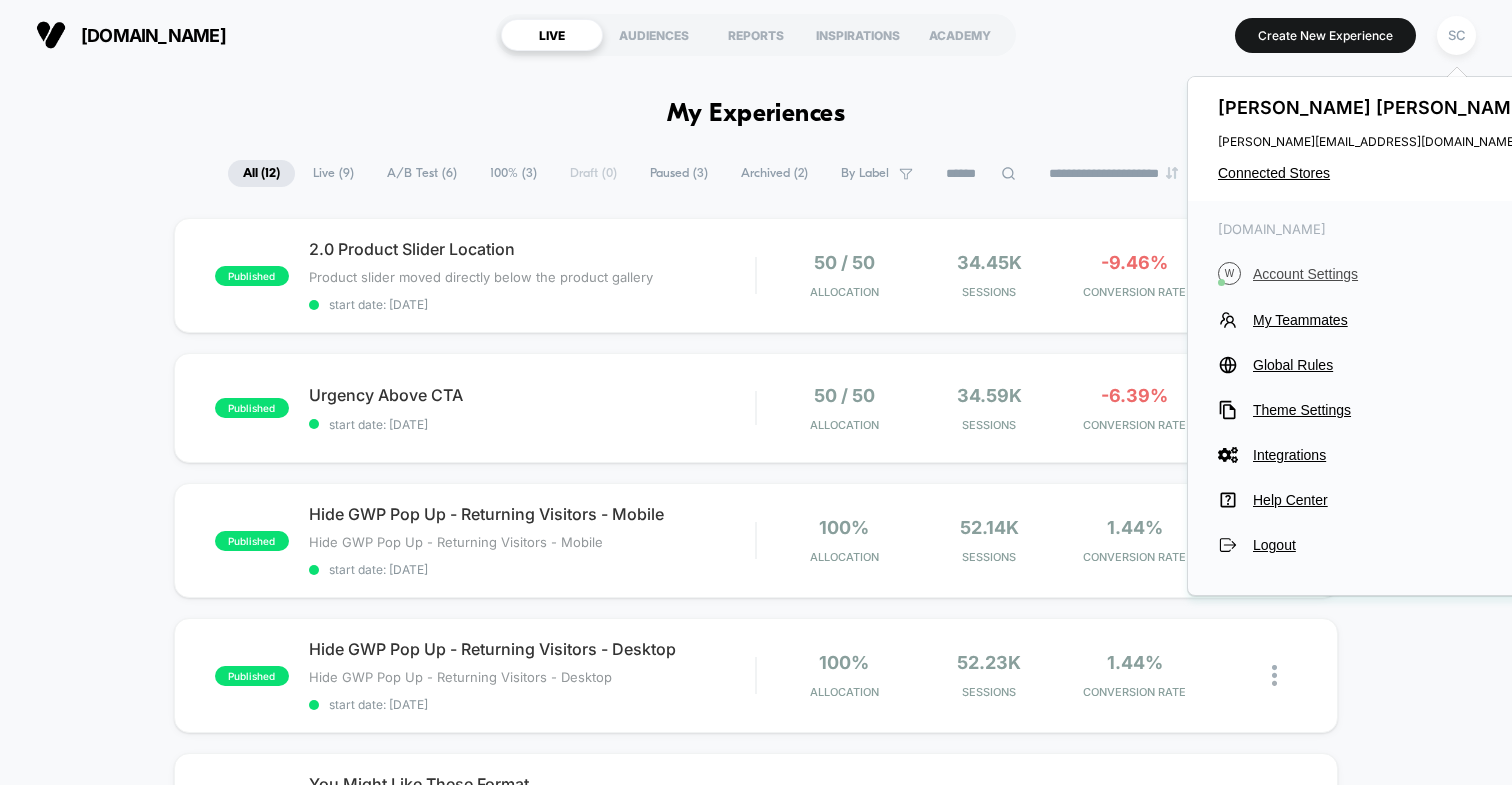 click on "Account Settings" at bounding box center [1393, 274] 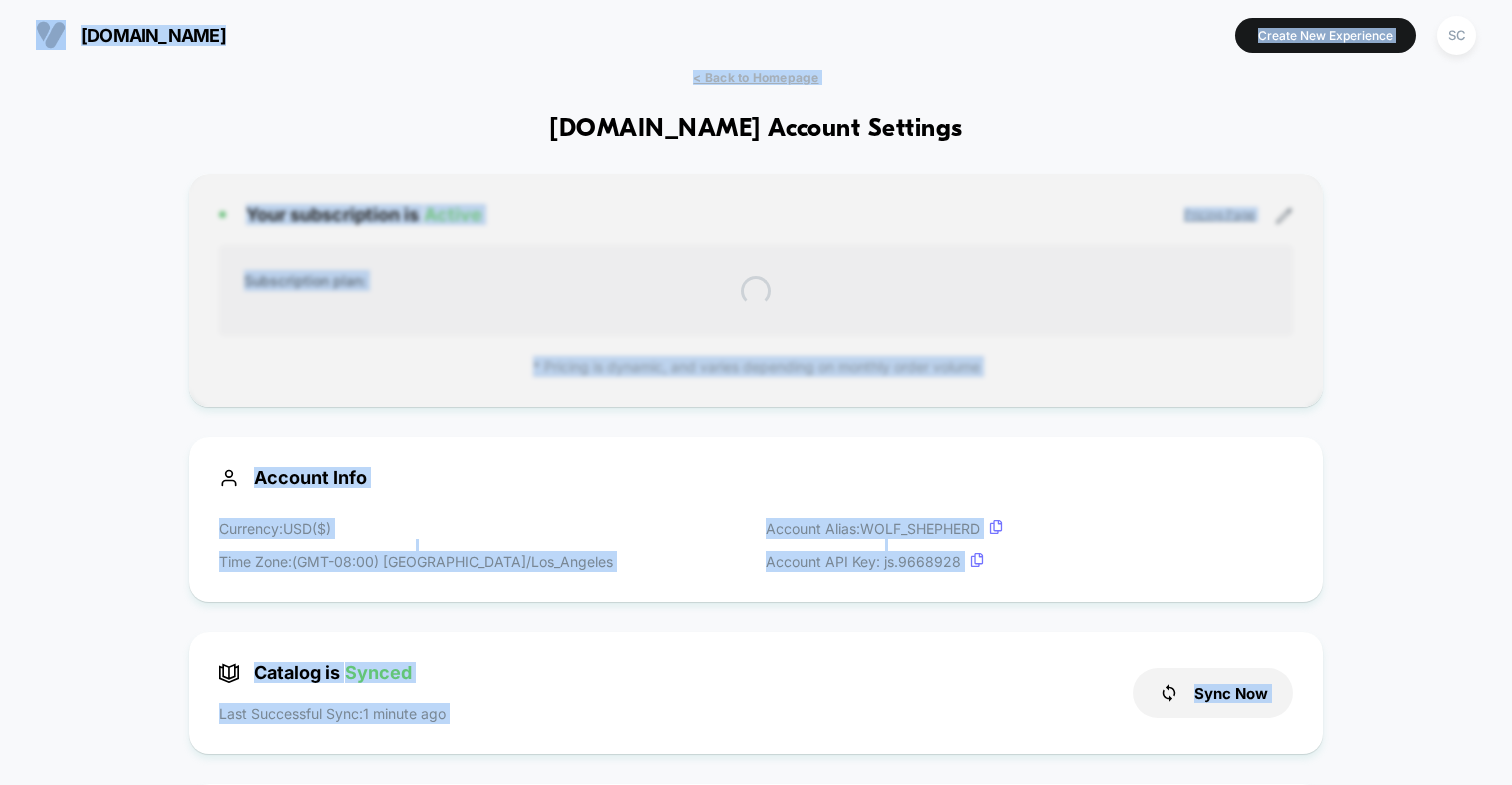 scroll, scrollTop: 270, scrollLeft: 0, axis: vertical 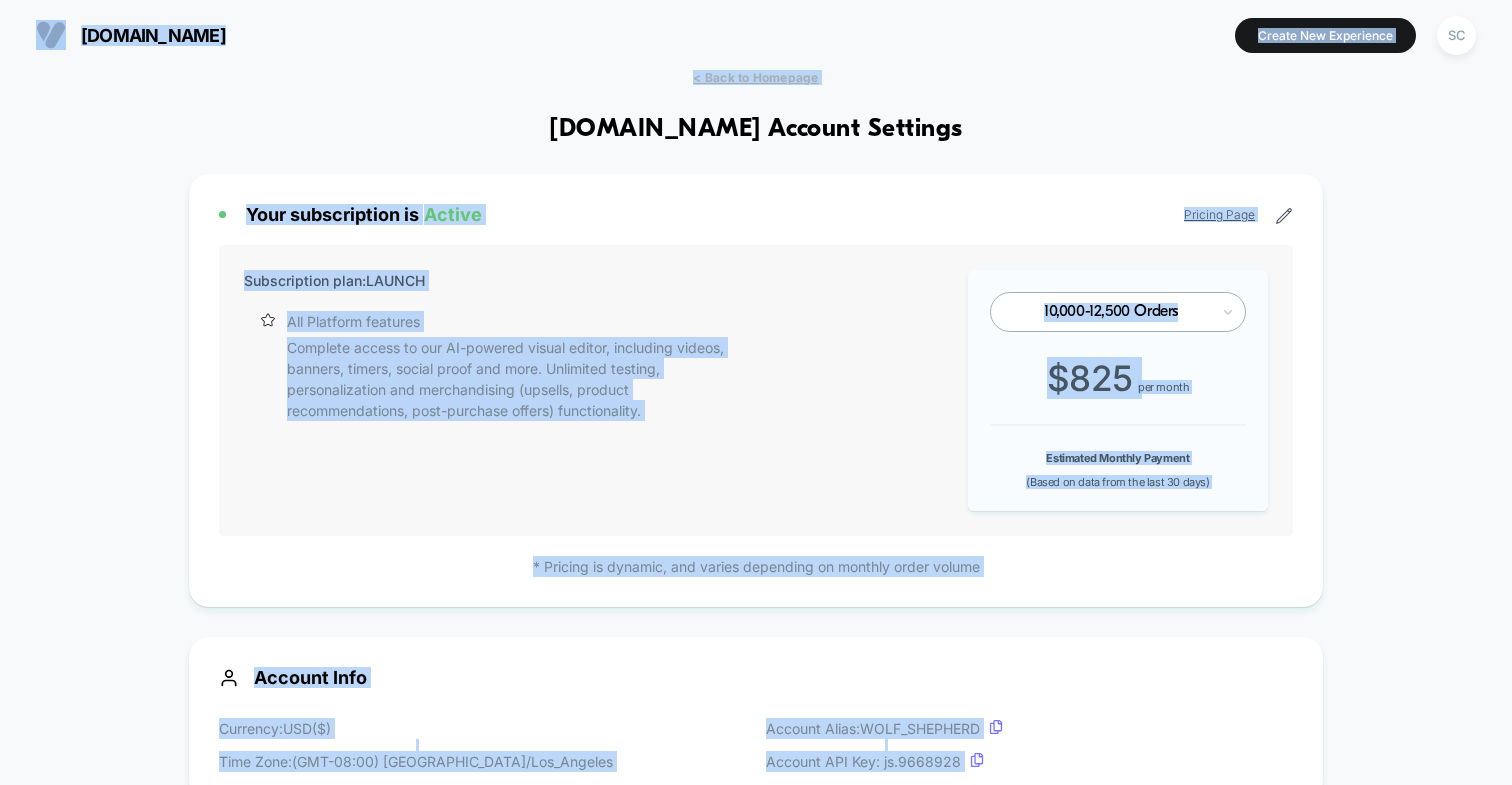 click on "Your subscription is  Active Pricing Page Subscription plan:  LAUNCH All Platform features Complete access to our AI-powered visual editor, including videos, banners, timers, social proof and more. Unlimited testing, personalization and merchandising (upsells, product recommendations, post-purchase offers) functionality. 10,000-12,500 Orders $ 825 per month Estimated Monthly Payment (Based on data from the last 30 days) * Pricing is dynamic, and varies depending on monthly order volume" at bounding box center (756, 390) 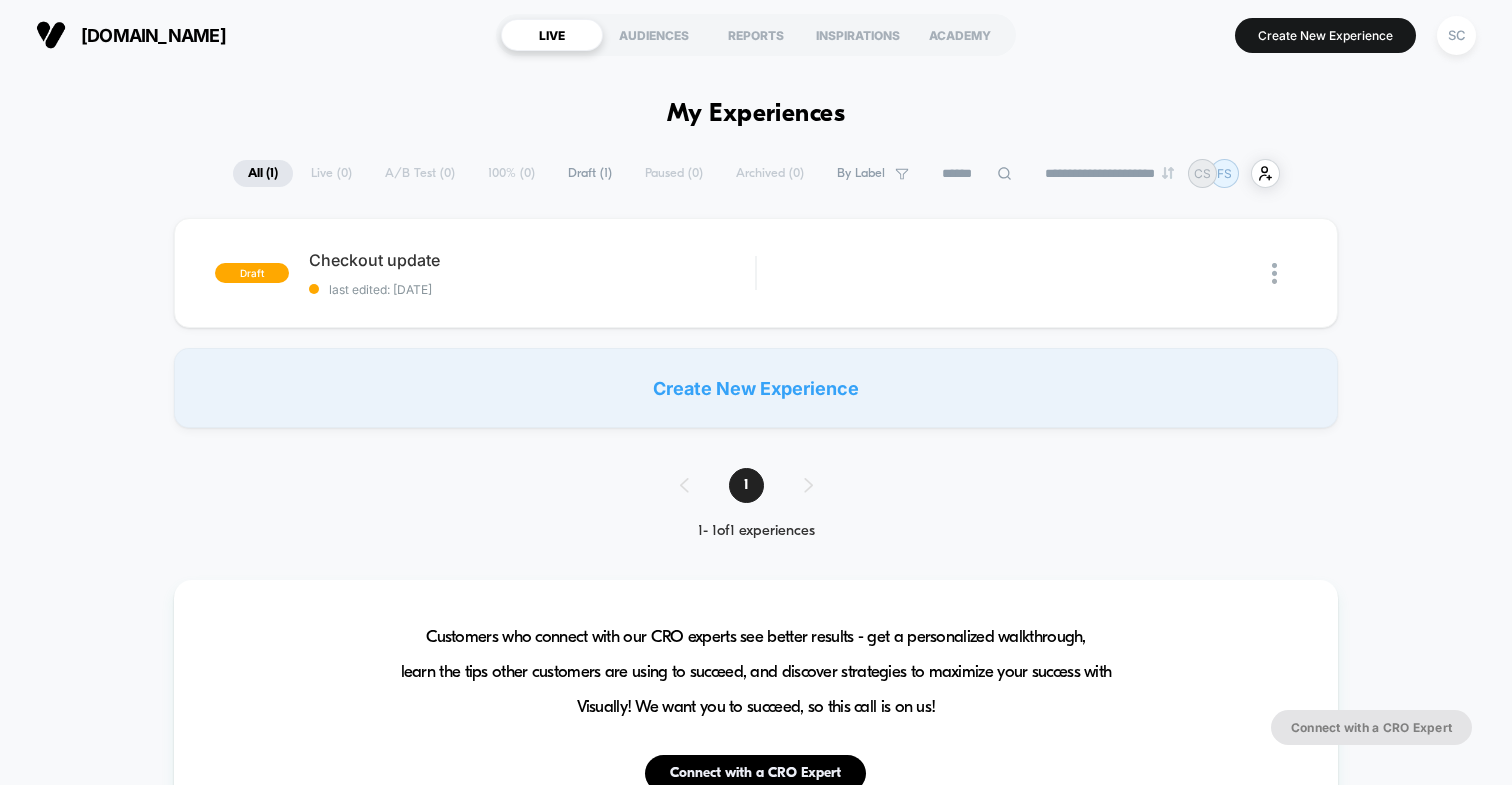 scroll, scrollTop: 0, scrollLeft: 0, axis: both 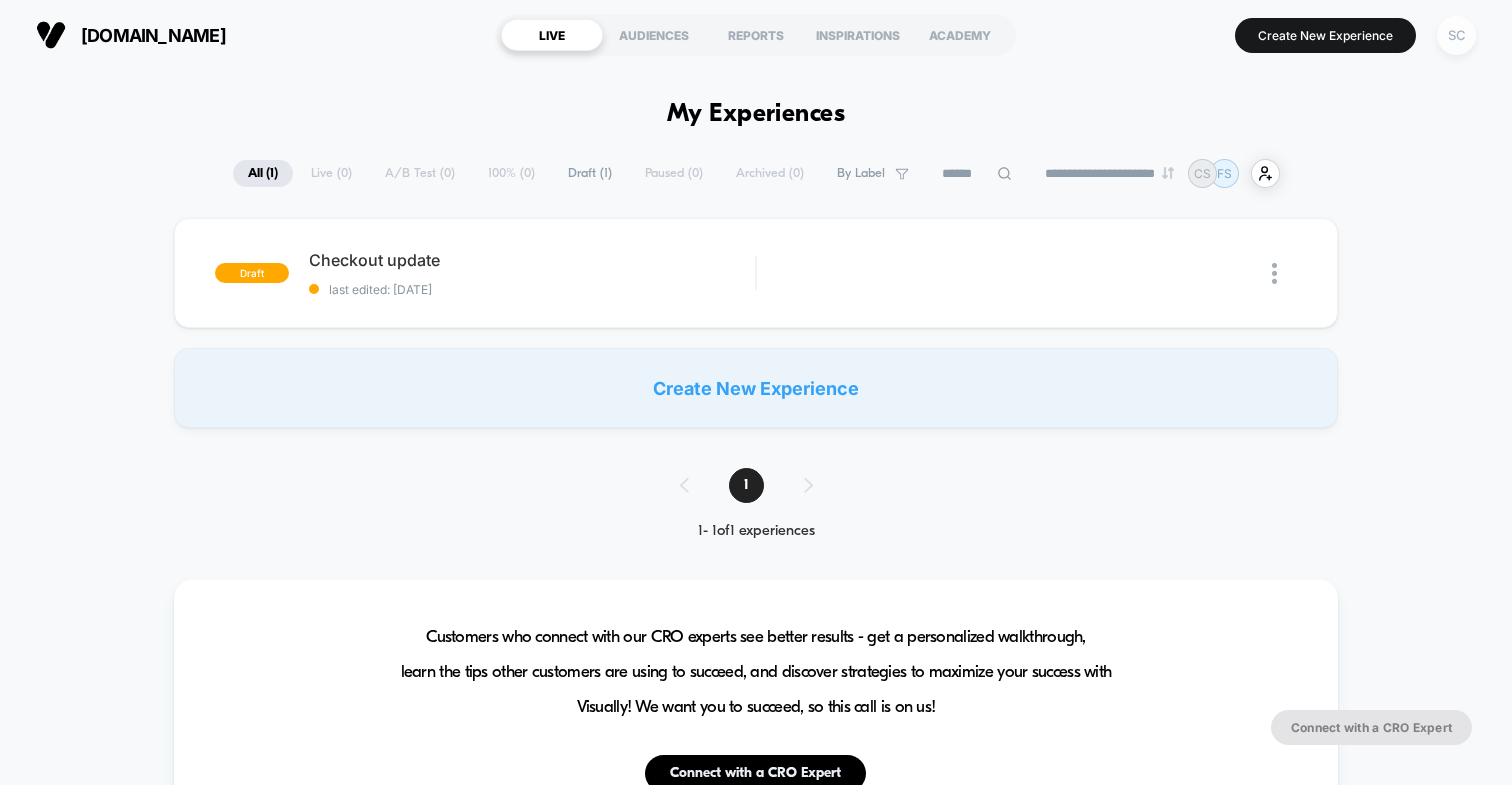 click on "SC" at bounding box center (1456, 35) 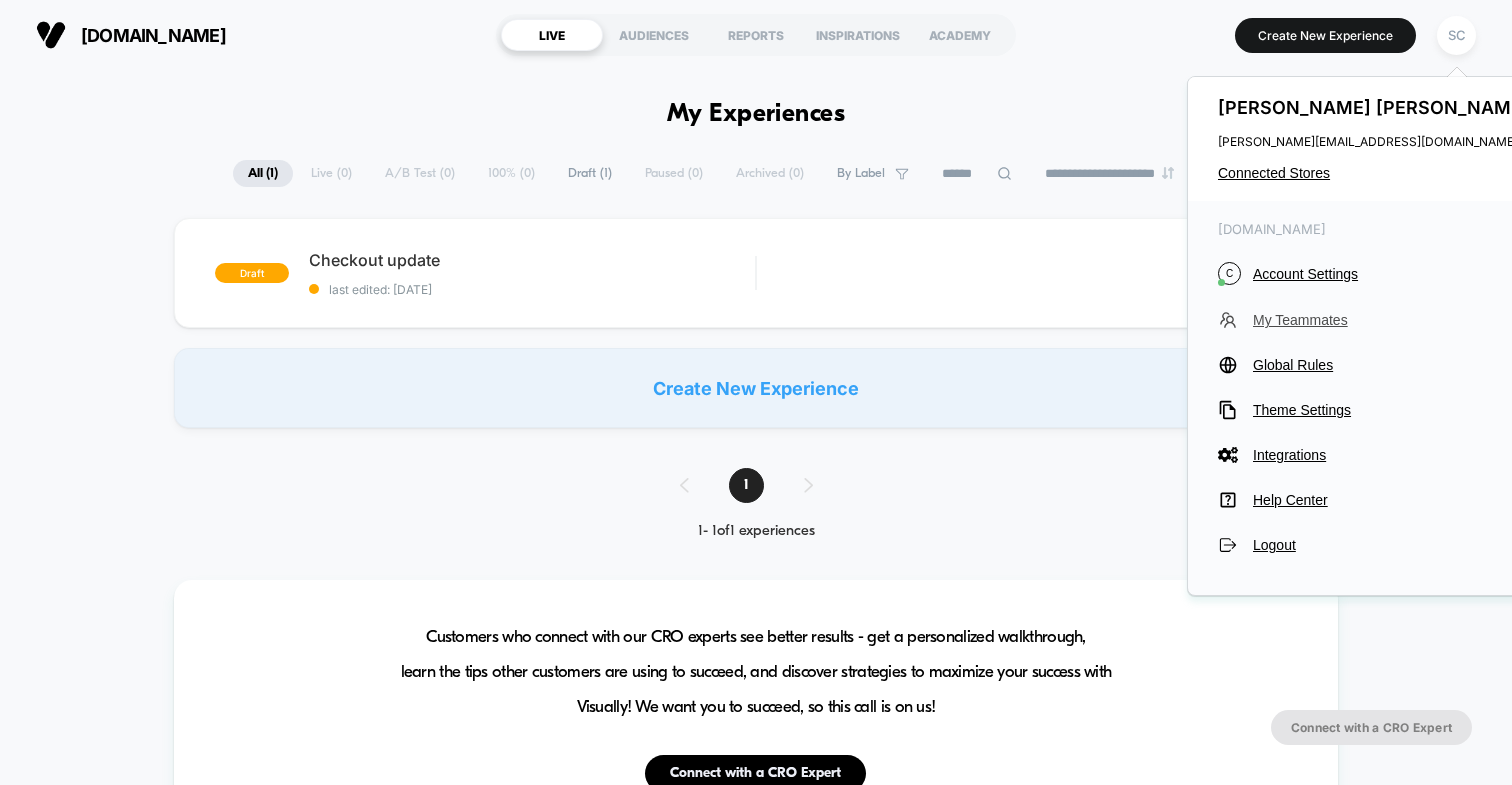 click on "My Teammates" at bounding box center (1393, 320) 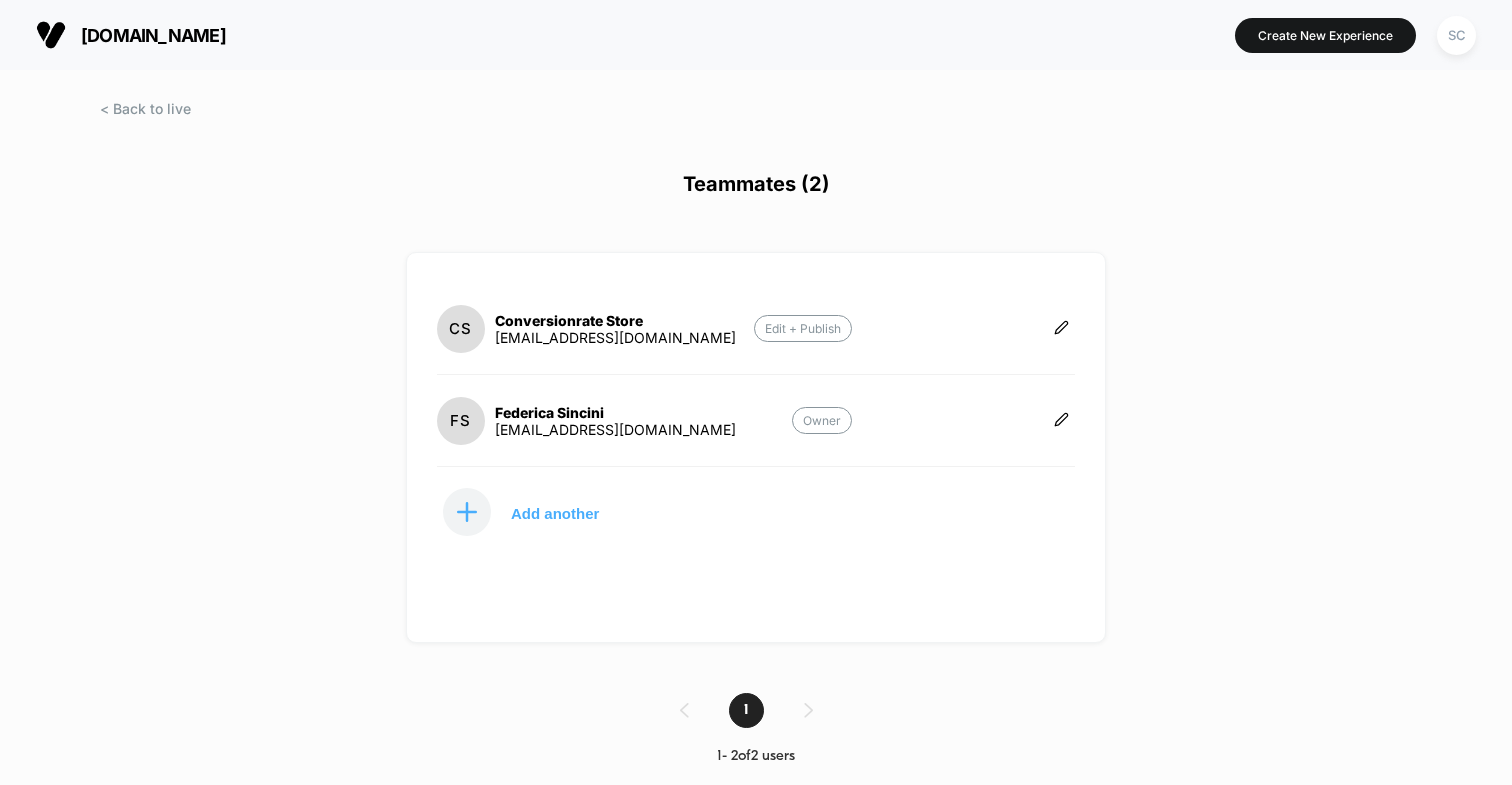 click on "analytics@conversionrate.store" at bounding box center (615, 337) 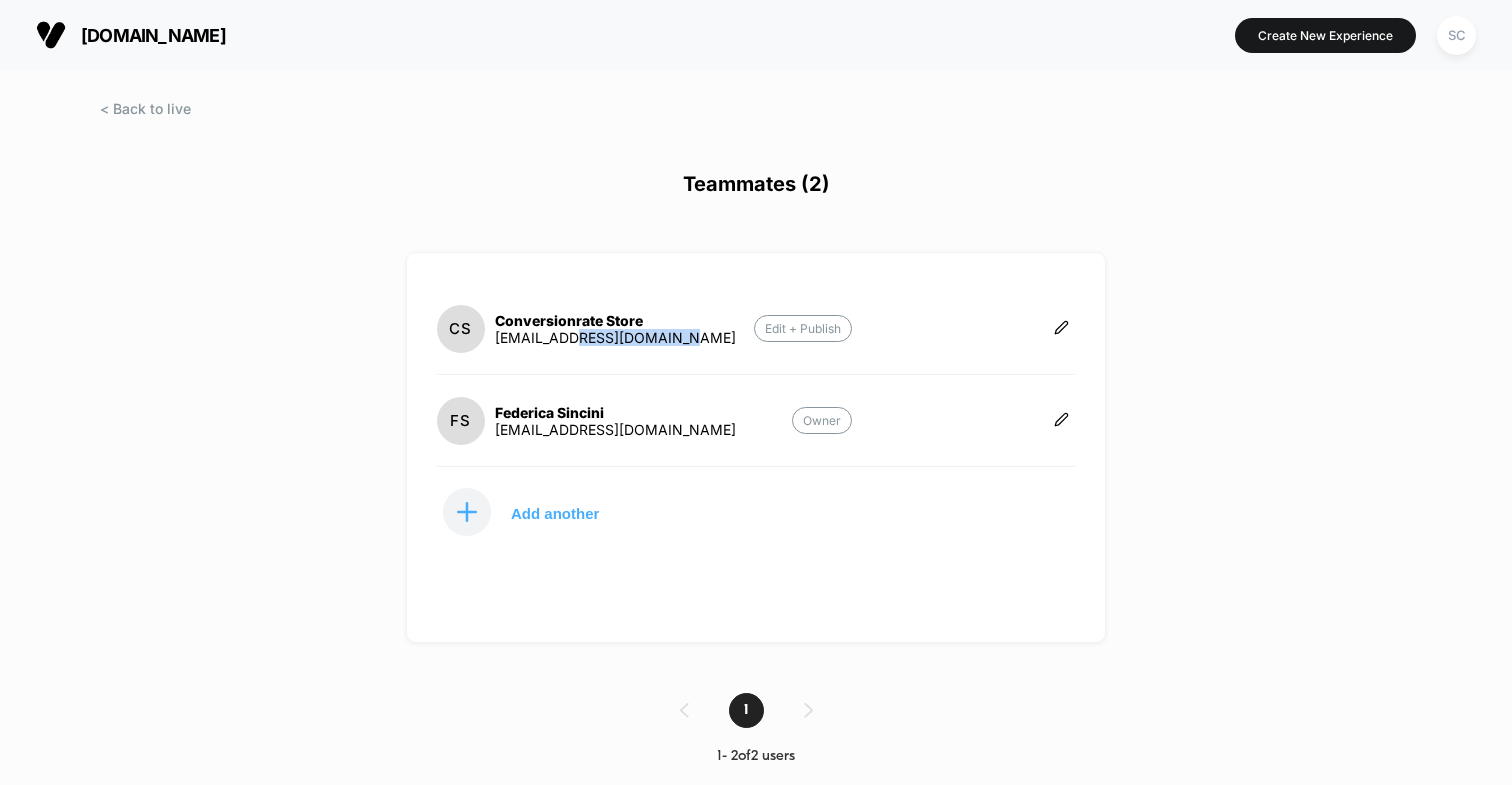 click on "analytics@conversionrate.store" at bounding box center (615, 337) 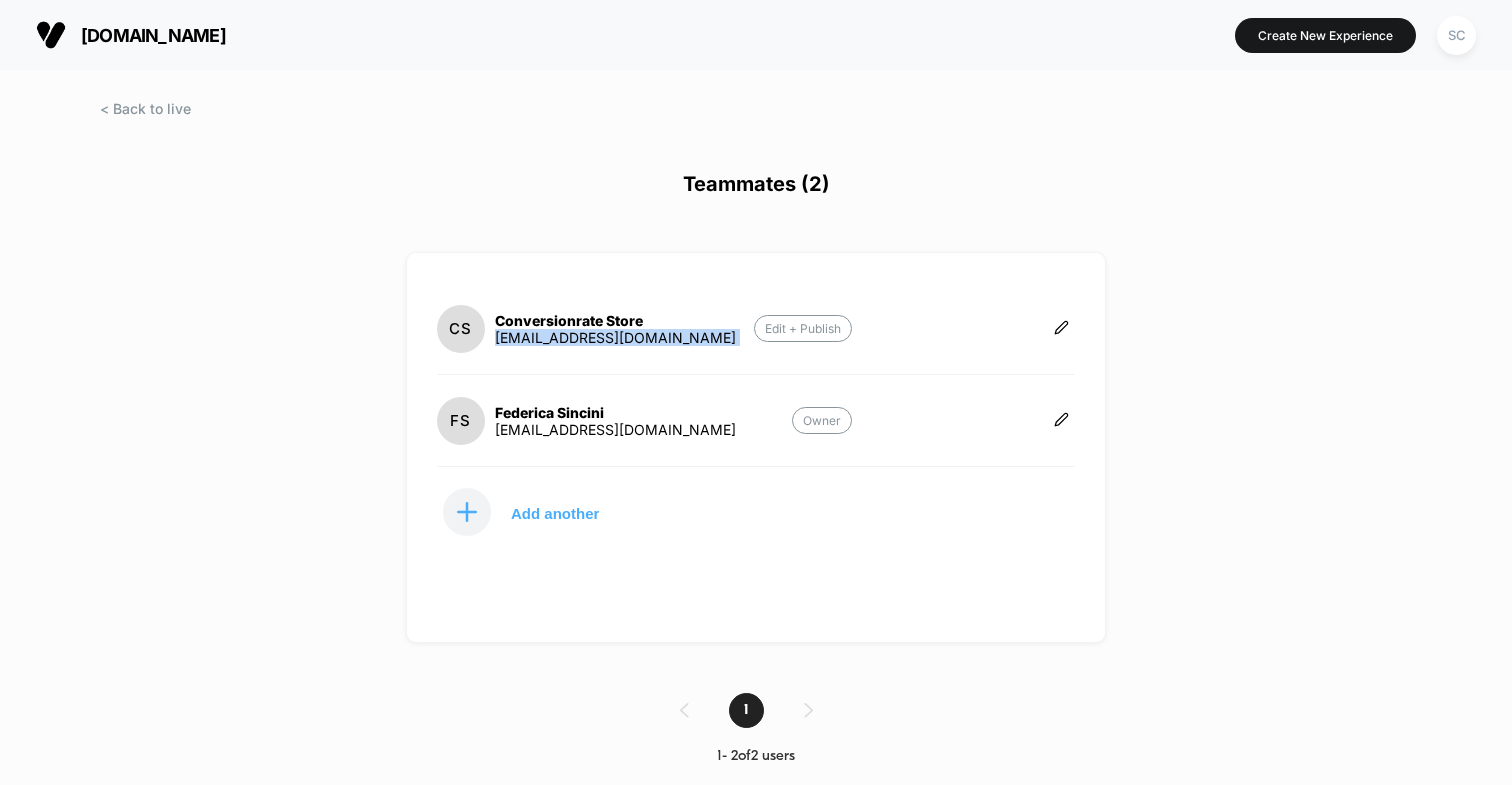click on "analytics@conversionrate.store" at bounding box center [615, 337] 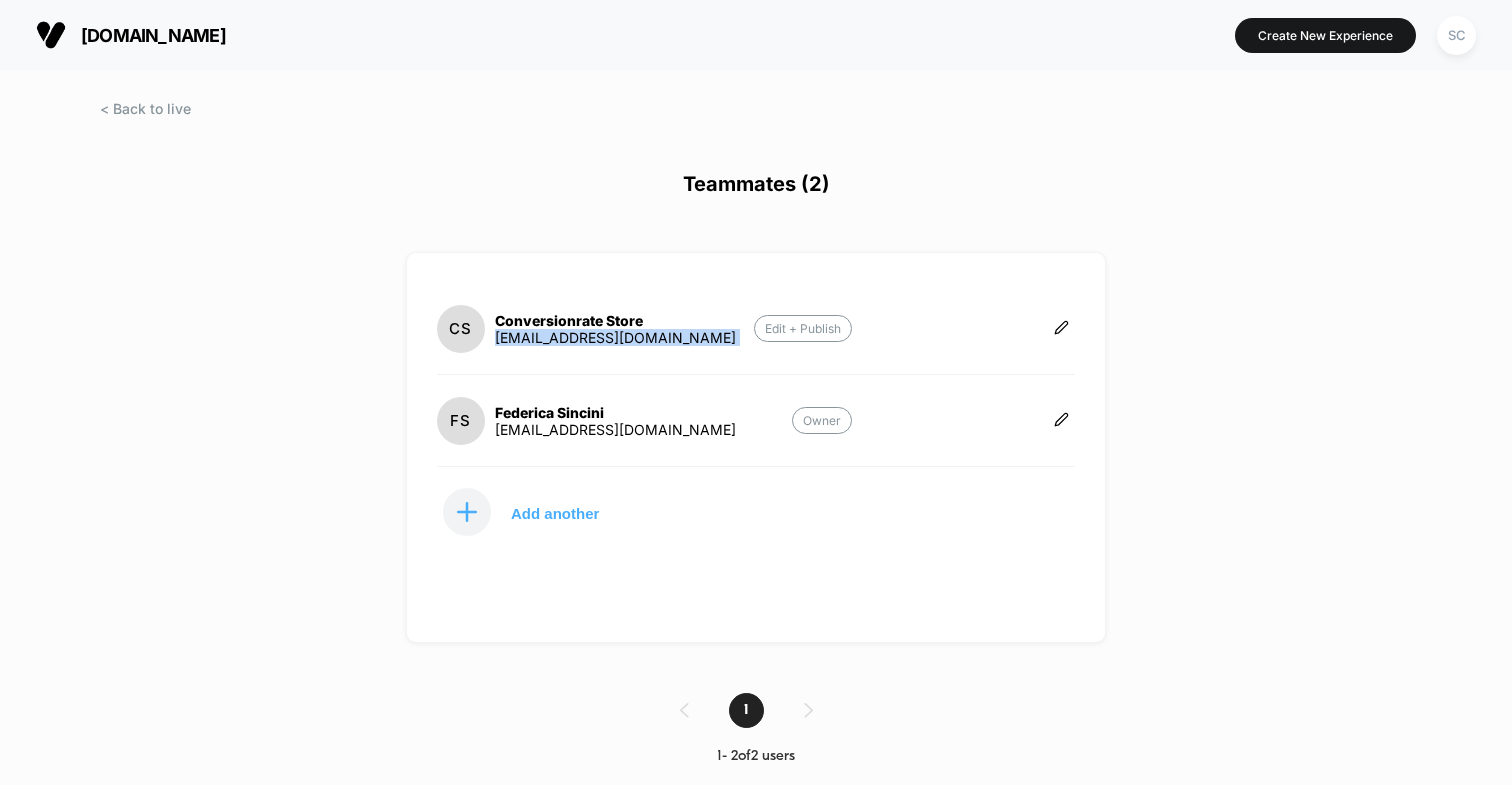 click on "FS Federica   Sincini eshop@cosabella.com" at bounding box center [586, 421] 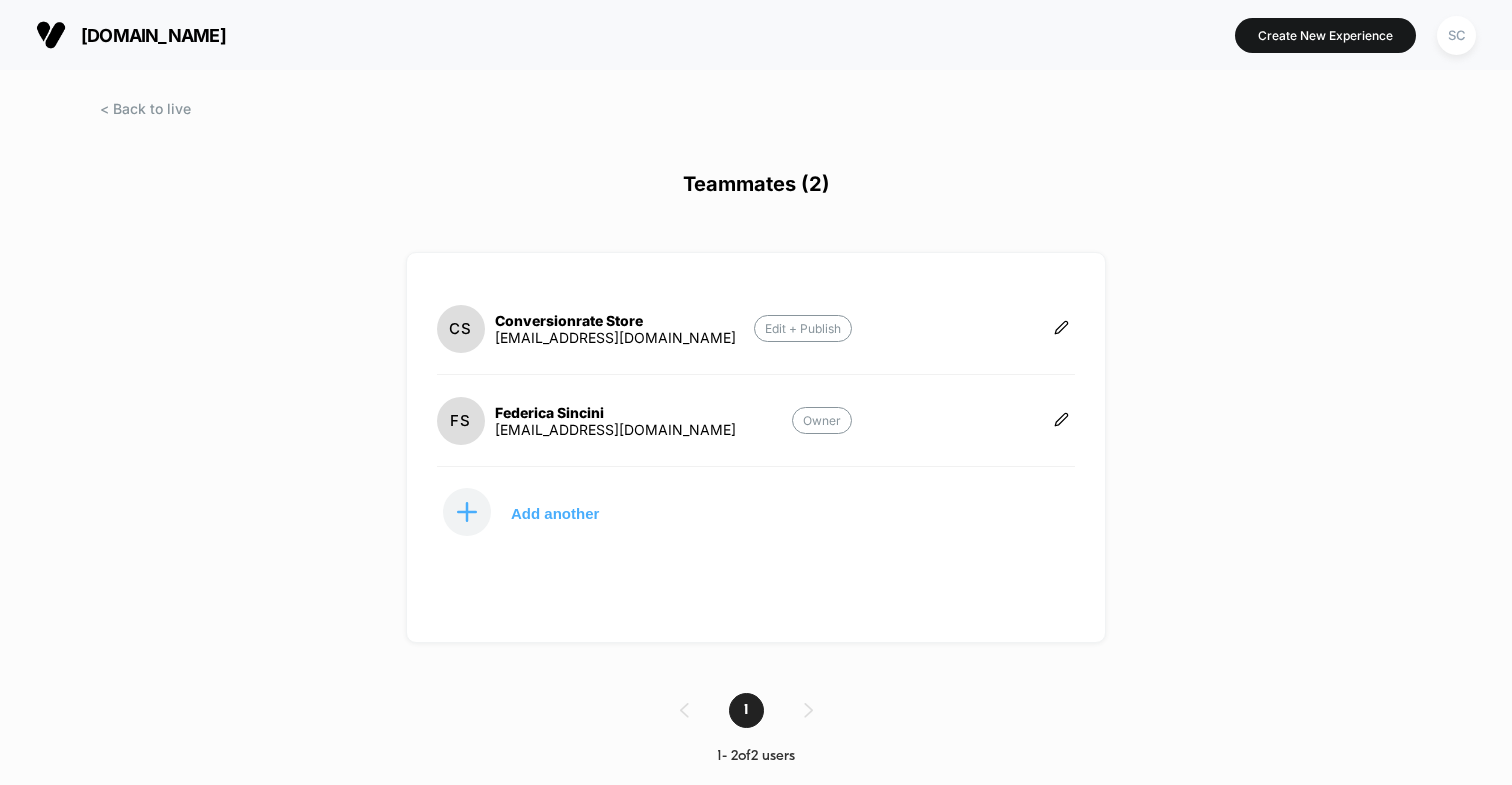 click on "FS Federica   Sincini eshop@cosabella.com" at bounding box center [586, 421] 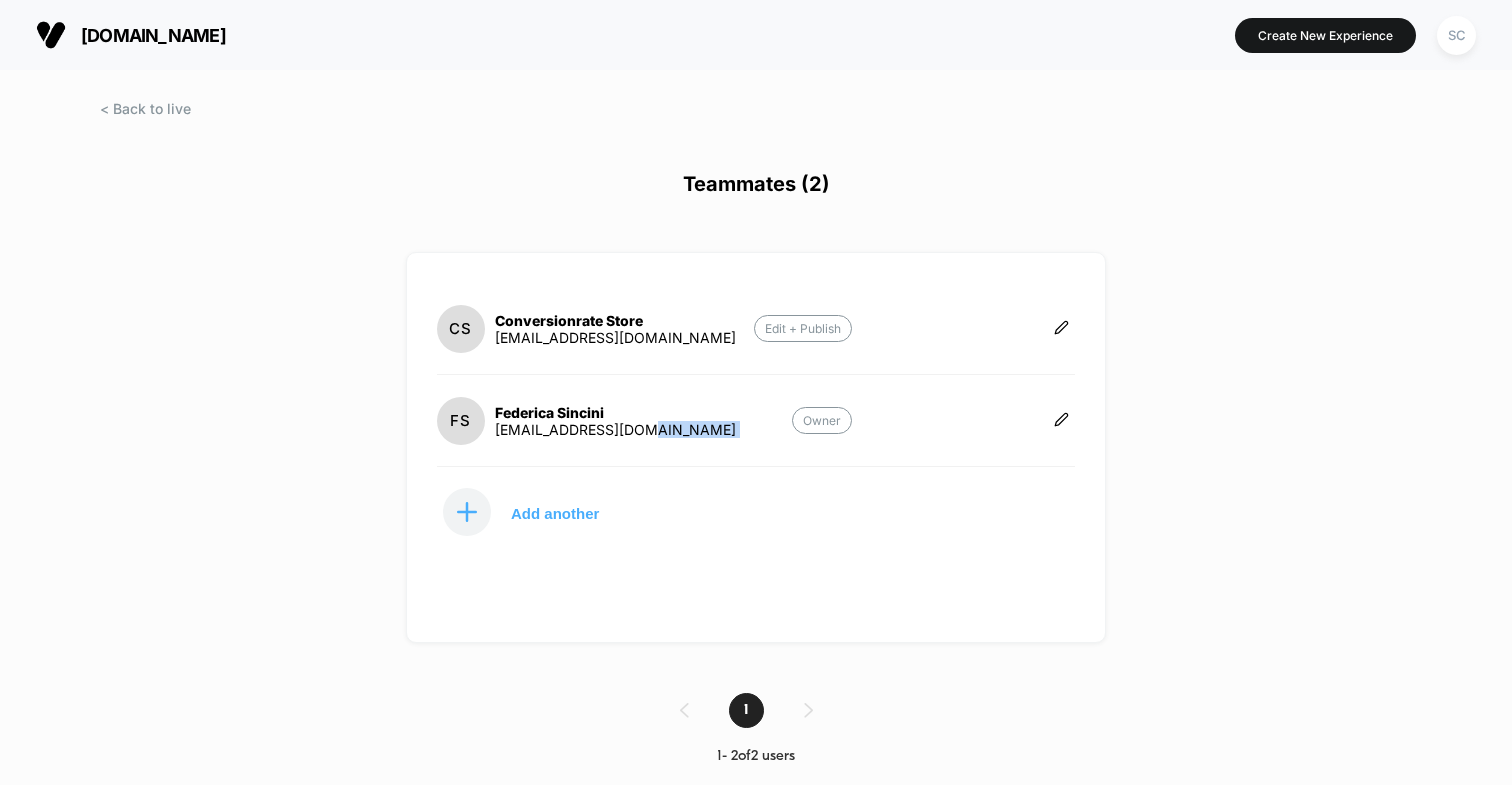 click on "FS Federica   Sincini eshop@cosabella.com" at bounding box center (586, 421) 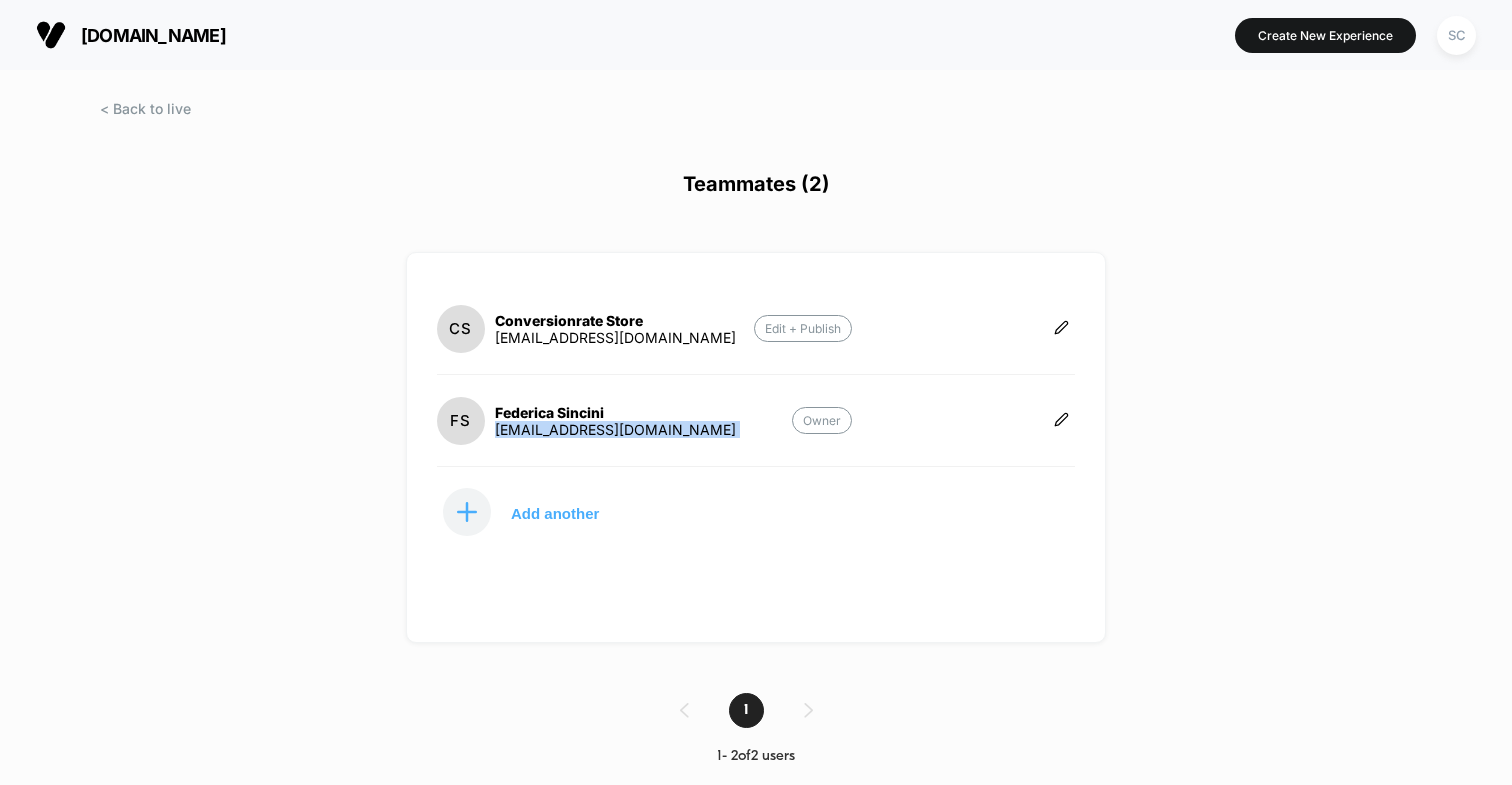 click on "CS Conversionrate   Store analytics@conversionrate.store" at bounding box center [586, 329] 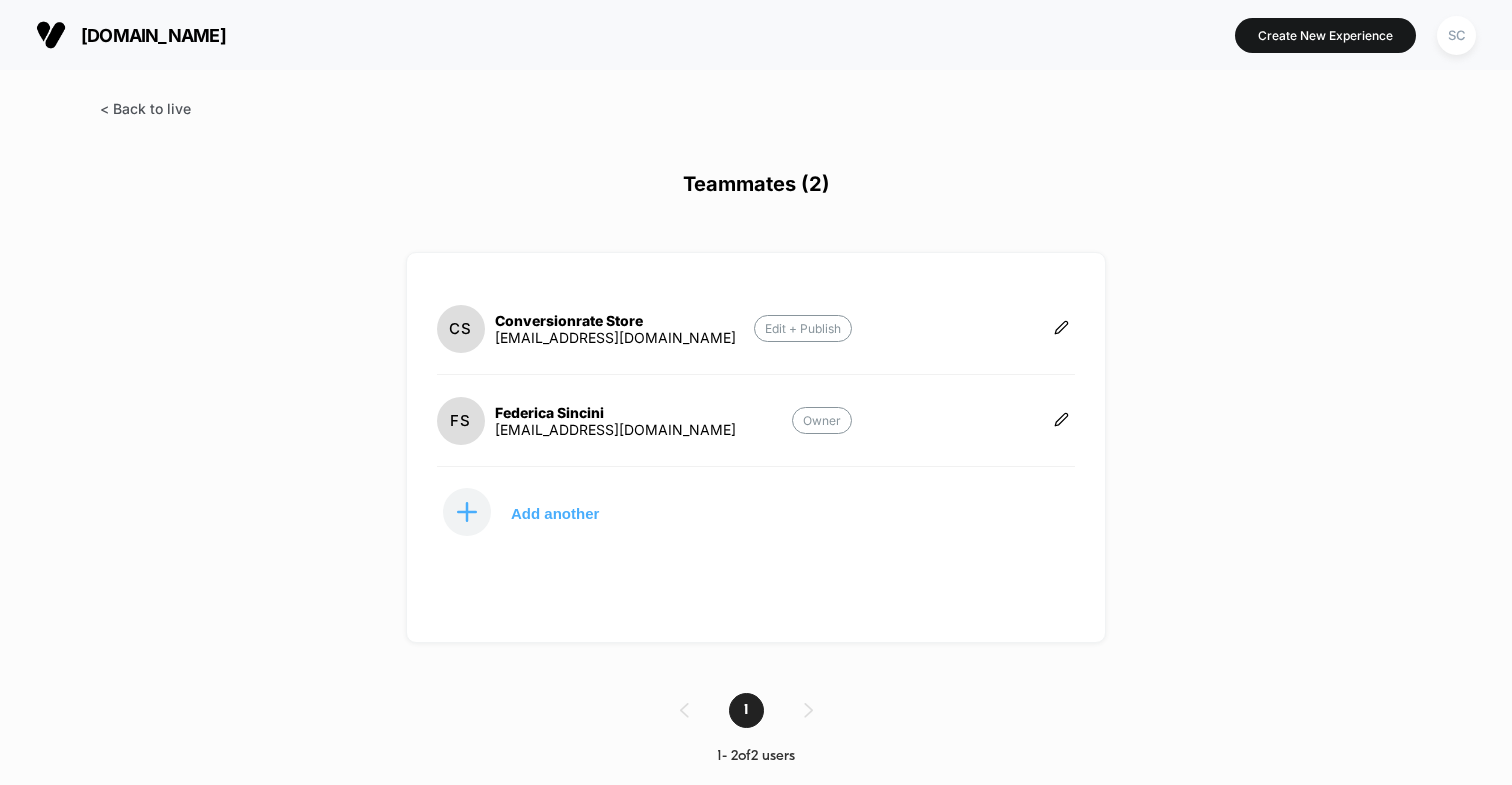click at bounding box center [145, 108] 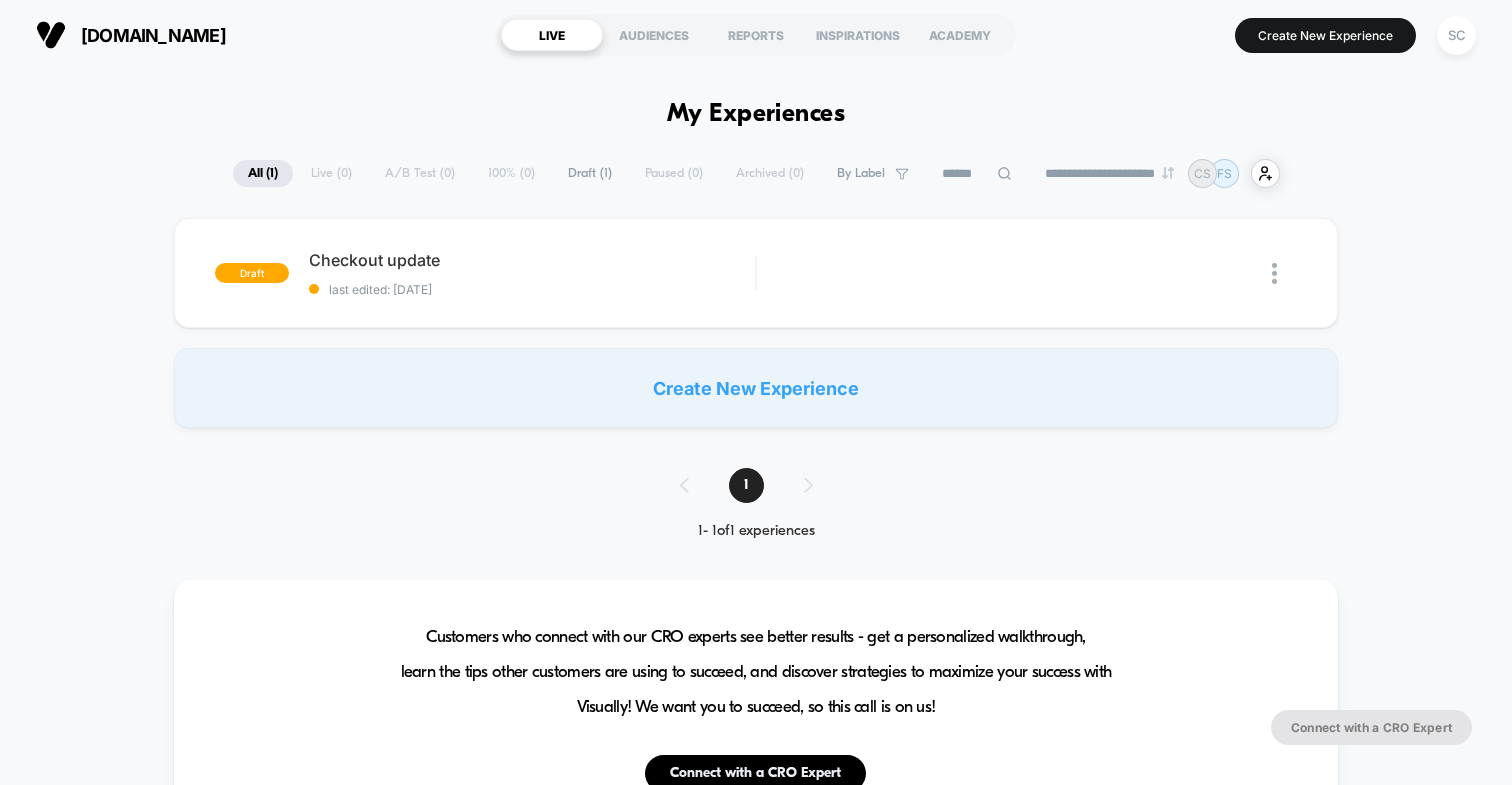 scroll, scrollTop: 0, scrollLeft: 0, axis: both 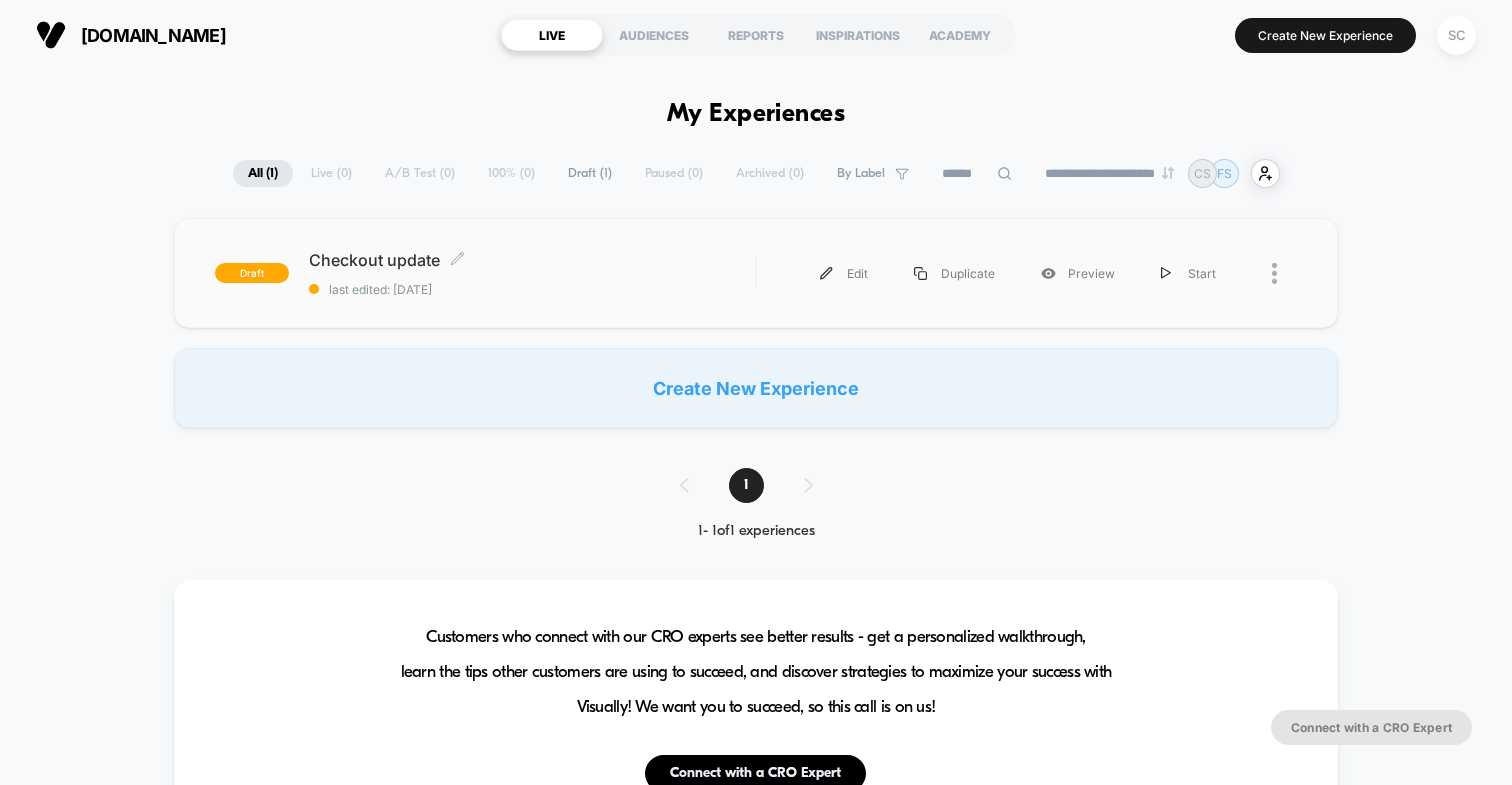 click on "Checkout update Click to edit experience details Click to edit experience details last edited: 7/8/2025" at bounding box center (532, 273) 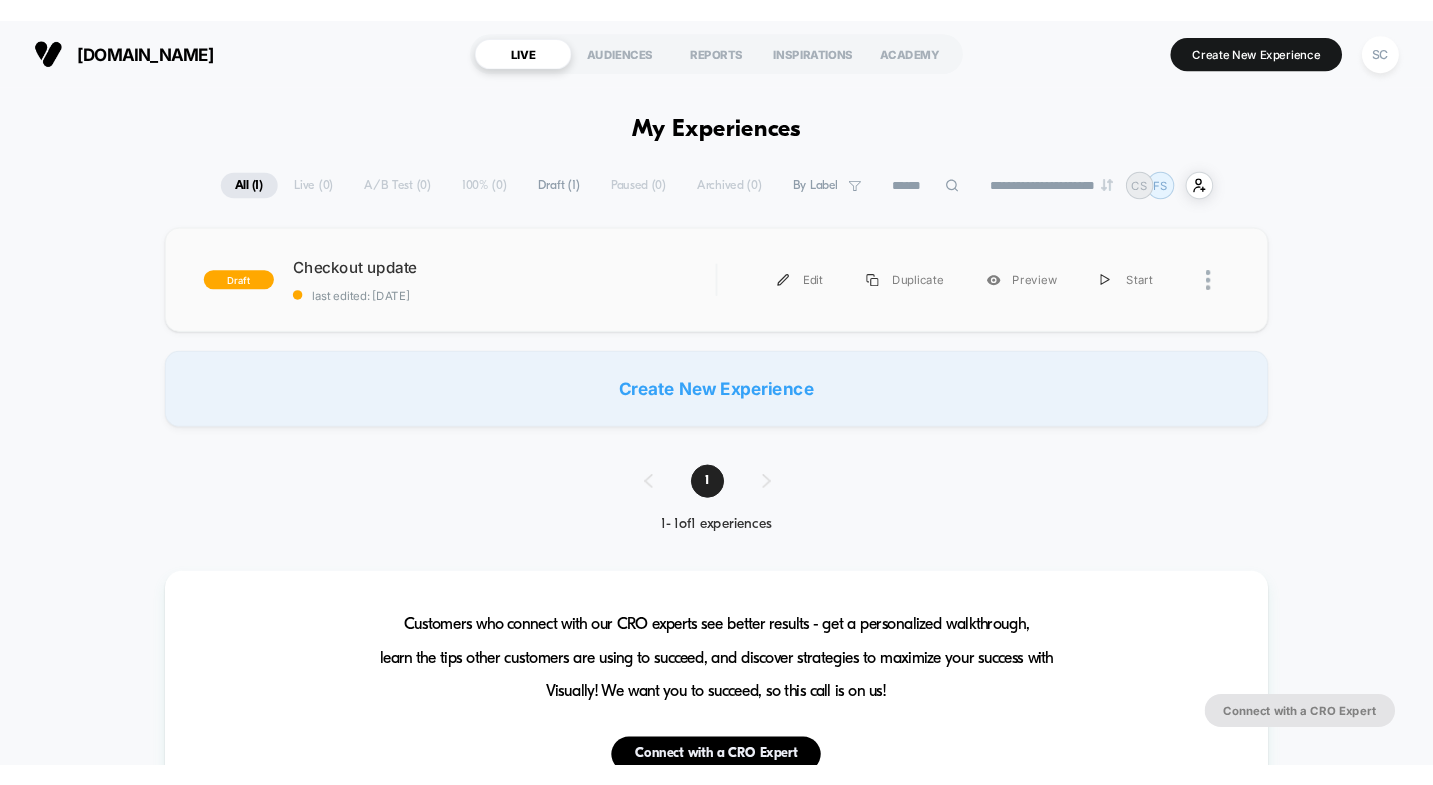 scroll, scrollTop: 0, scrollLeft: 0, axis: both 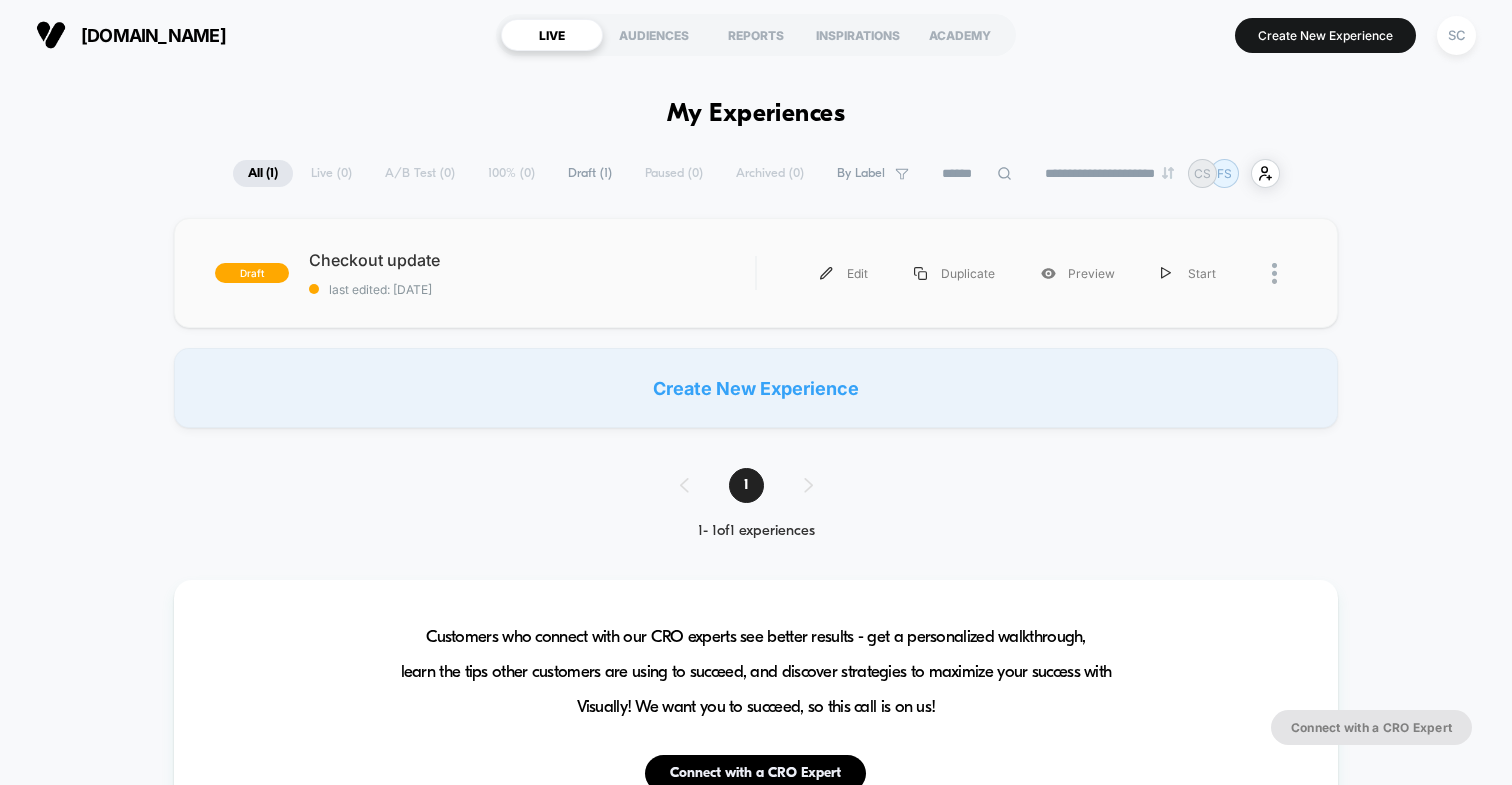 type on "***" 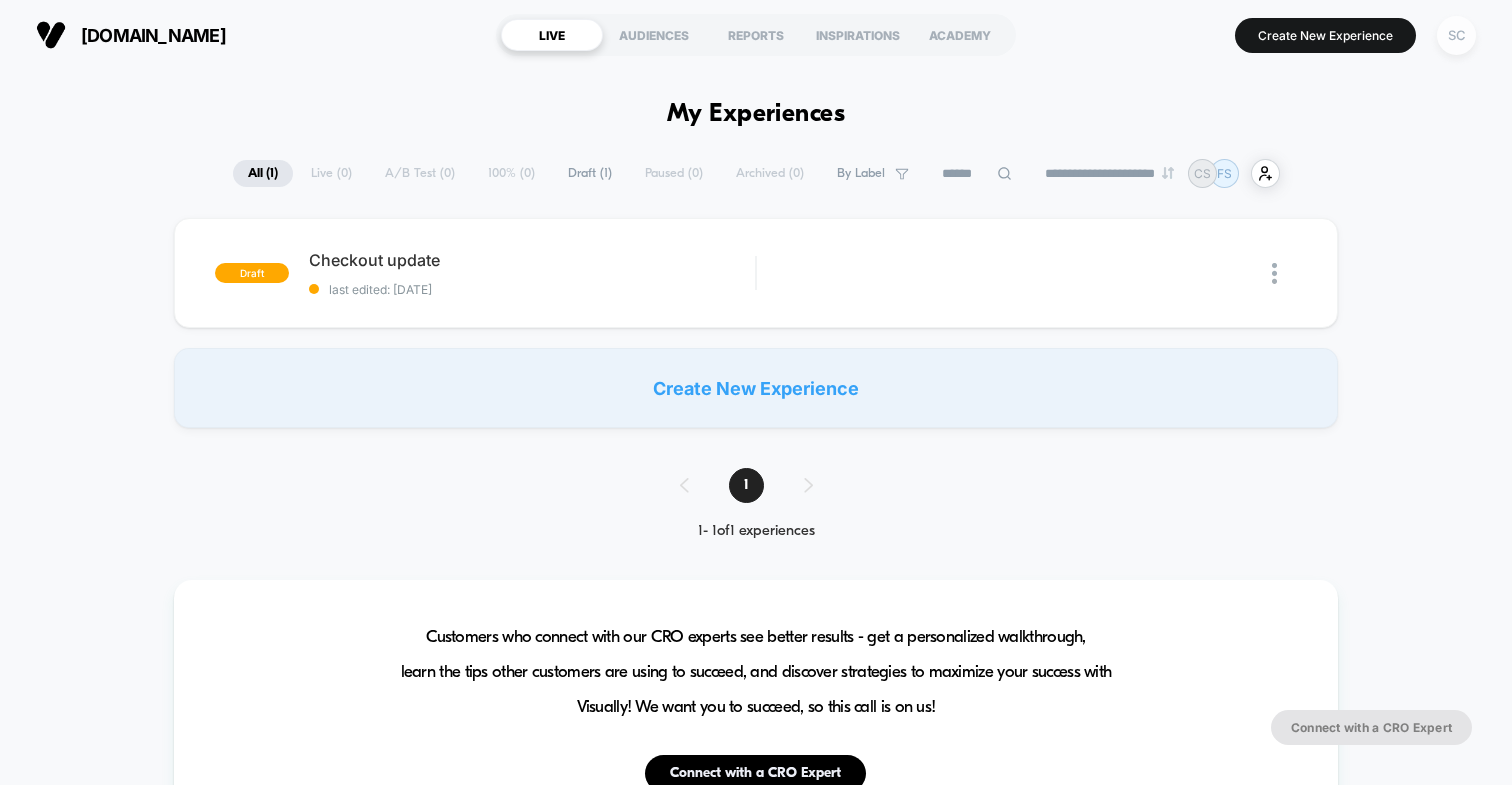 click on "SC" at bounding box center (1456, 35) 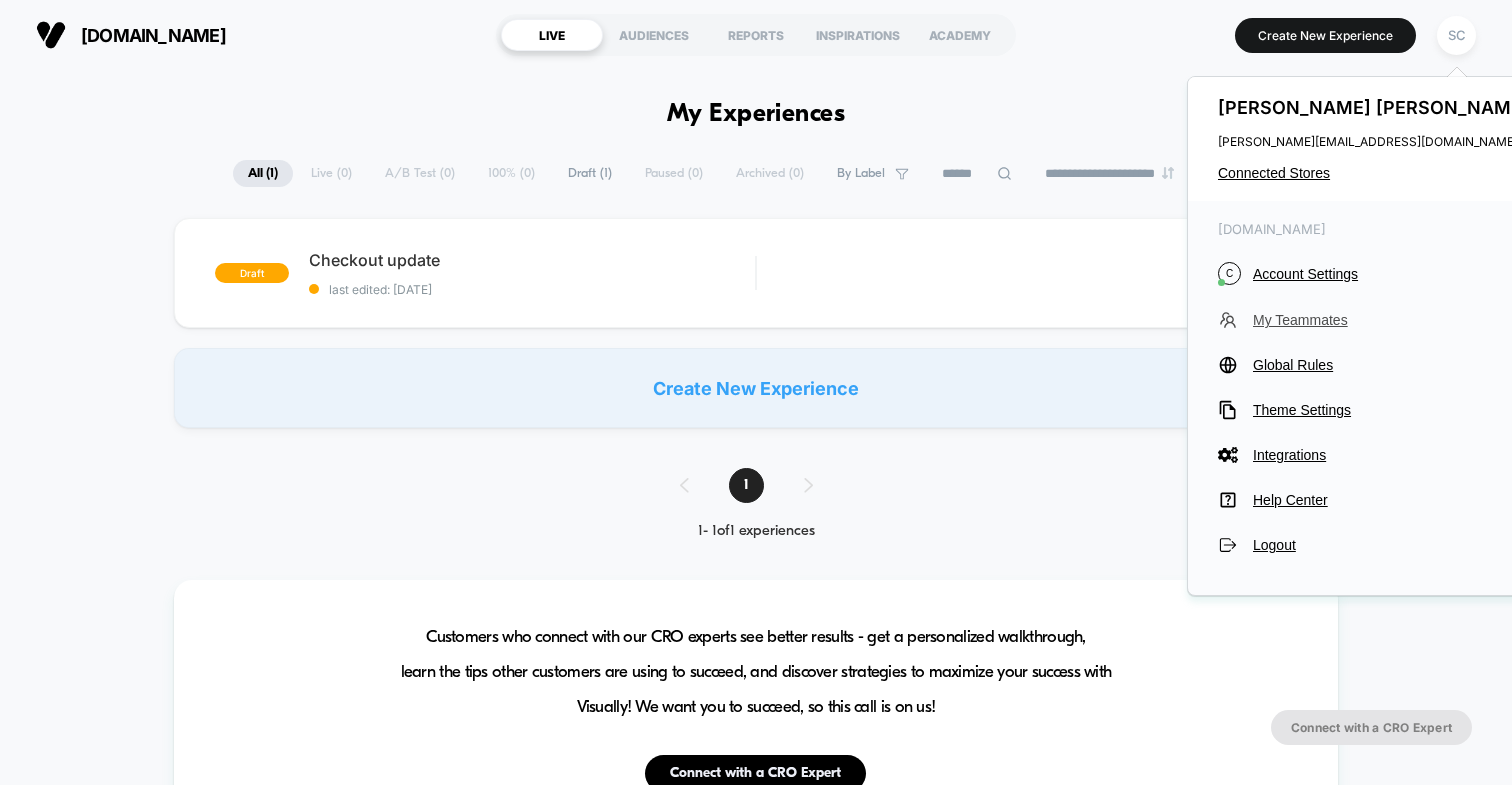 click on "My Teammates" at bounding box center [1393, 320] 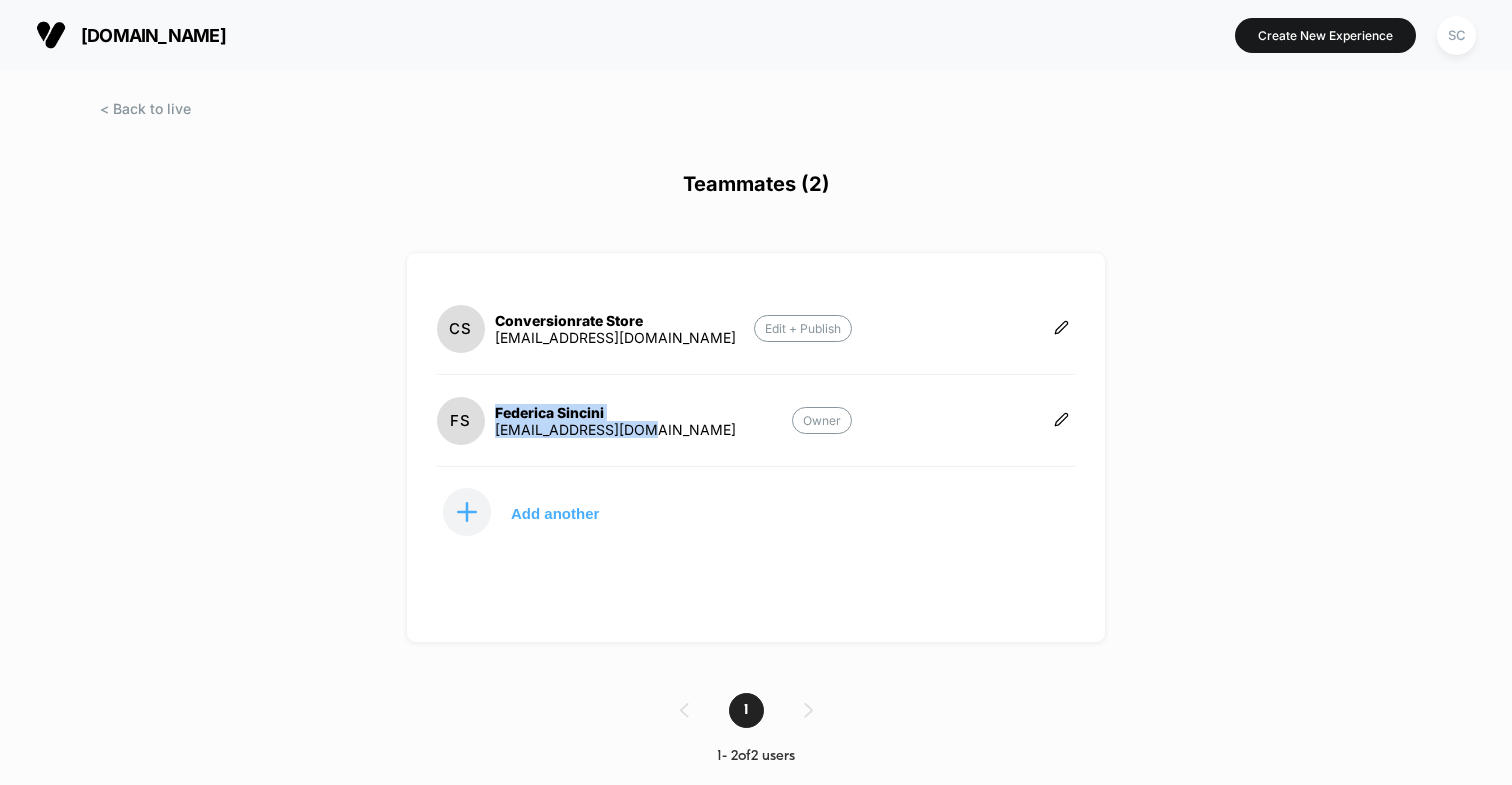 drag, startPoint x: 659, startPoint y: 431, endPoint x: 491, endPoint y: 417, distance: 168.58232 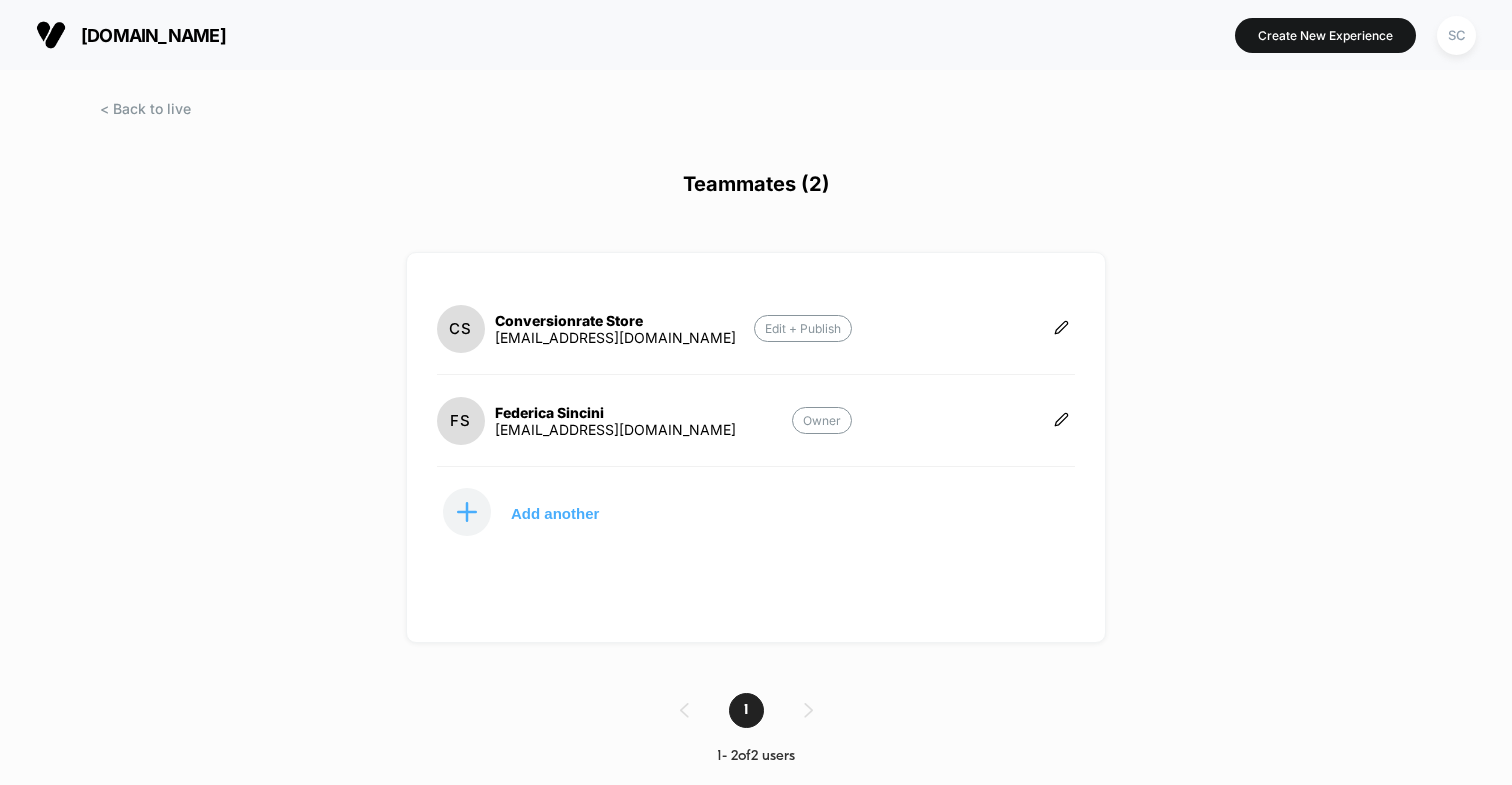 click on "analytics@conversionrate.store" at bounding box center [615, 337] 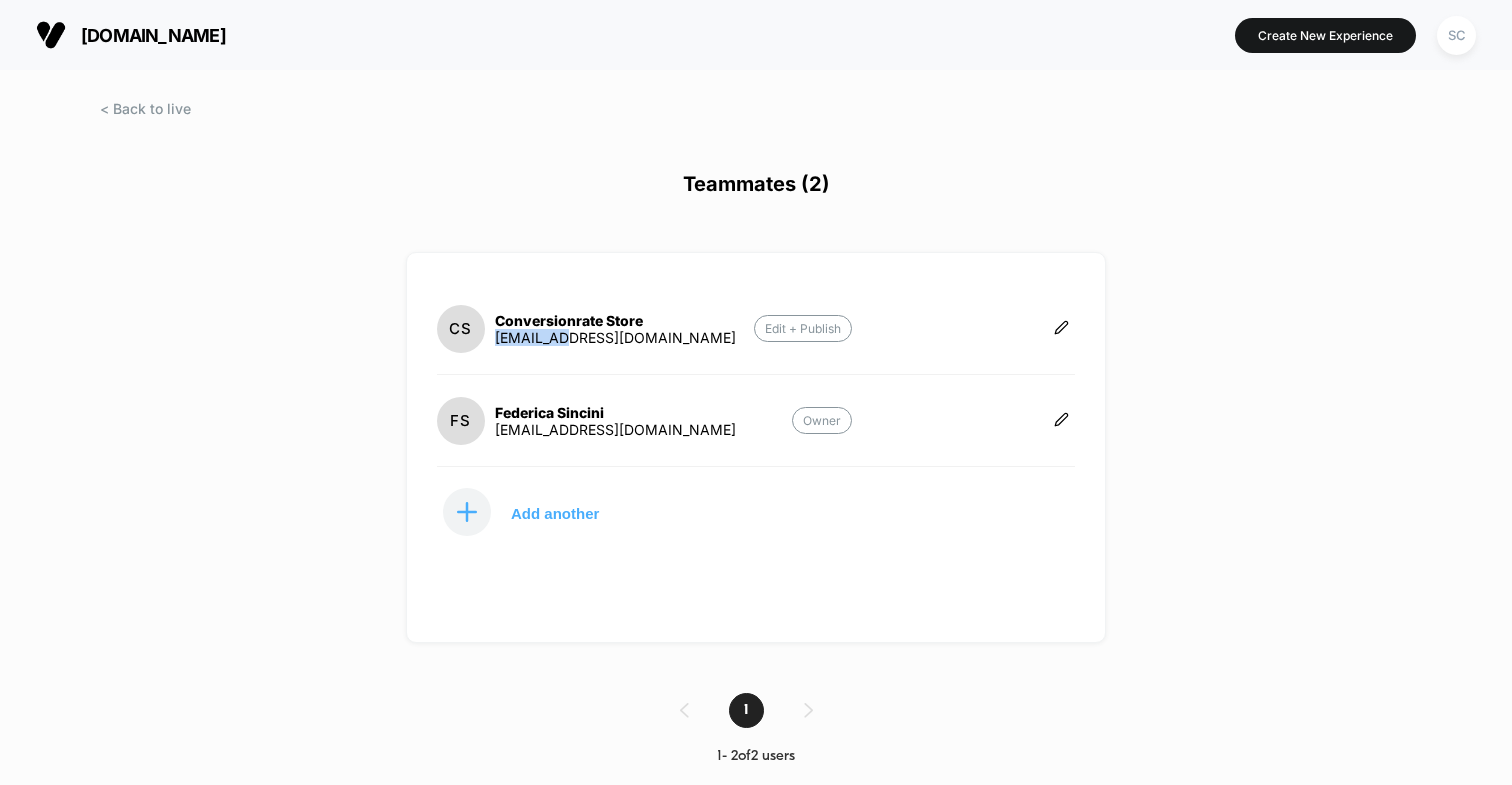 click on "analytics@conversionrate.store" at bounding box center (615, 337) 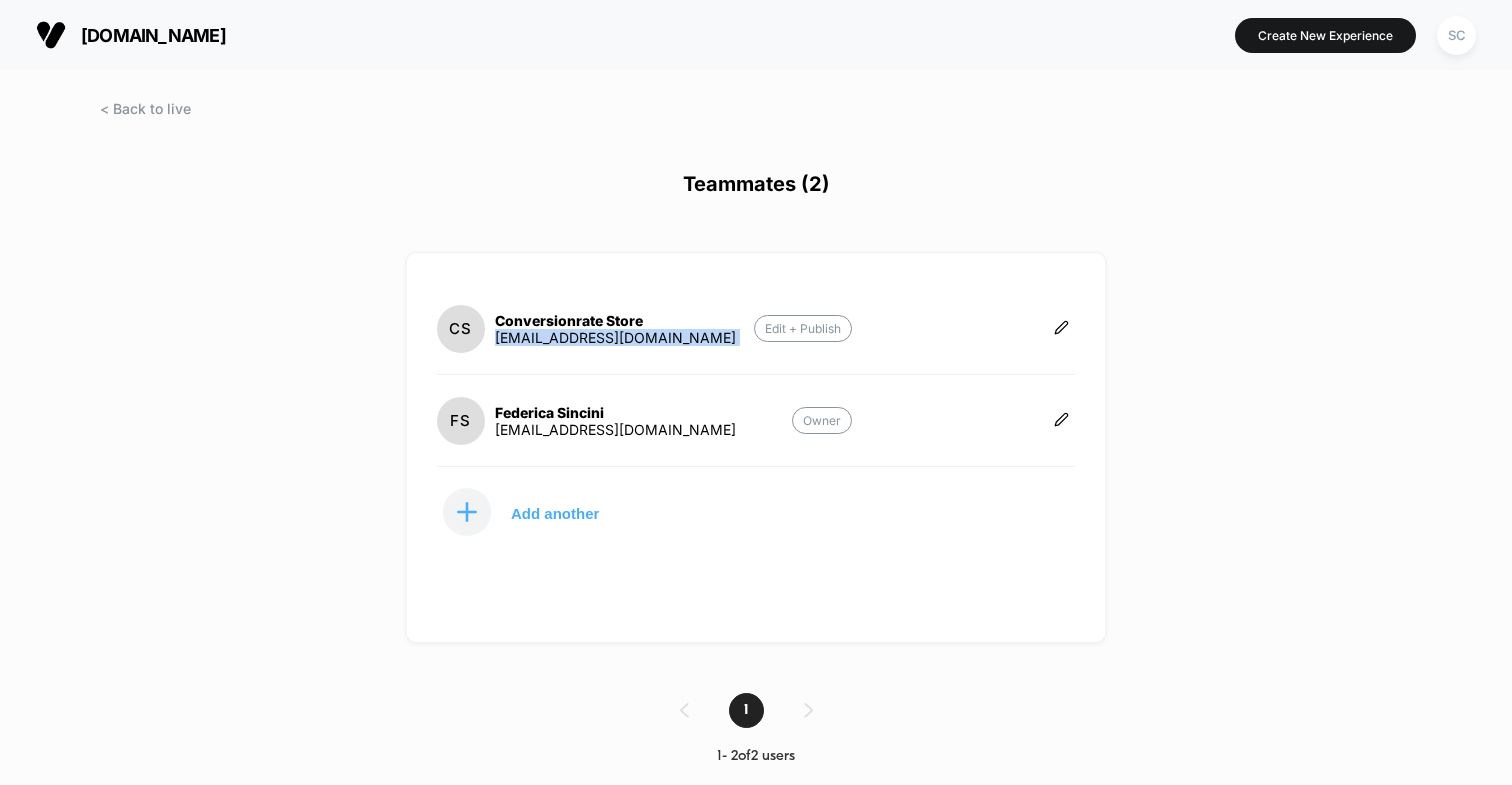 click on "analytics@conversionrate.store" at bounding box center (615, 337) 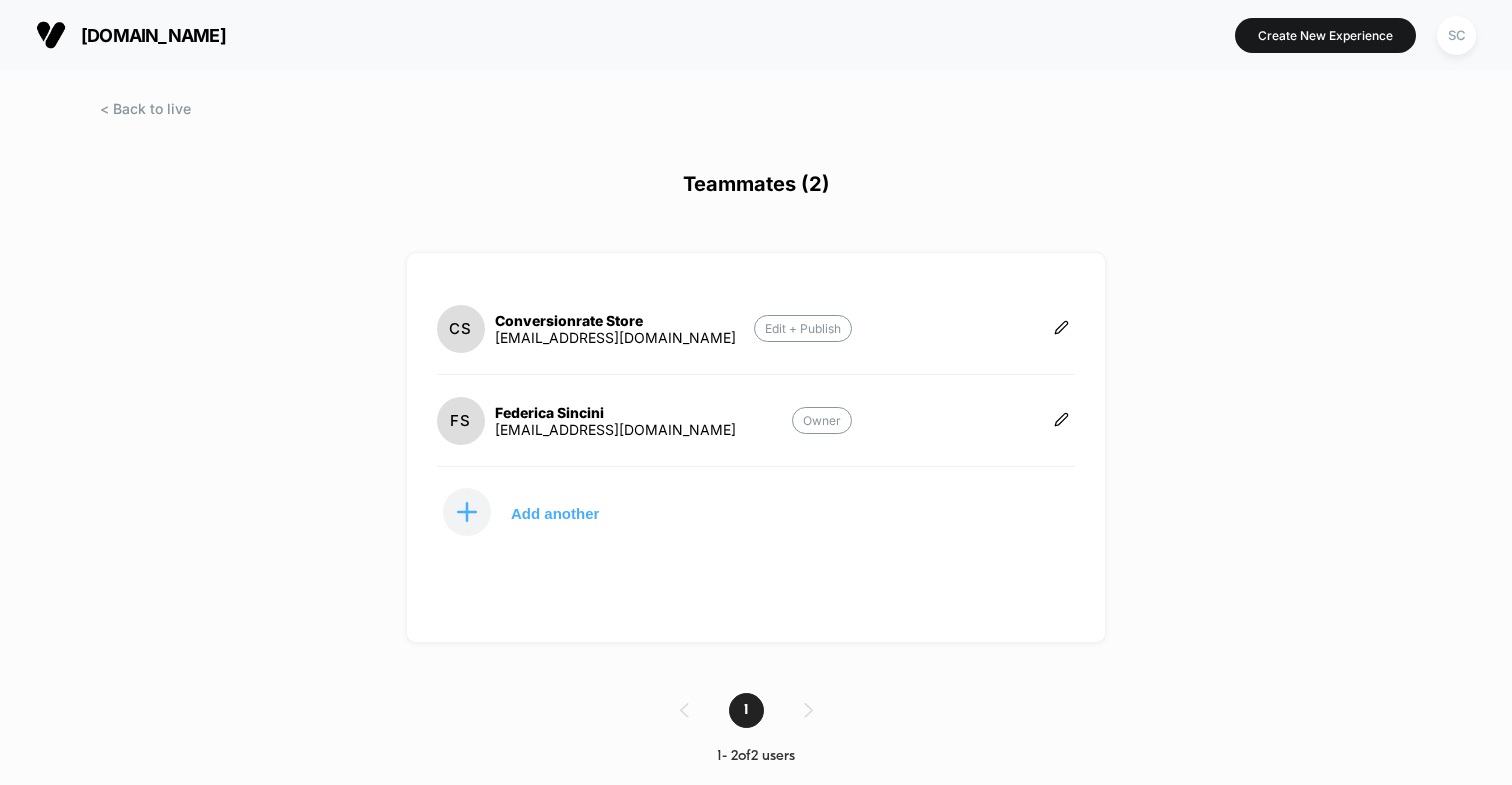 click on "eshop@cosabella.com" at bounding box center [615, 429] 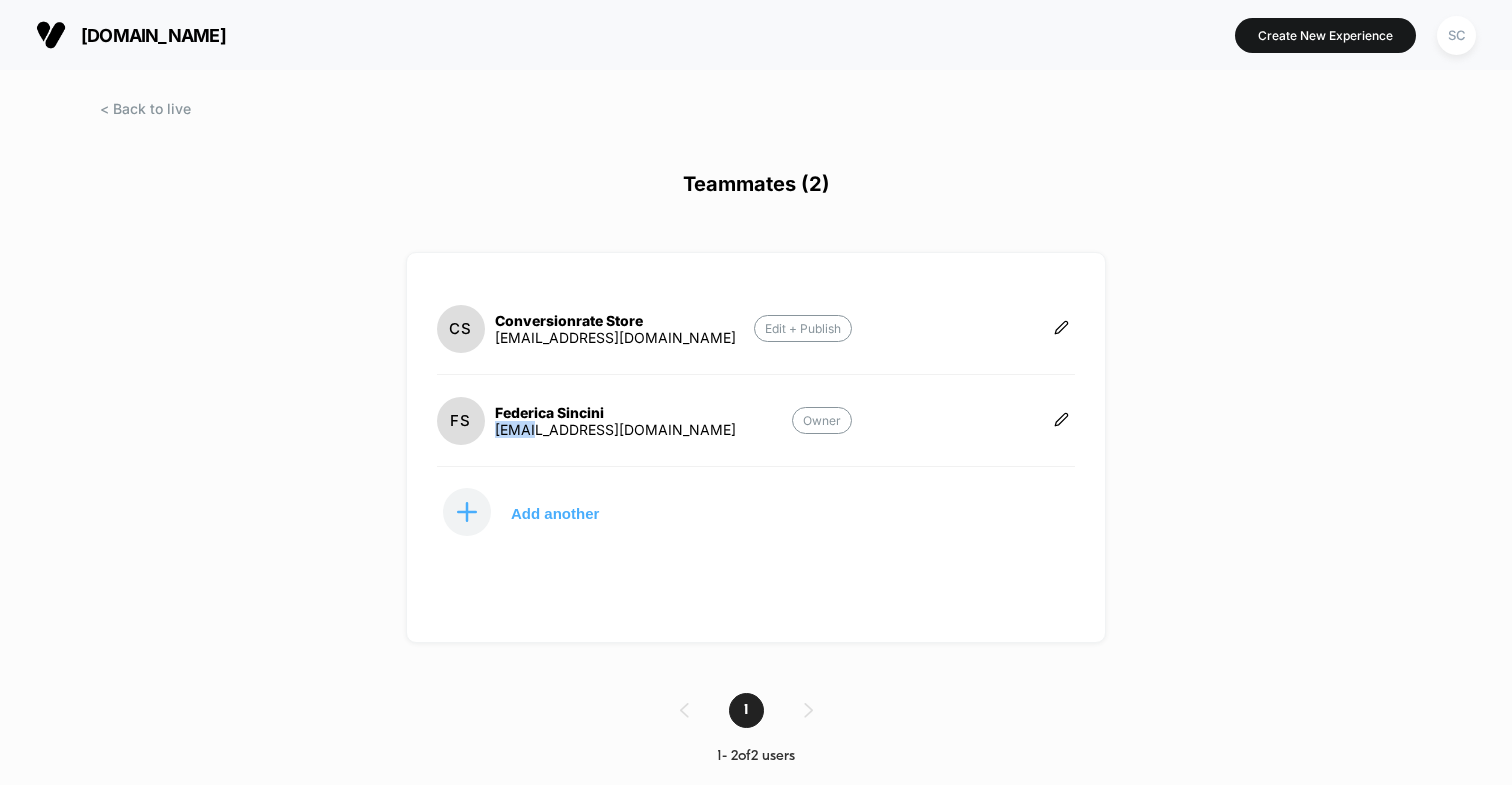 click on "eshop@cosabella.com" at bounding box center [615, 429] 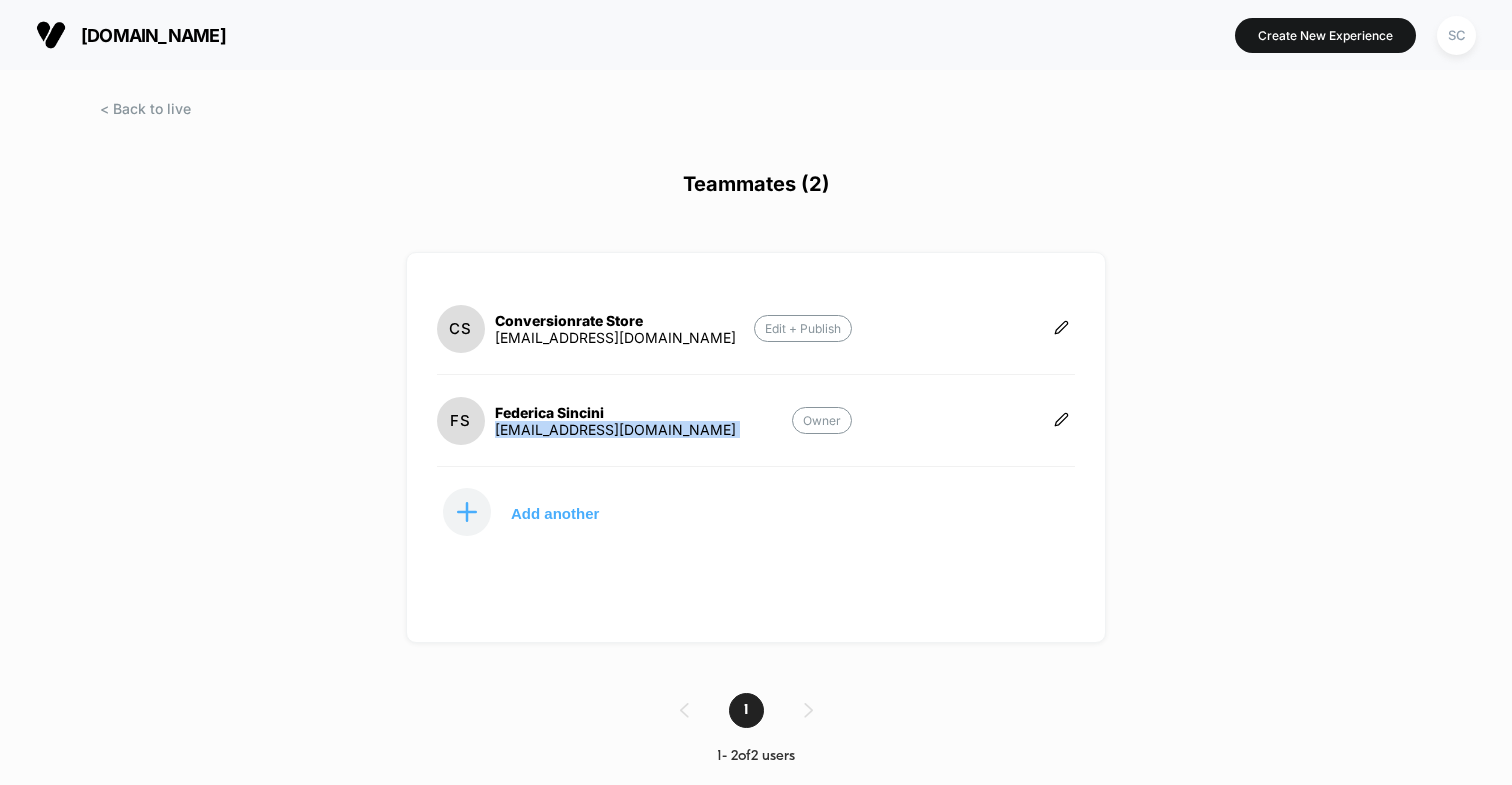 click on "eshop@cosabella.com" at bounding box center [615, 429] 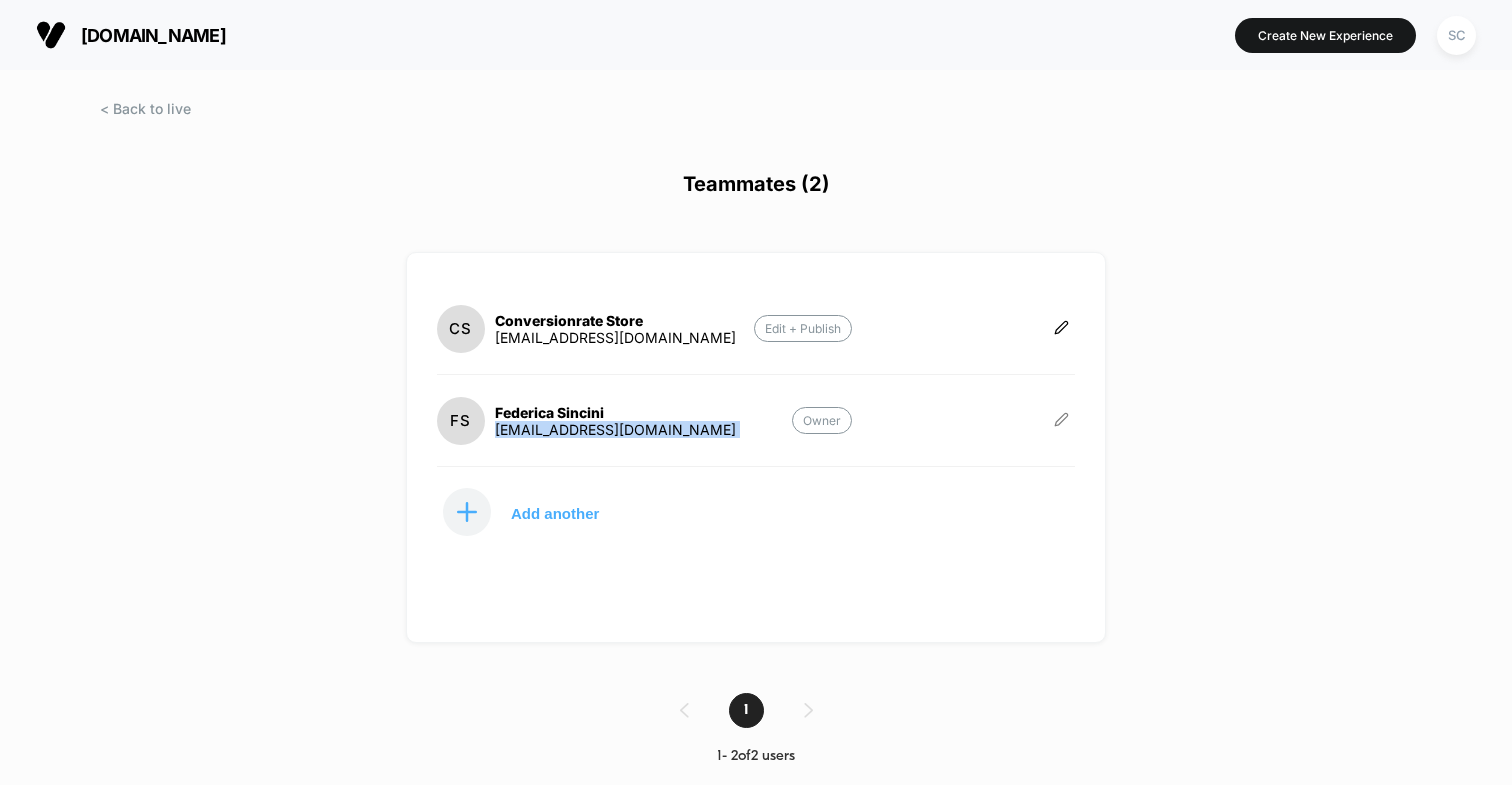 click at bounding box center [1061, 421] 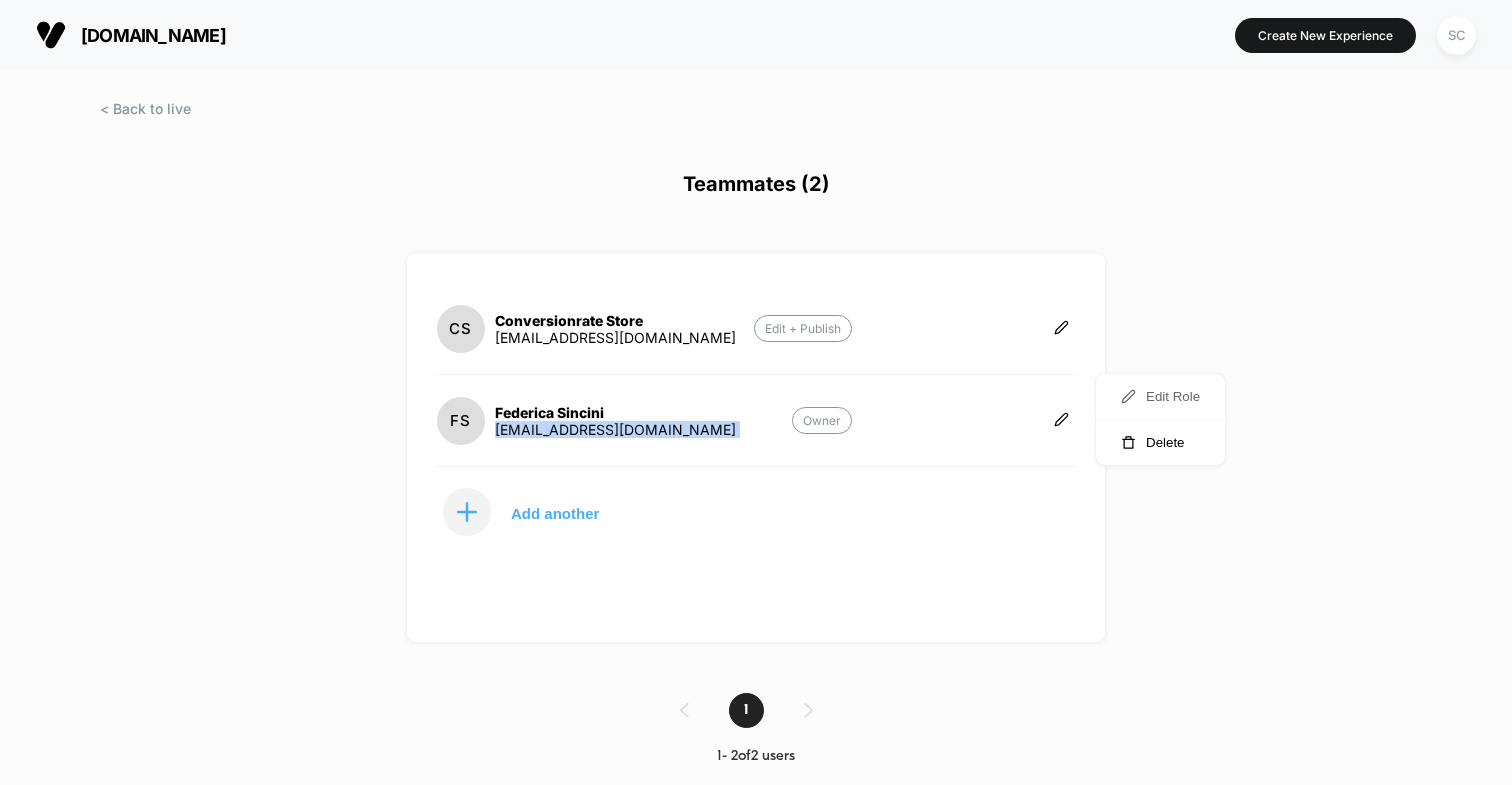 click on "Edit Role" at bounding box center (1160, 397) 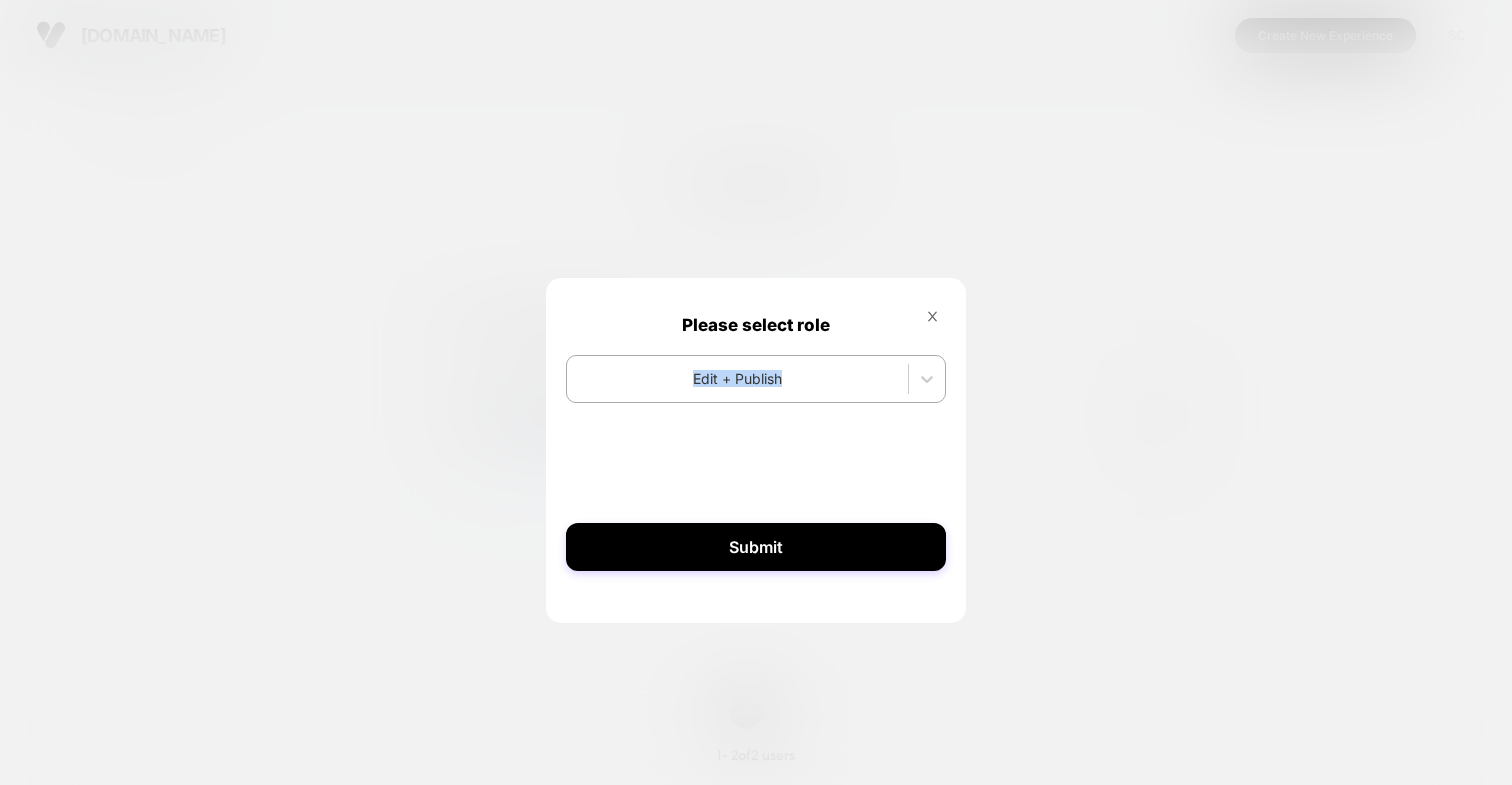 click 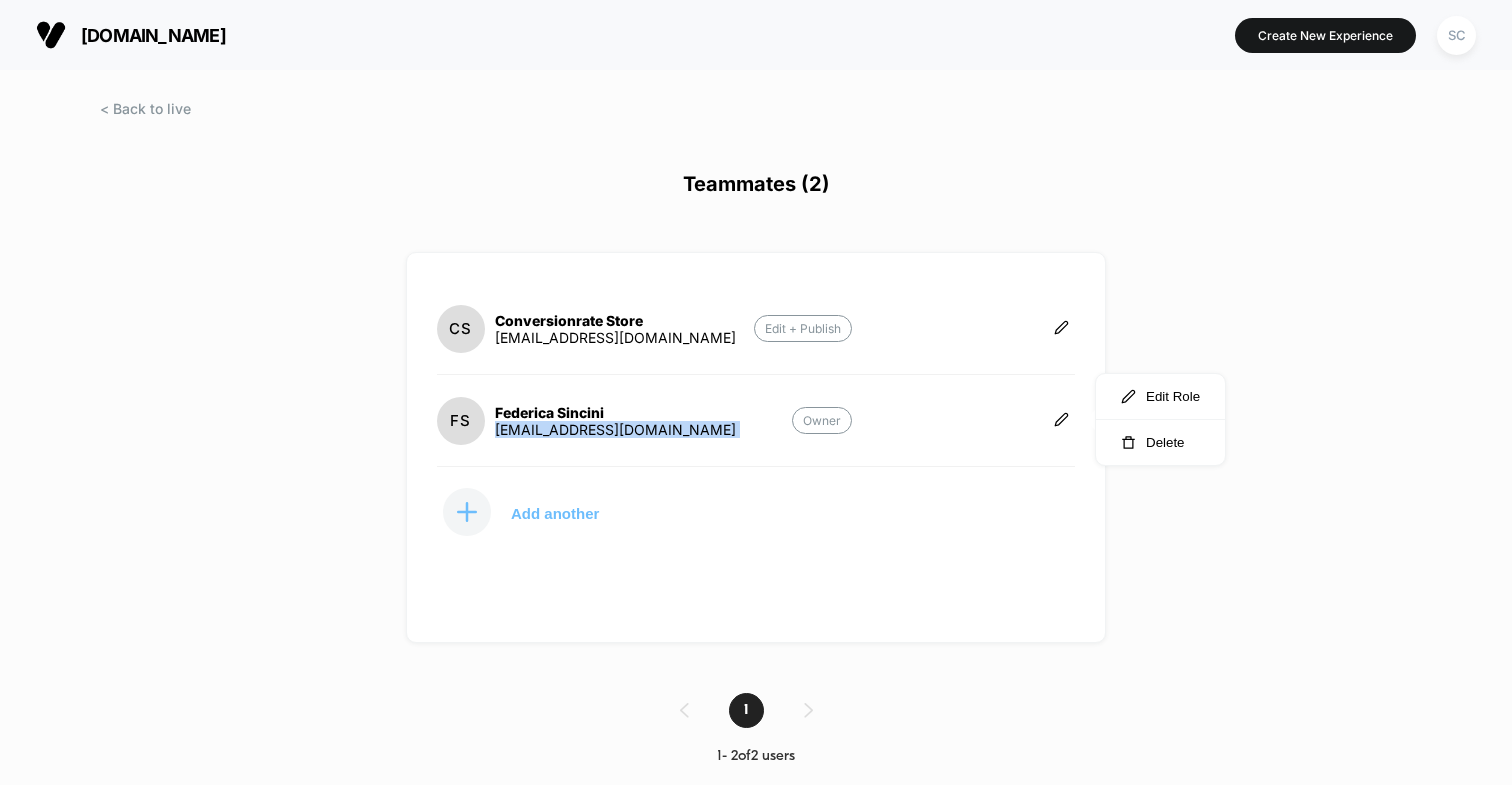 click on "Add another" at bounding box center (555, 513) 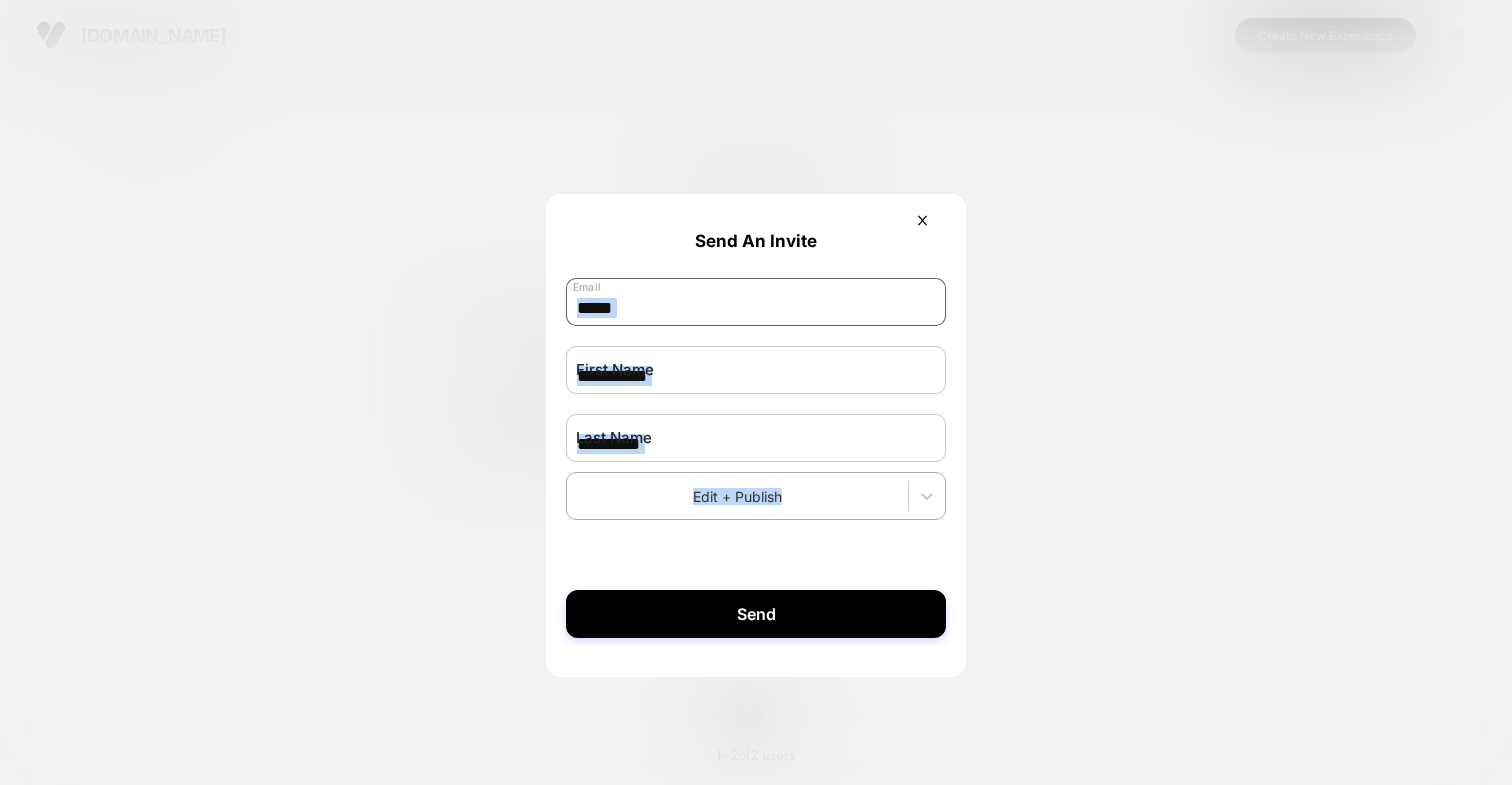 click at bounding box center [756, 302] 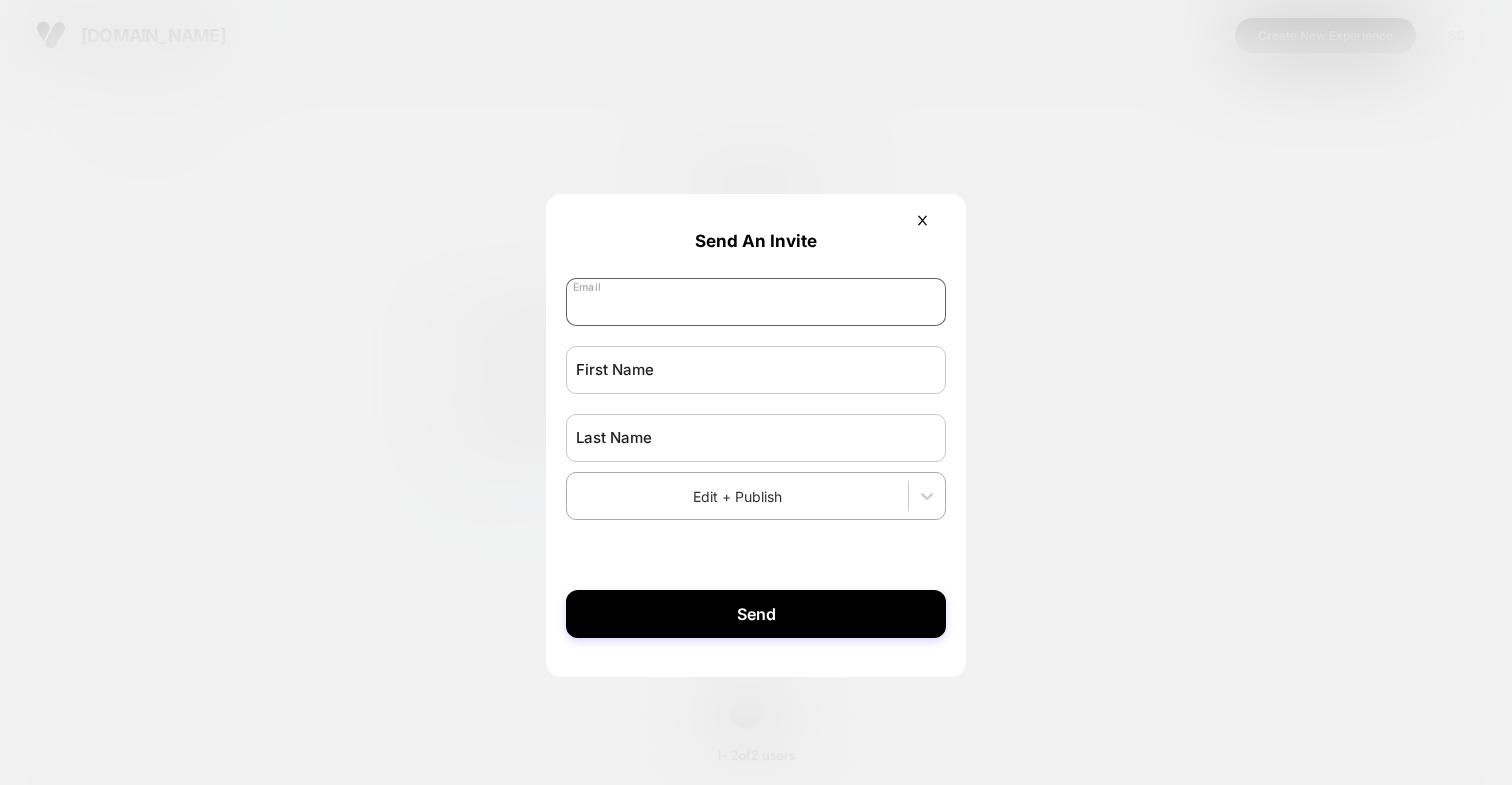 paste on "**********" 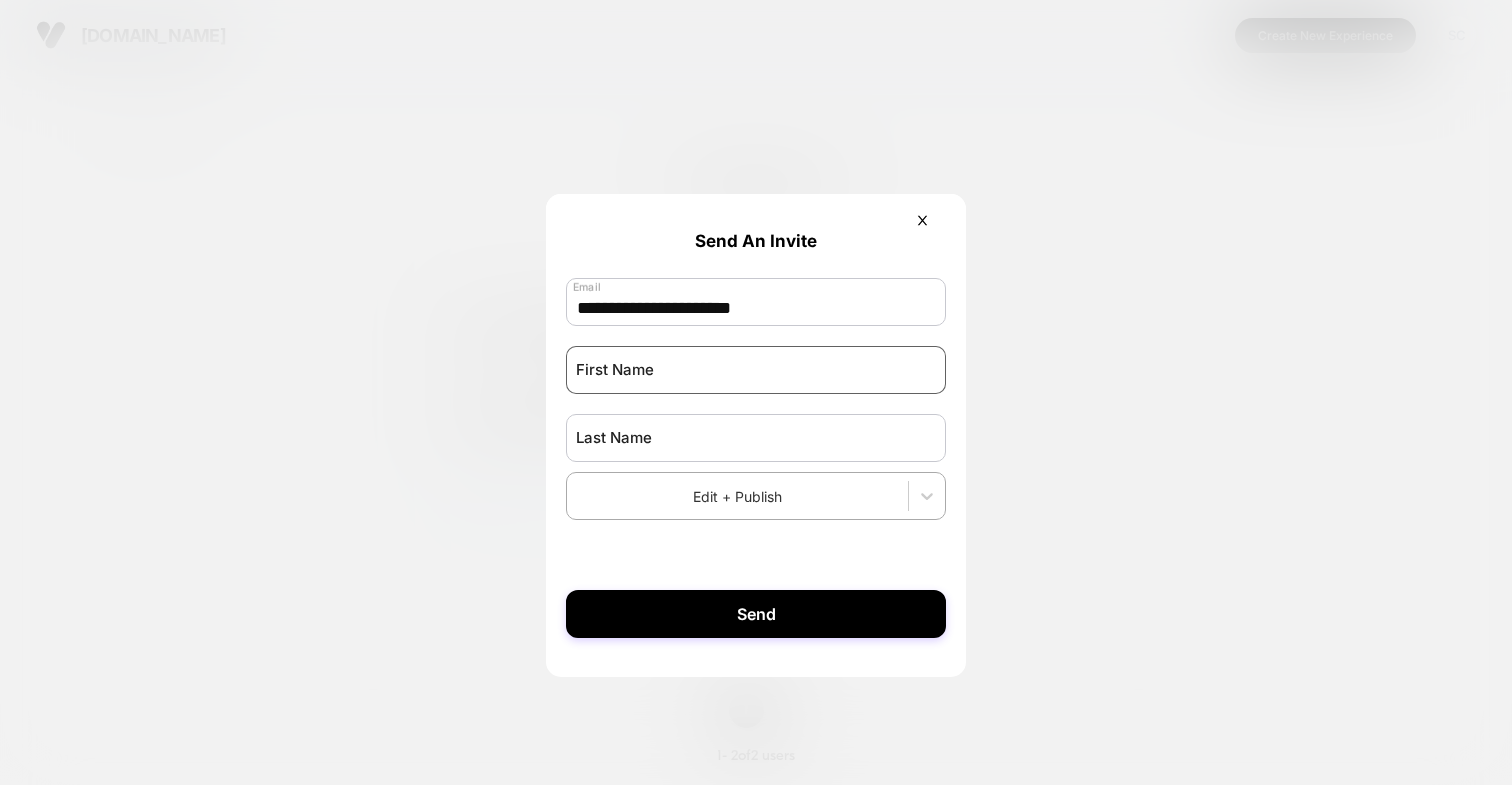 type on "**********" 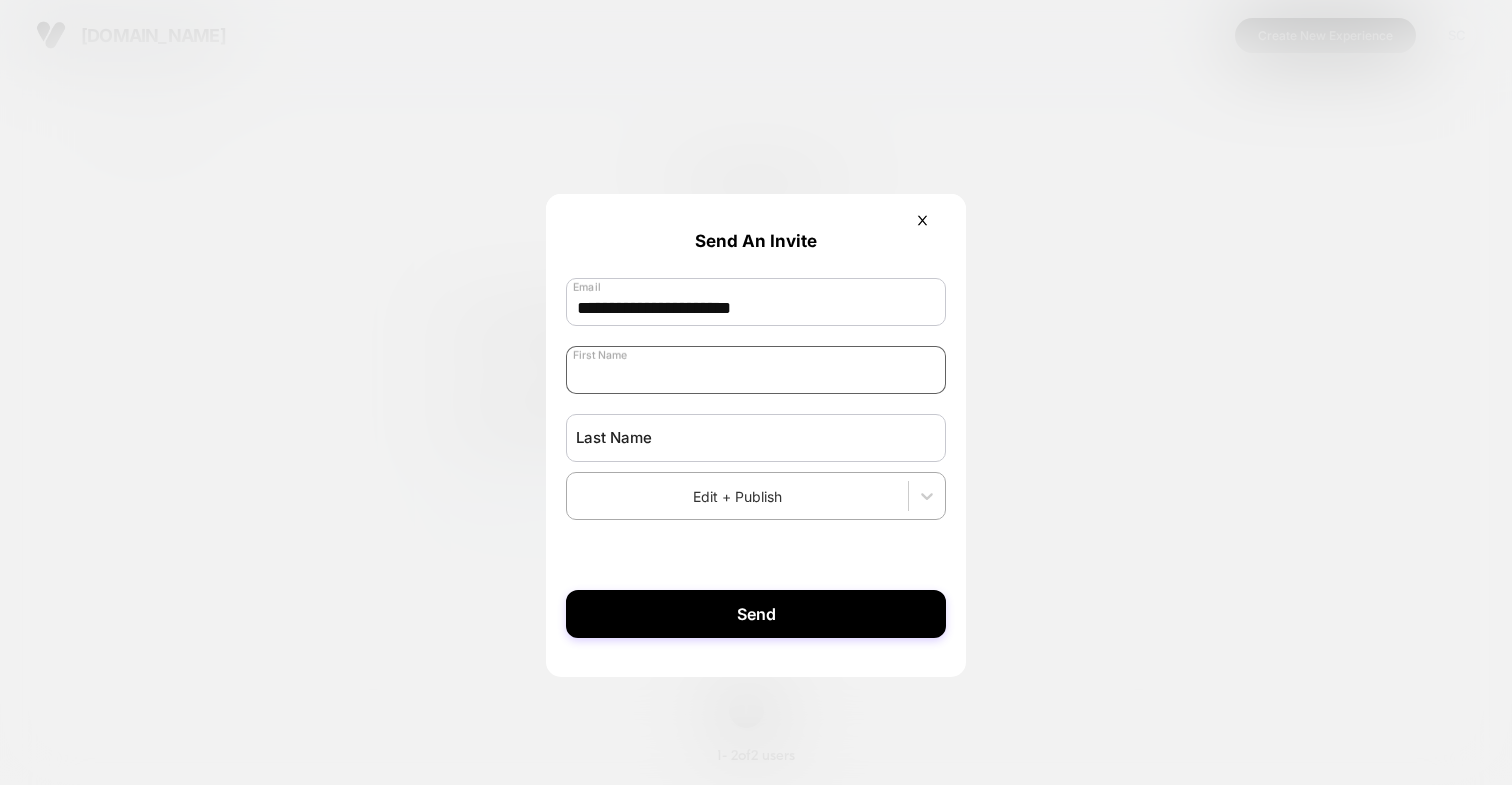 click at bounding box center (756, 370) 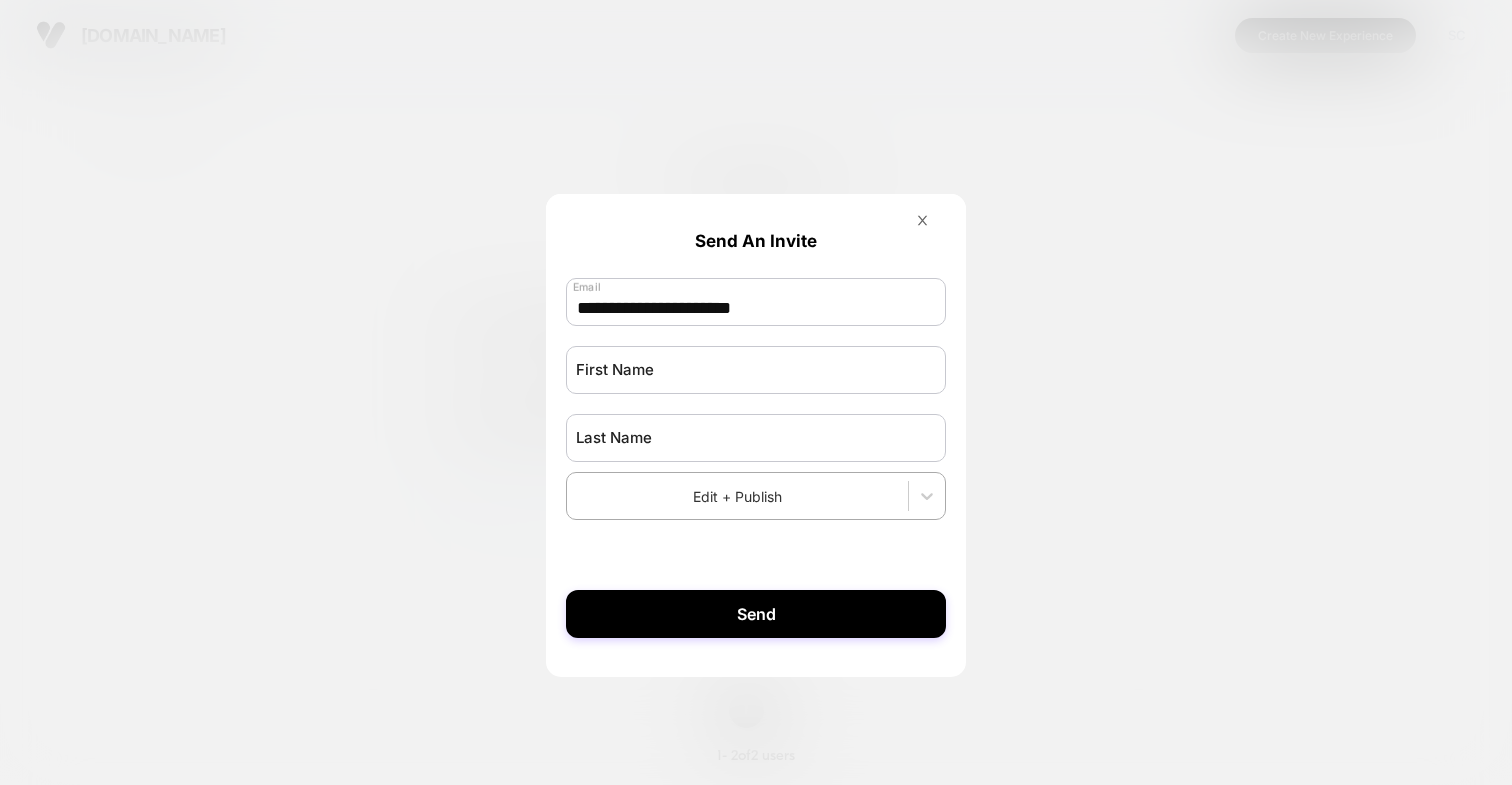 click 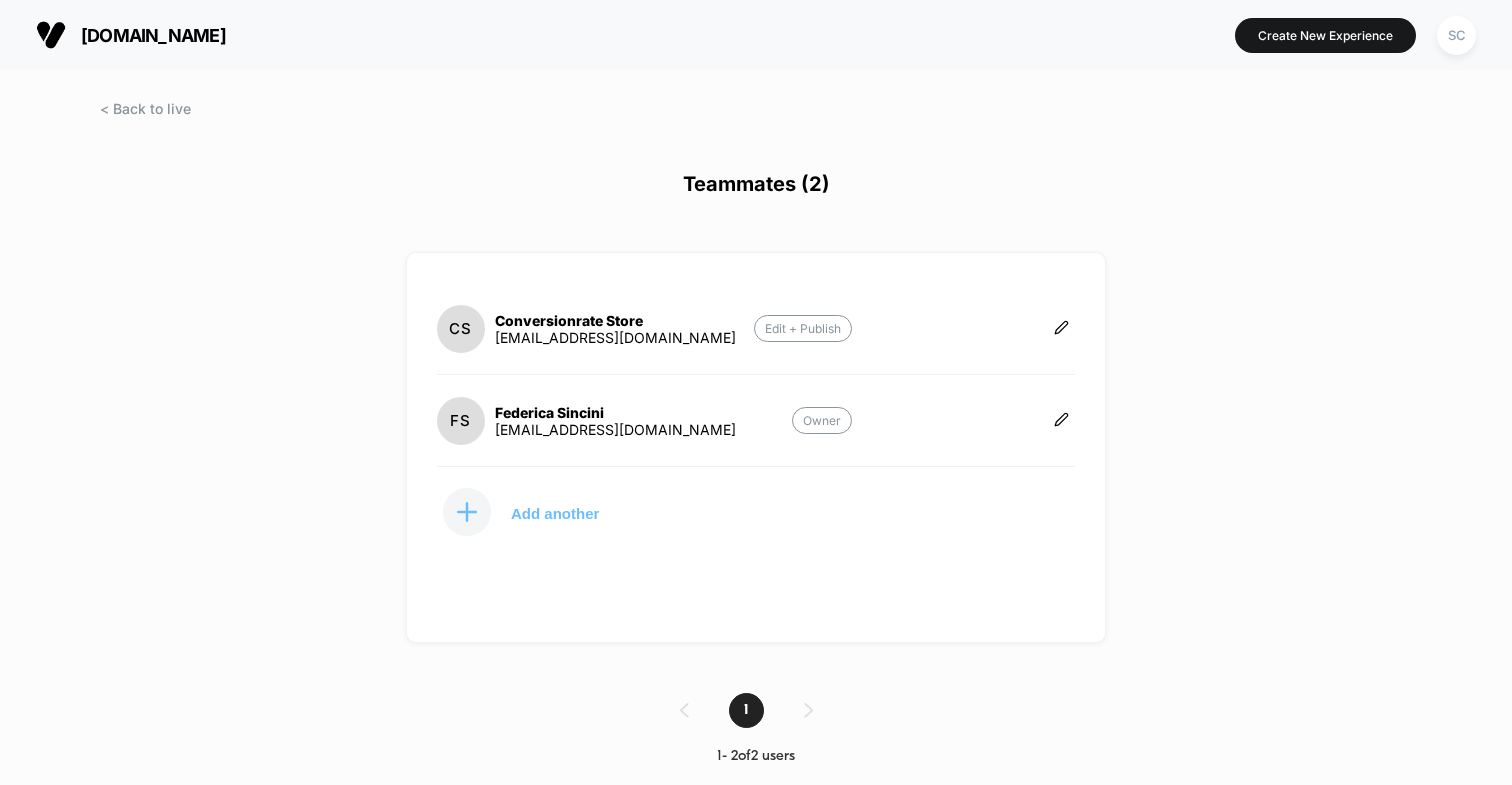 click on "Add another" at bounding box center (555, 513) 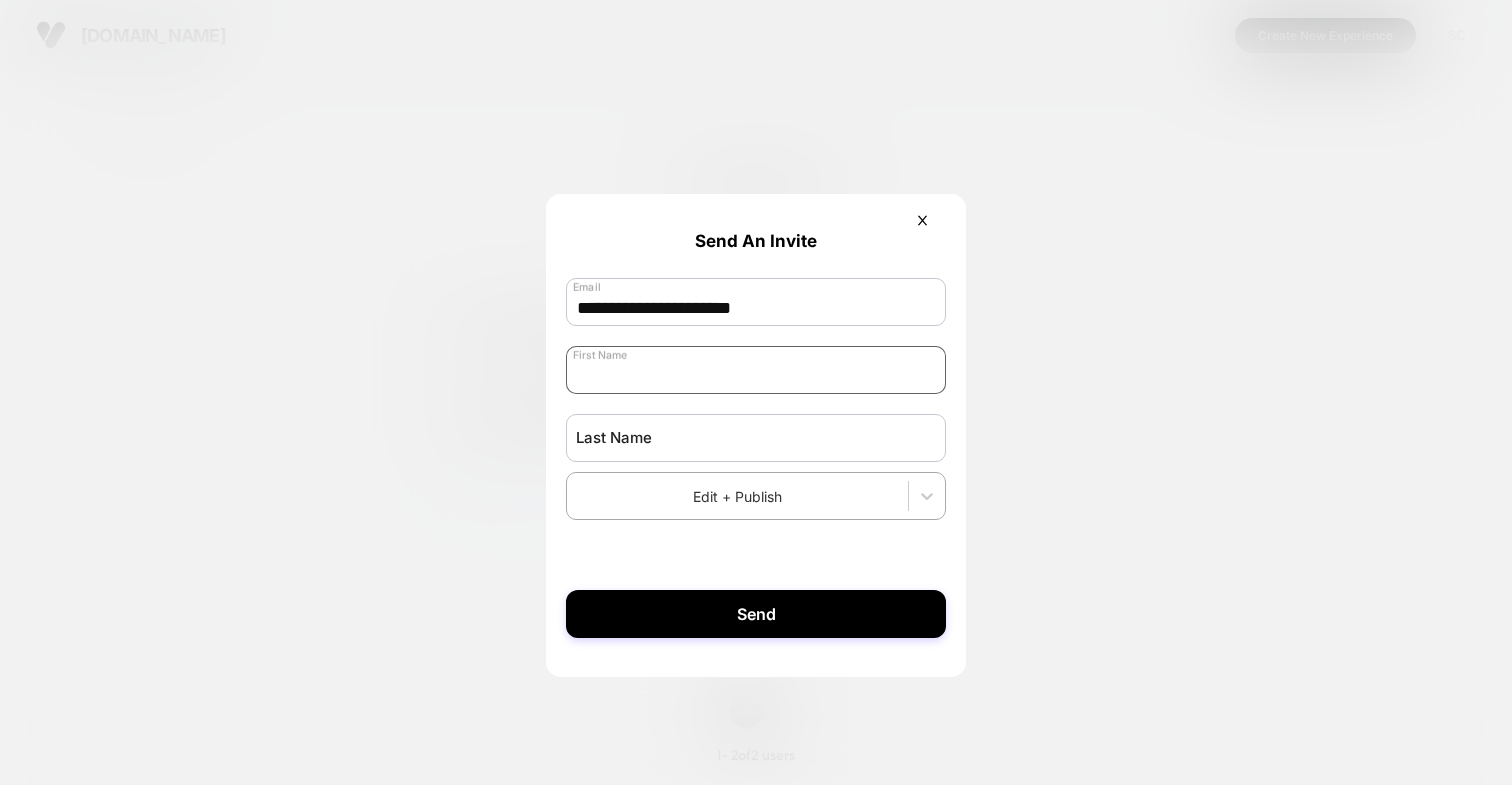 click at bounding box center (756, 370) 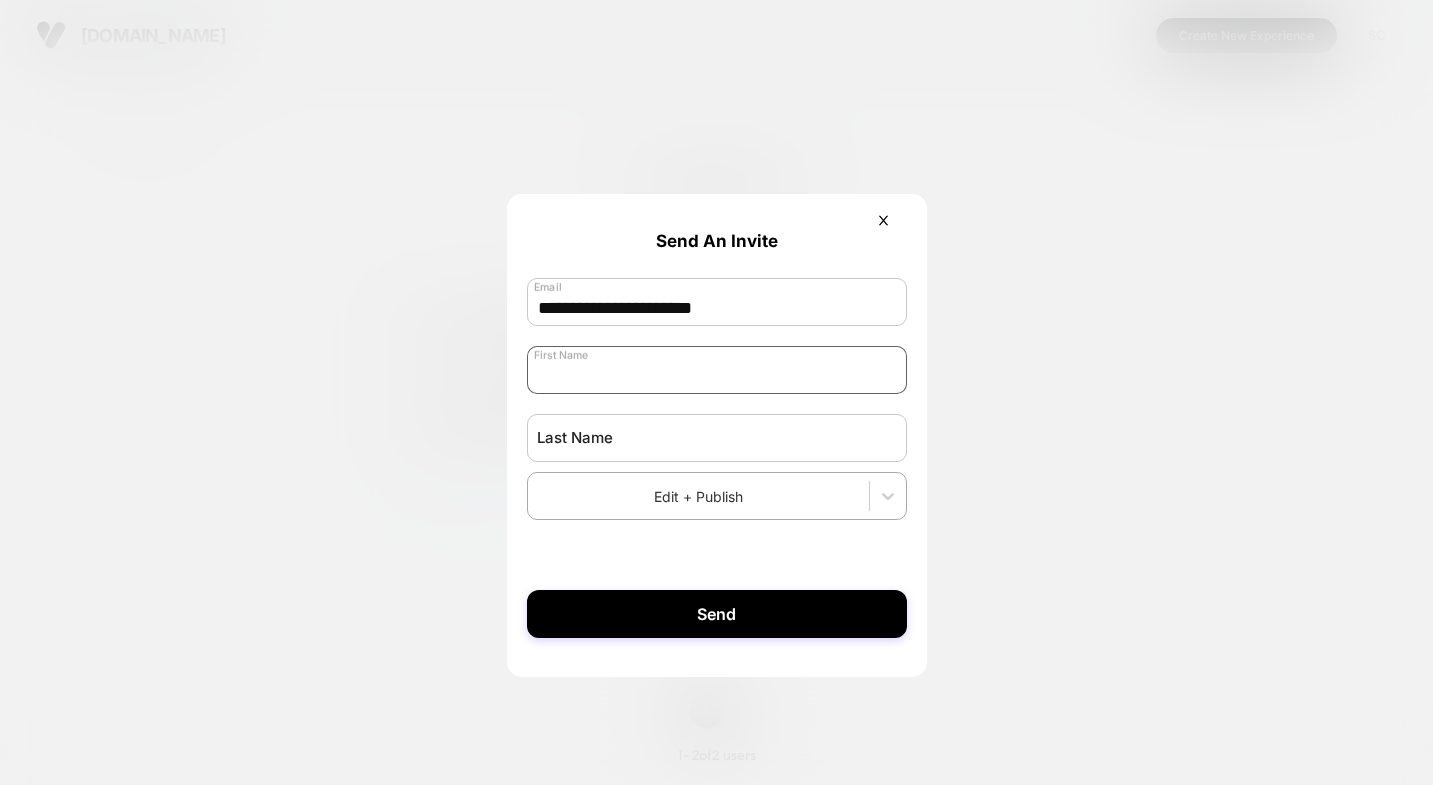 click at bounding box center [717, 370] 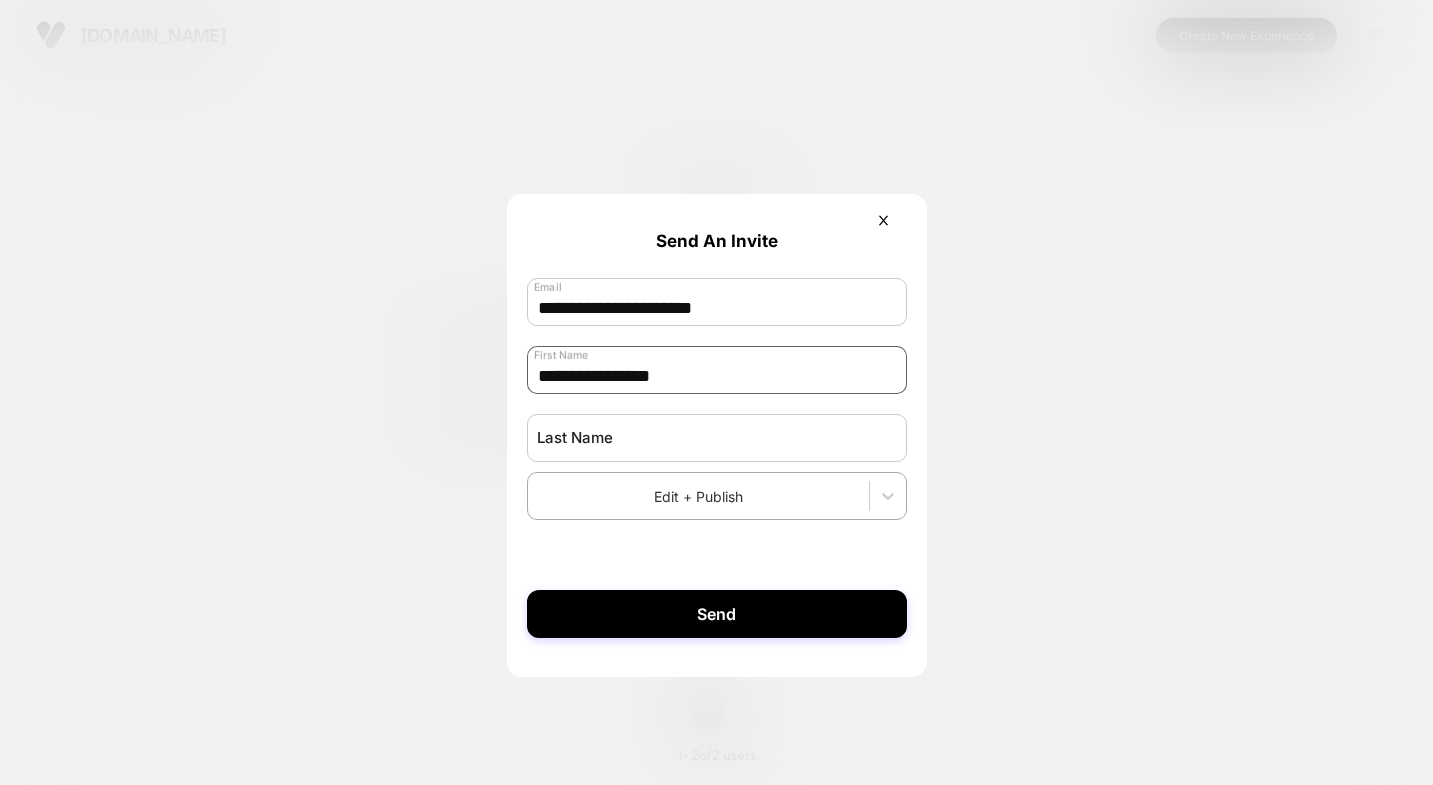 click on "**********" at bounding box center (717, 370) 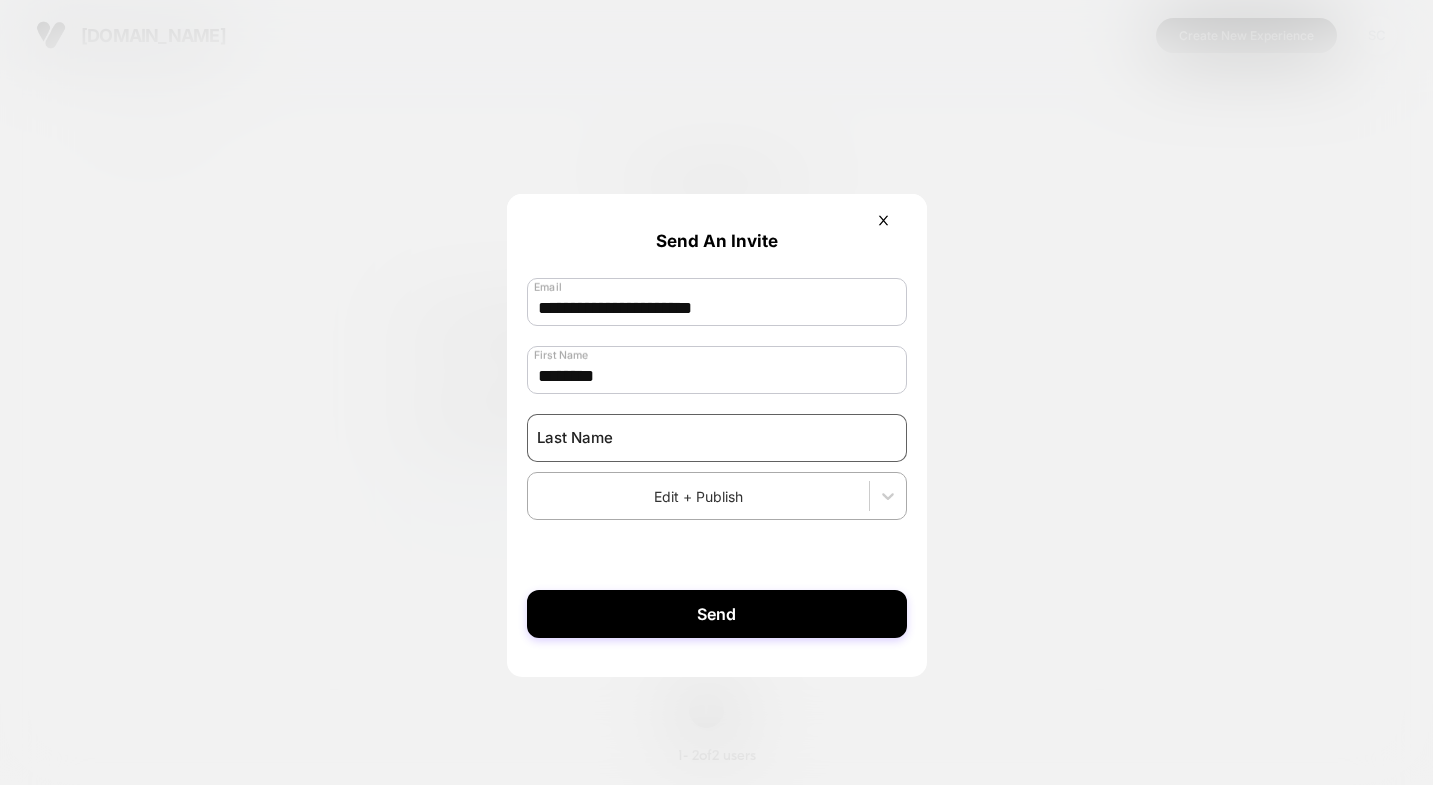 type on "********" 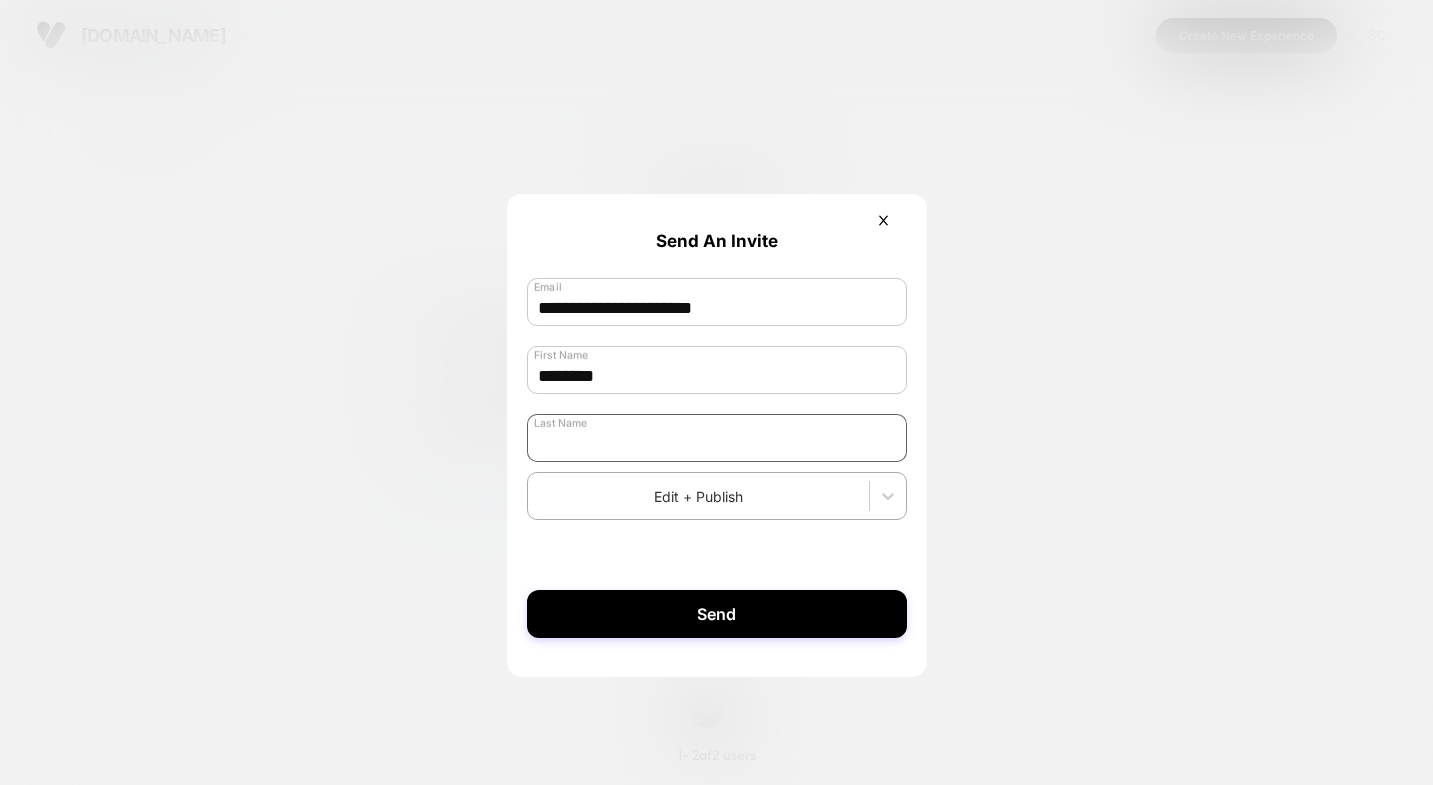 click at bounding box center (717, 438) 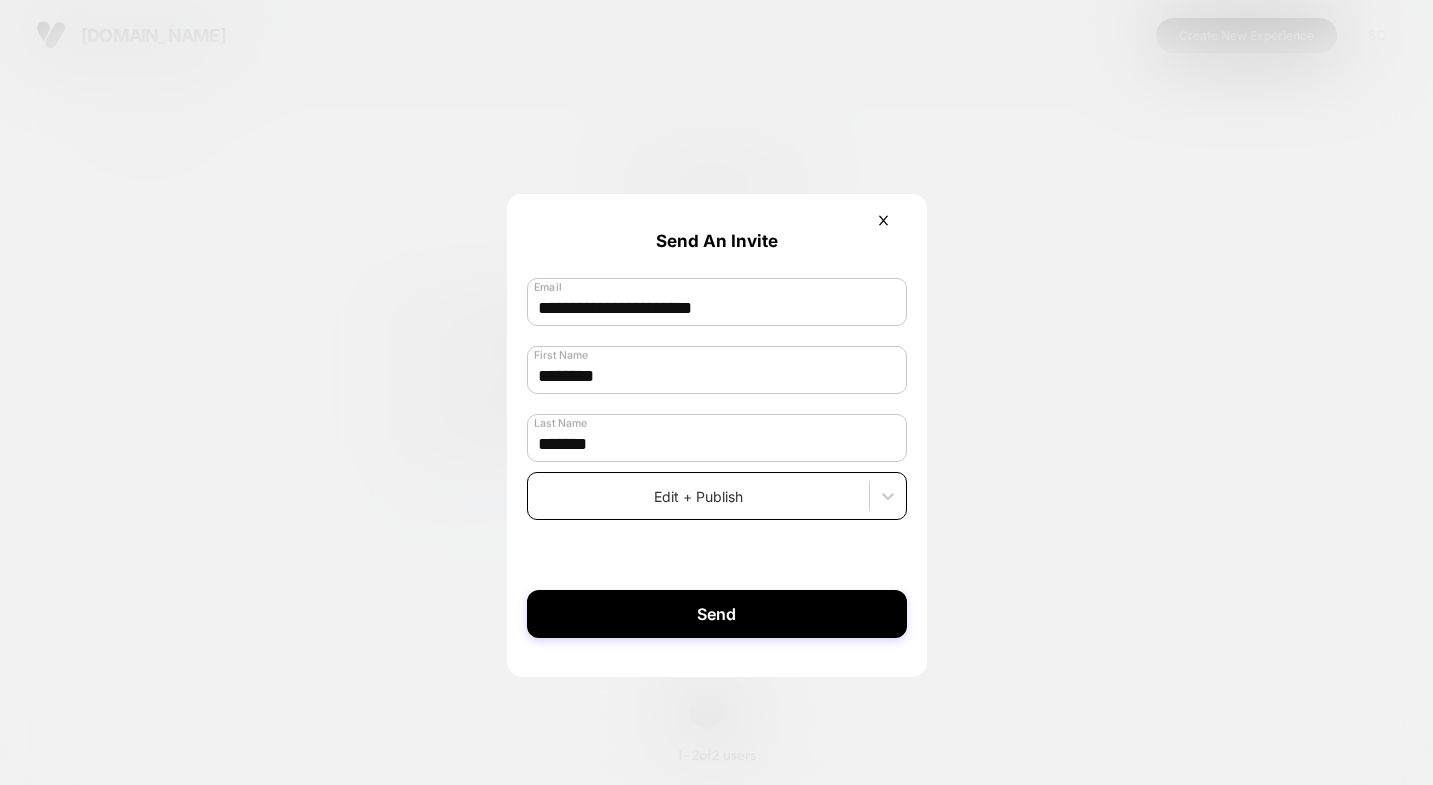 type on "*******" 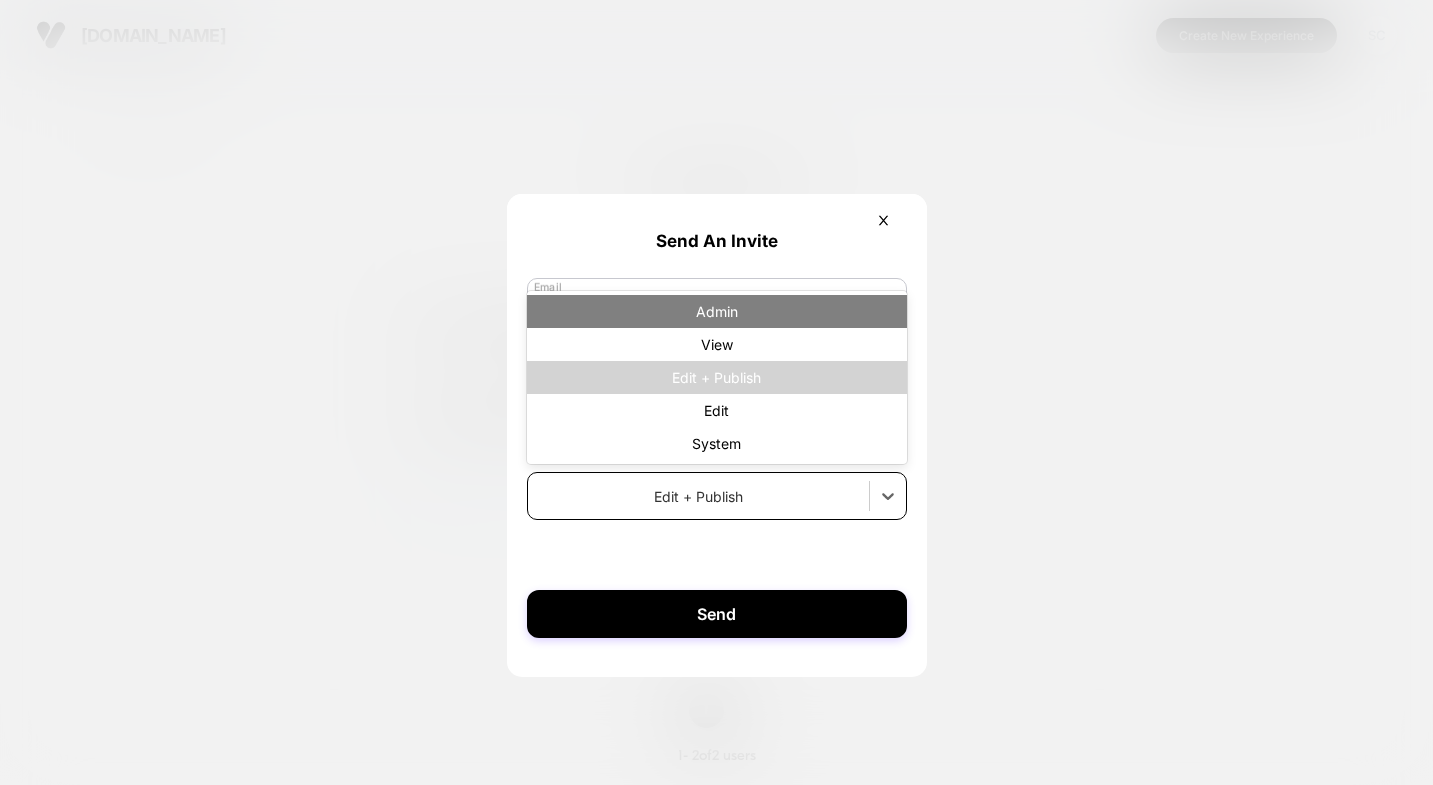 click on "Admin" at bounding box center (717, 311) 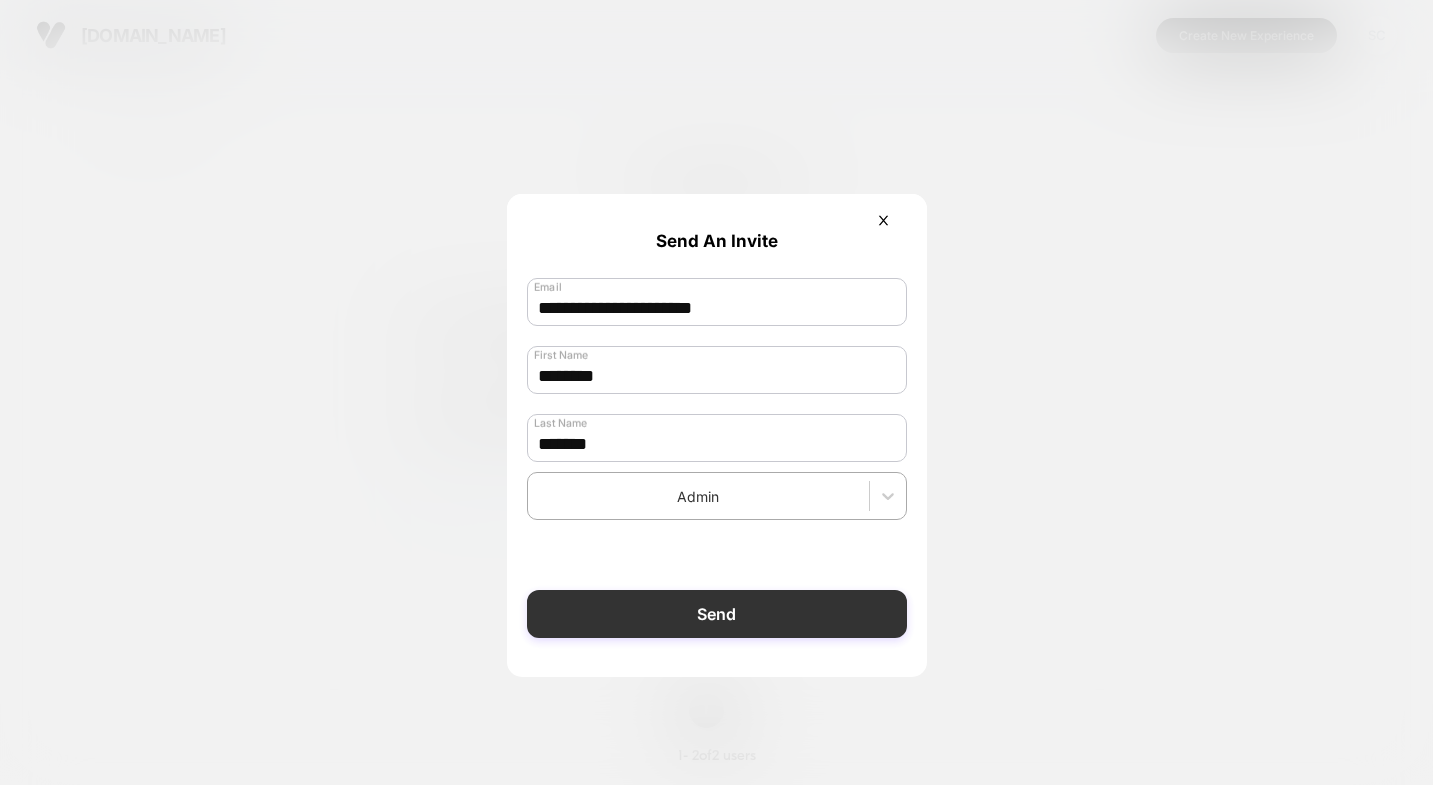 click on "Send" at bounding box center [717, 614] 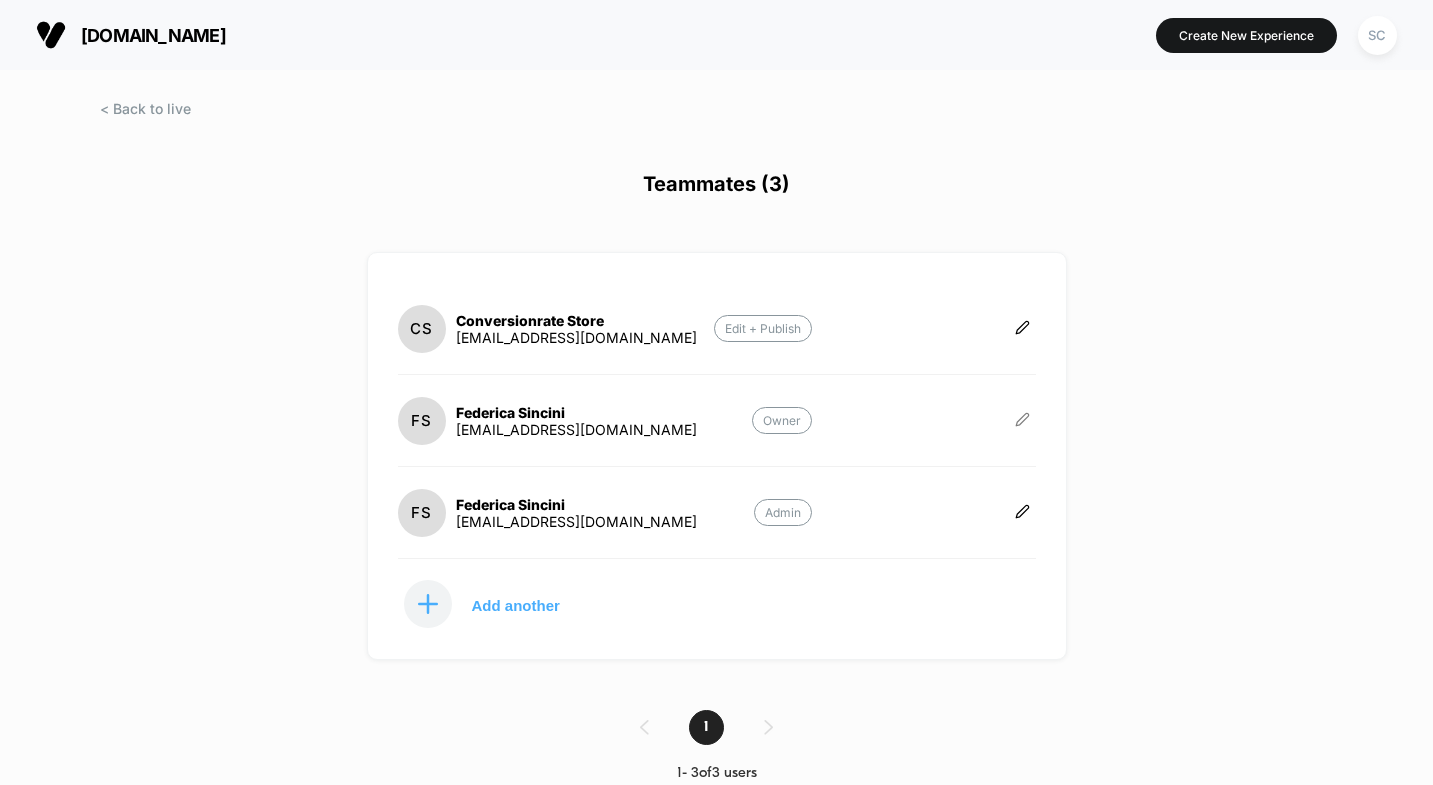 click 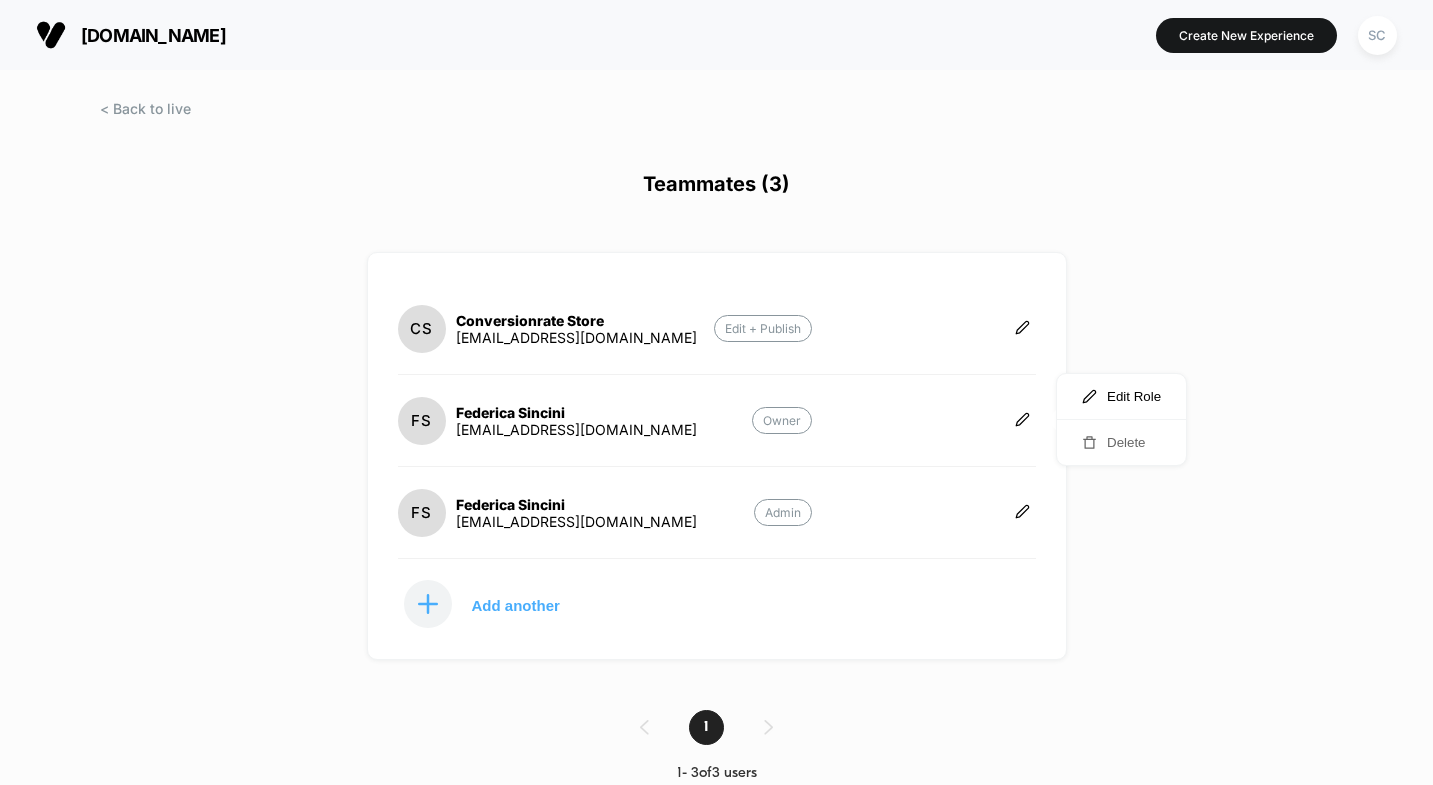click on "Delete" at bounding box center (1121, 442) 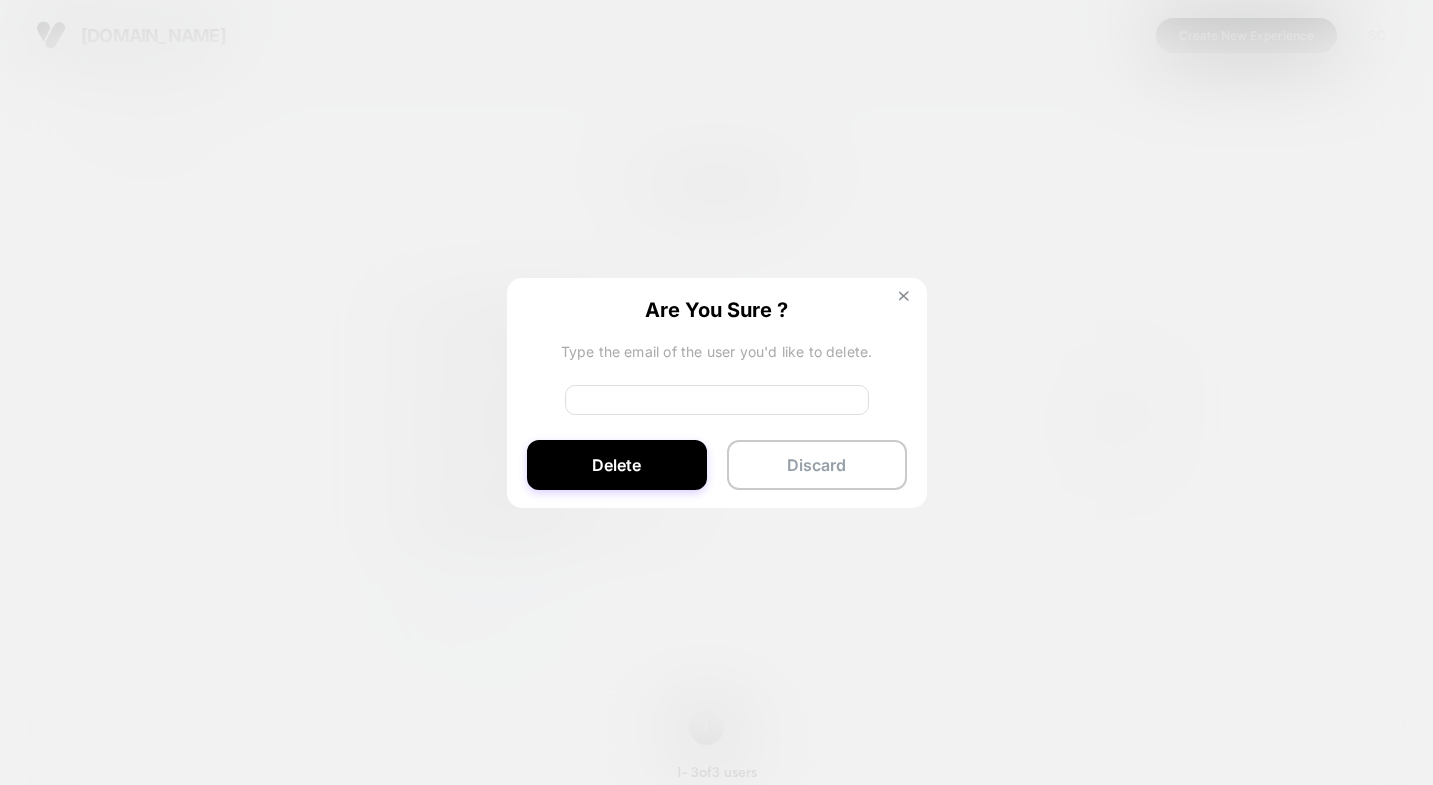 click at bounding box center [904, 296] 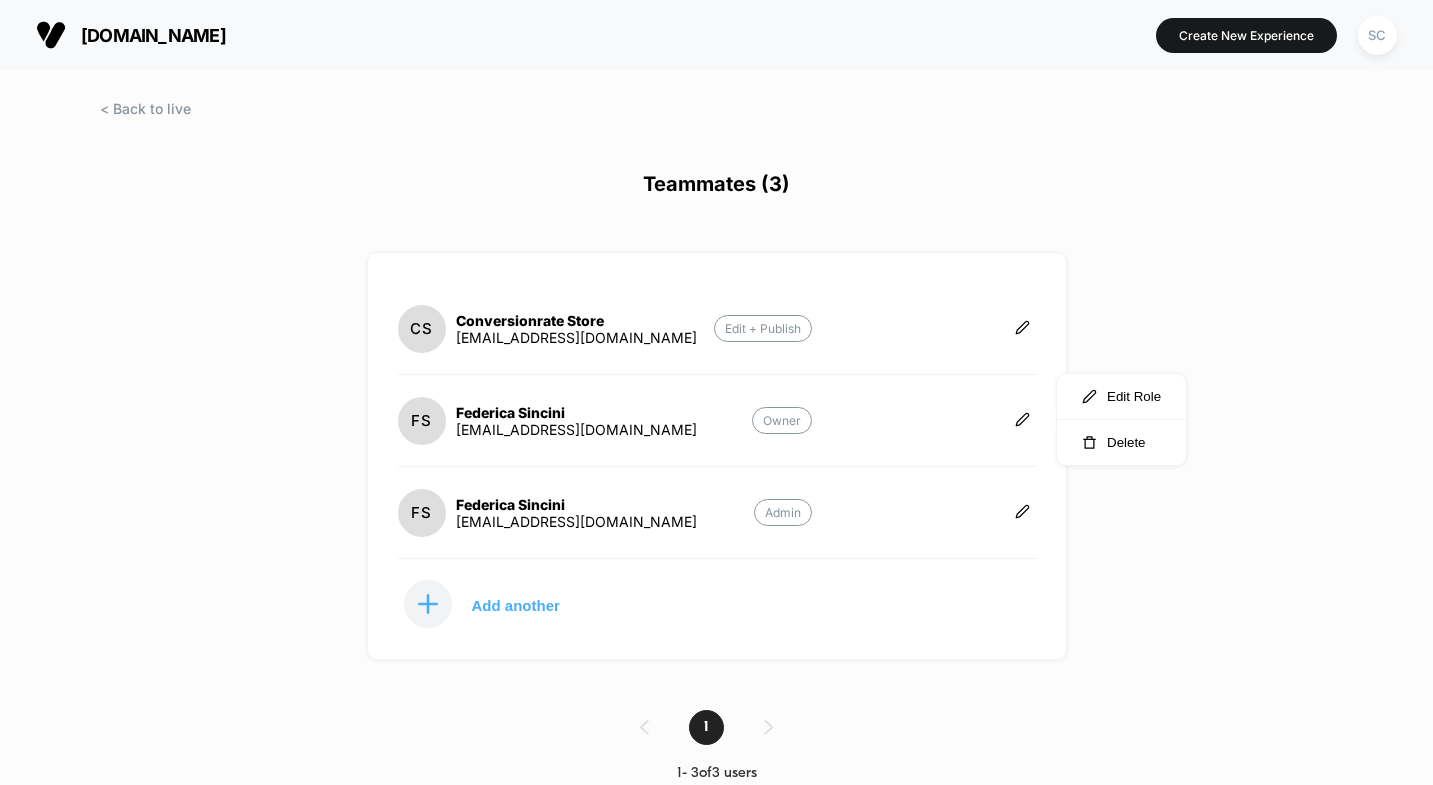 click on "cosabella.com Create New Experience SC Teammates (3) CS Conversionrate   Store analytics@conversionrate.store Edit + Publish FS Federica   Sincini eshop@cosabella.com Owner FS Federica   Sincini fsincini@cosabella.com Admin  Add another 1 1  -   3  of  3   users" at bounding box center [716, 392] 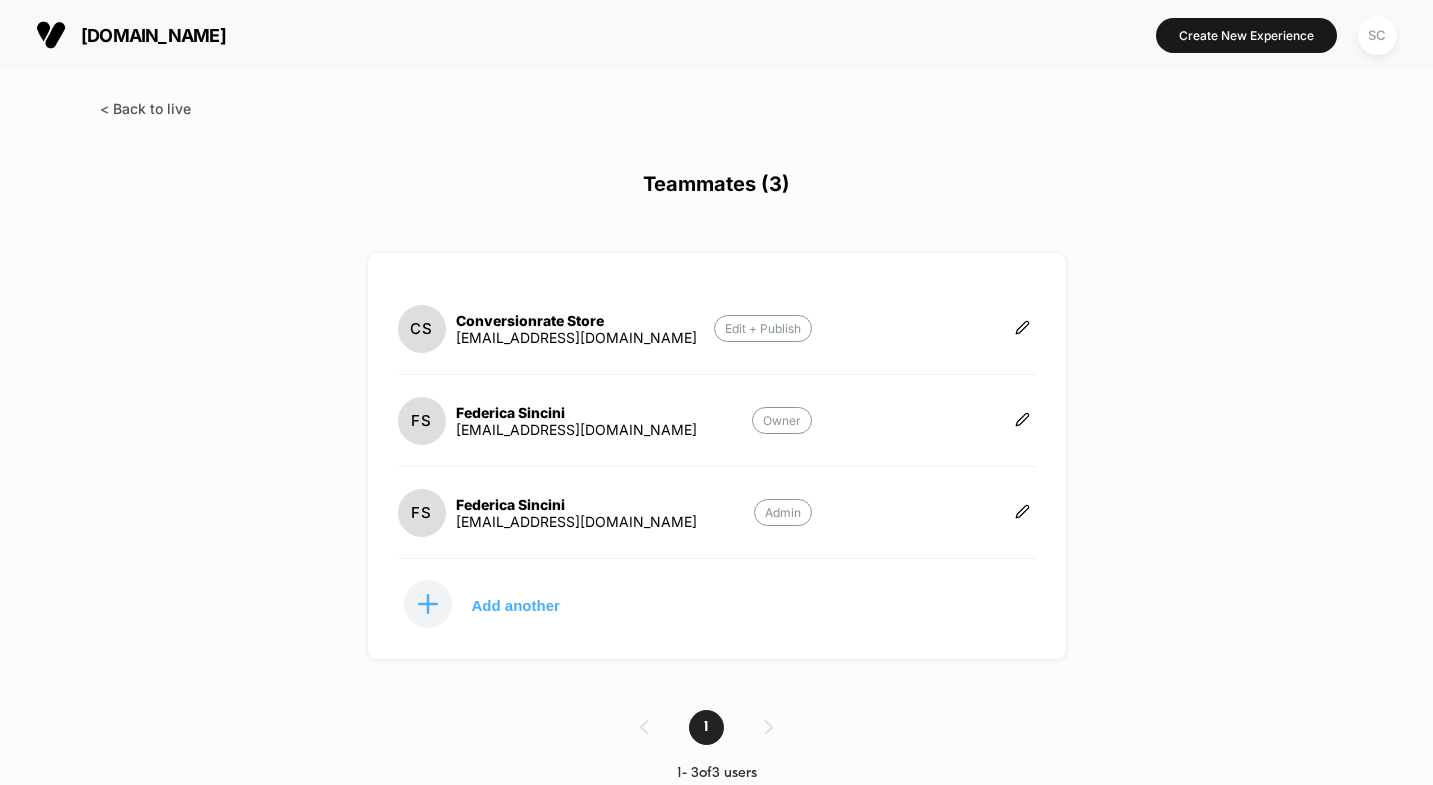 click at bounding box center [145, 108] 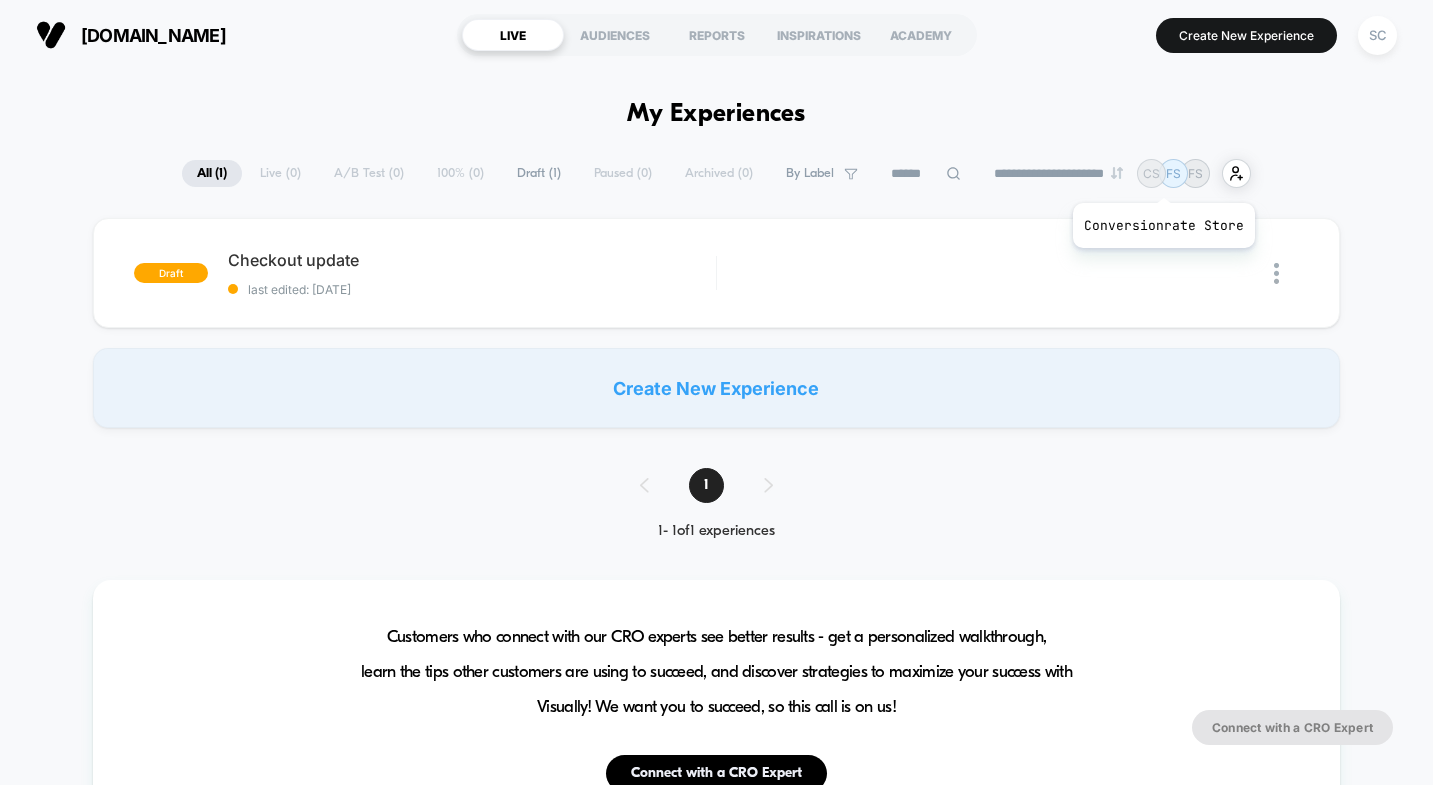 scroll, scrollTop: 0, scrollLeft: 0, axis: both 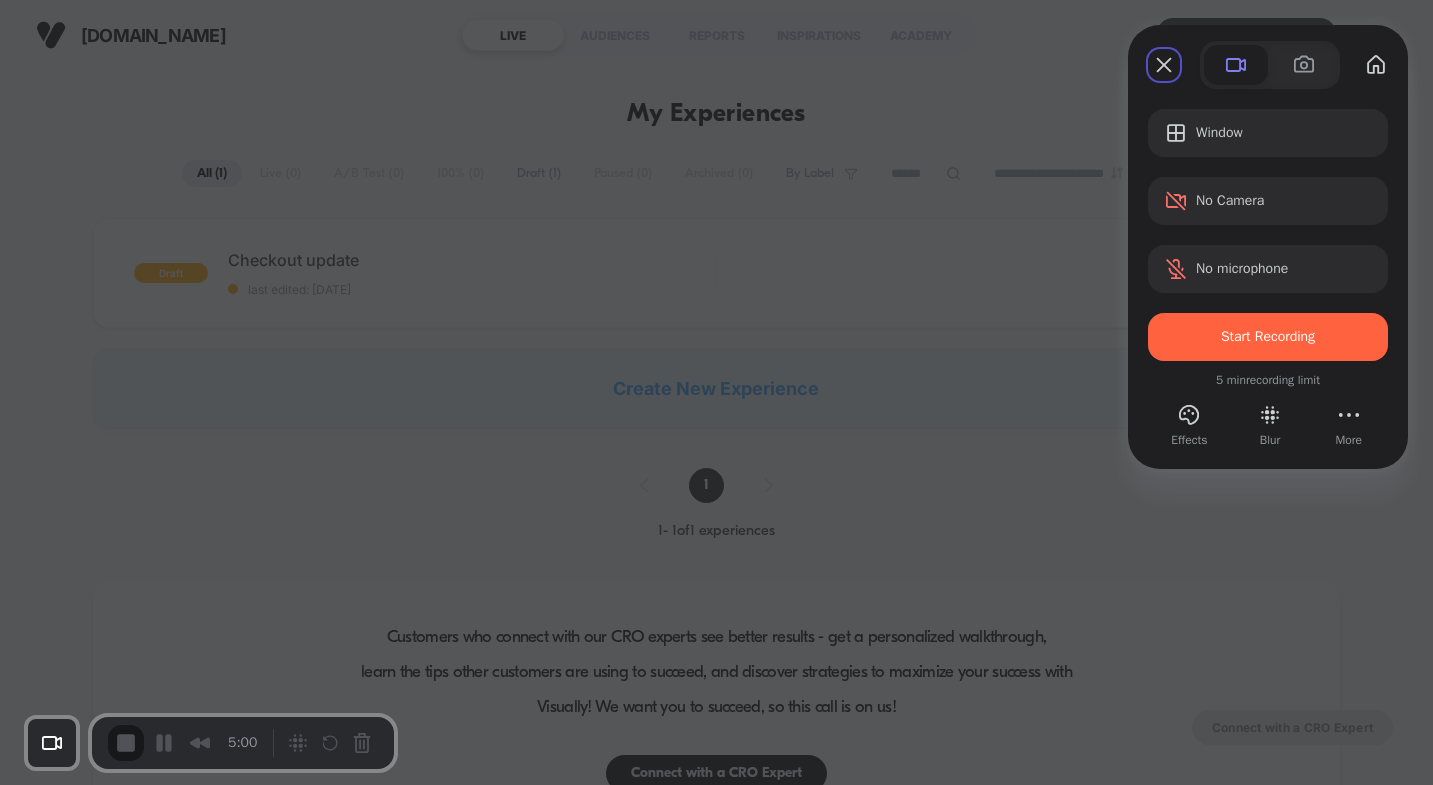 click at bounding box center (1239, 1716) 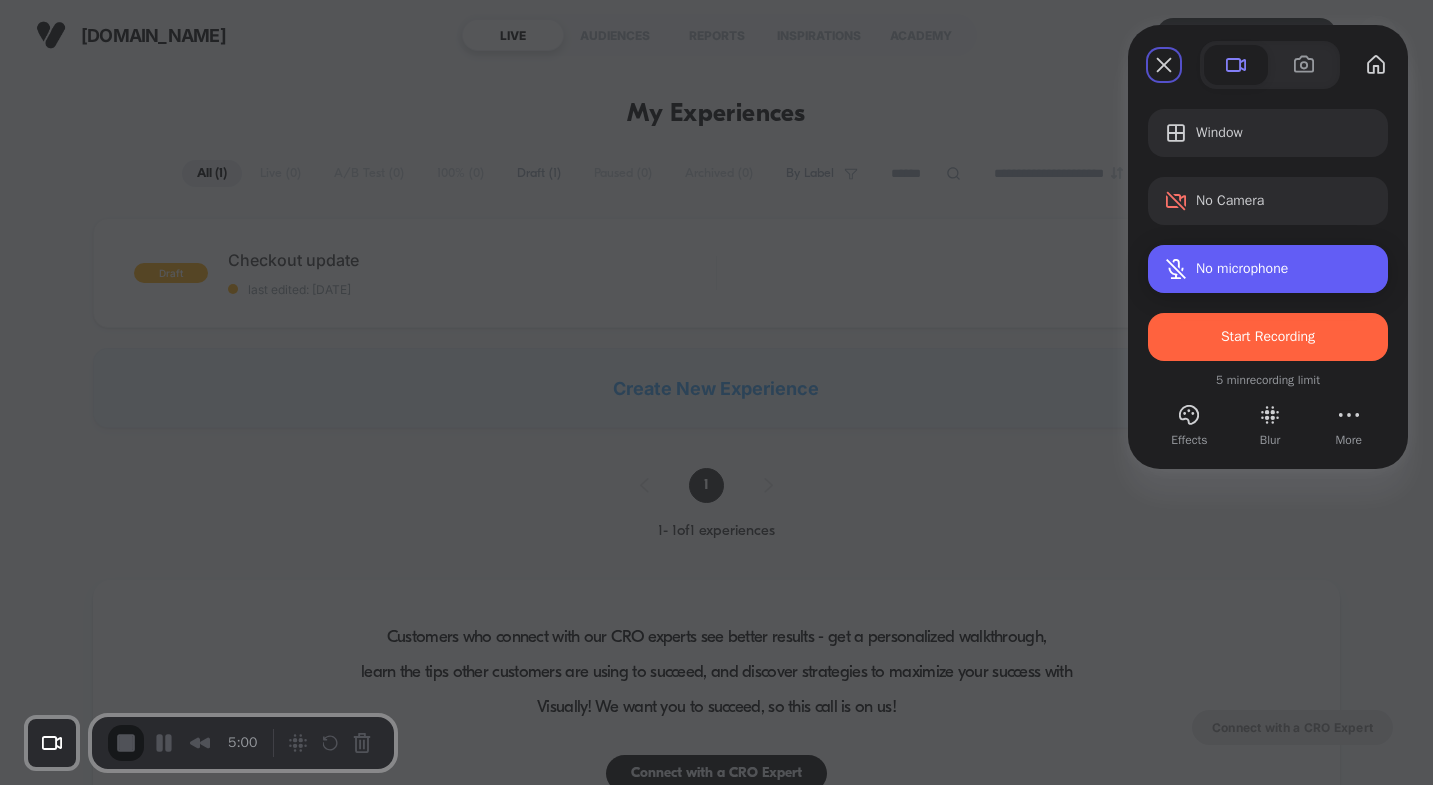 click on "No microphone" at bounding box center (1242, 269) 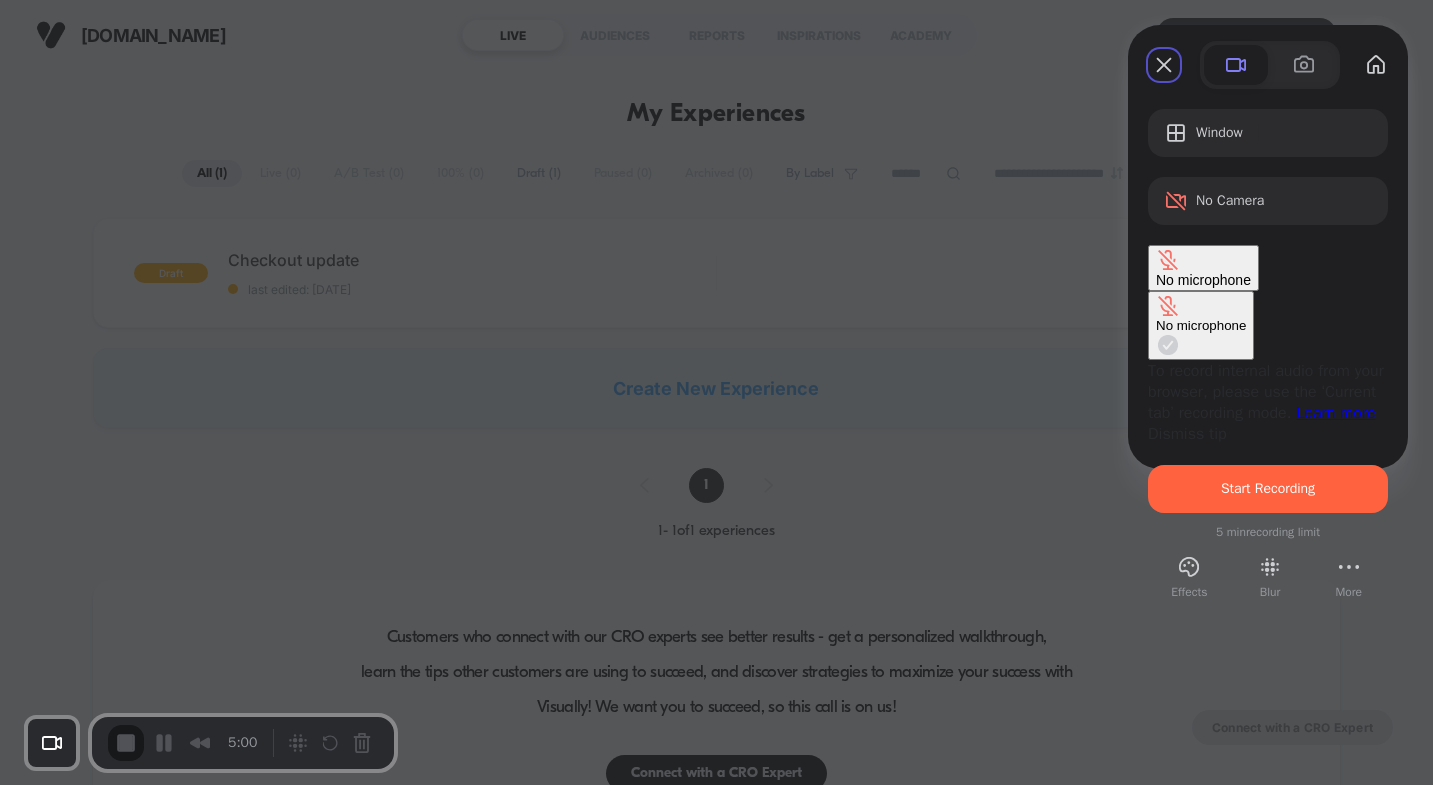 click on "No microphone" at bounding box center (1203, 280) 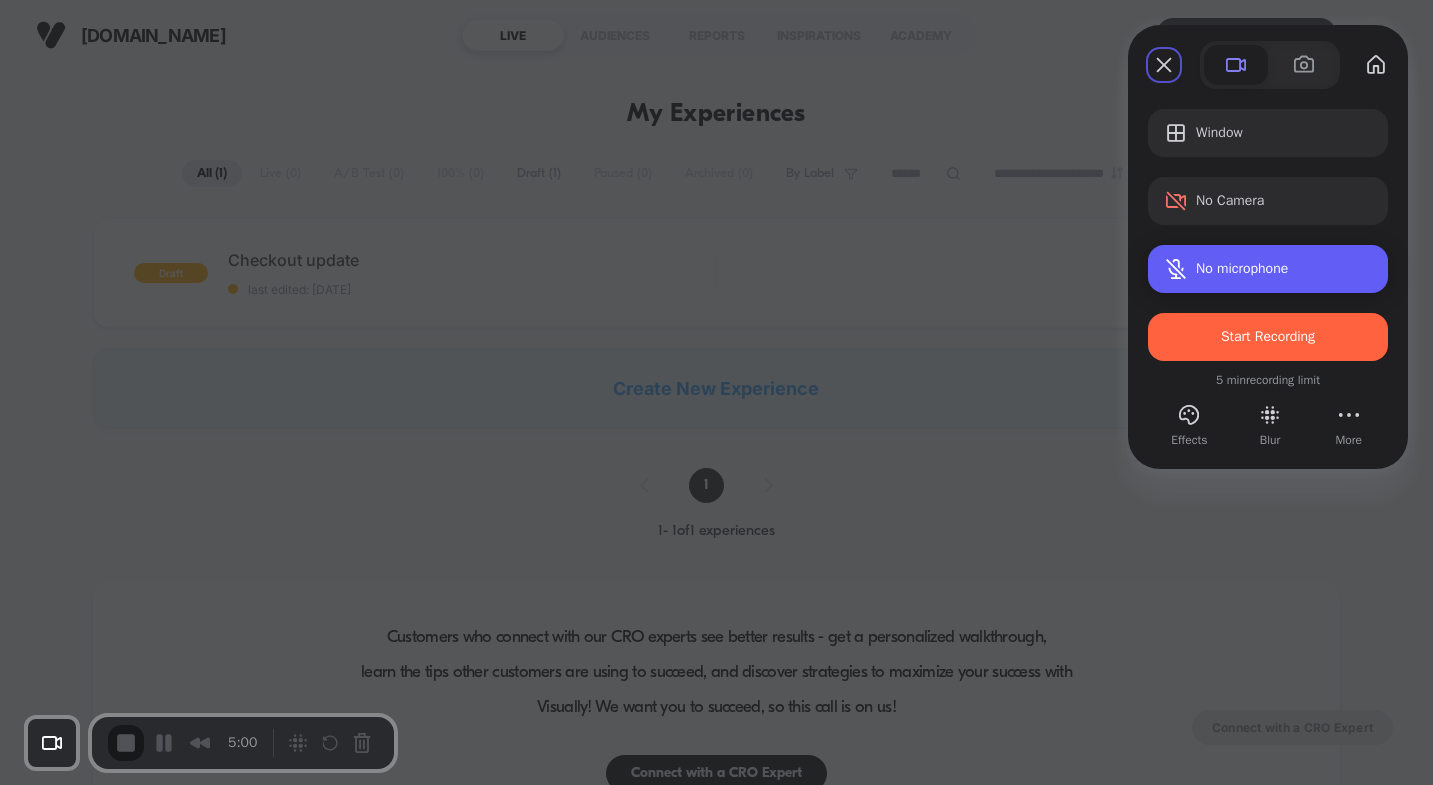 click on "No microphone" at bounding box center [1242, 269] 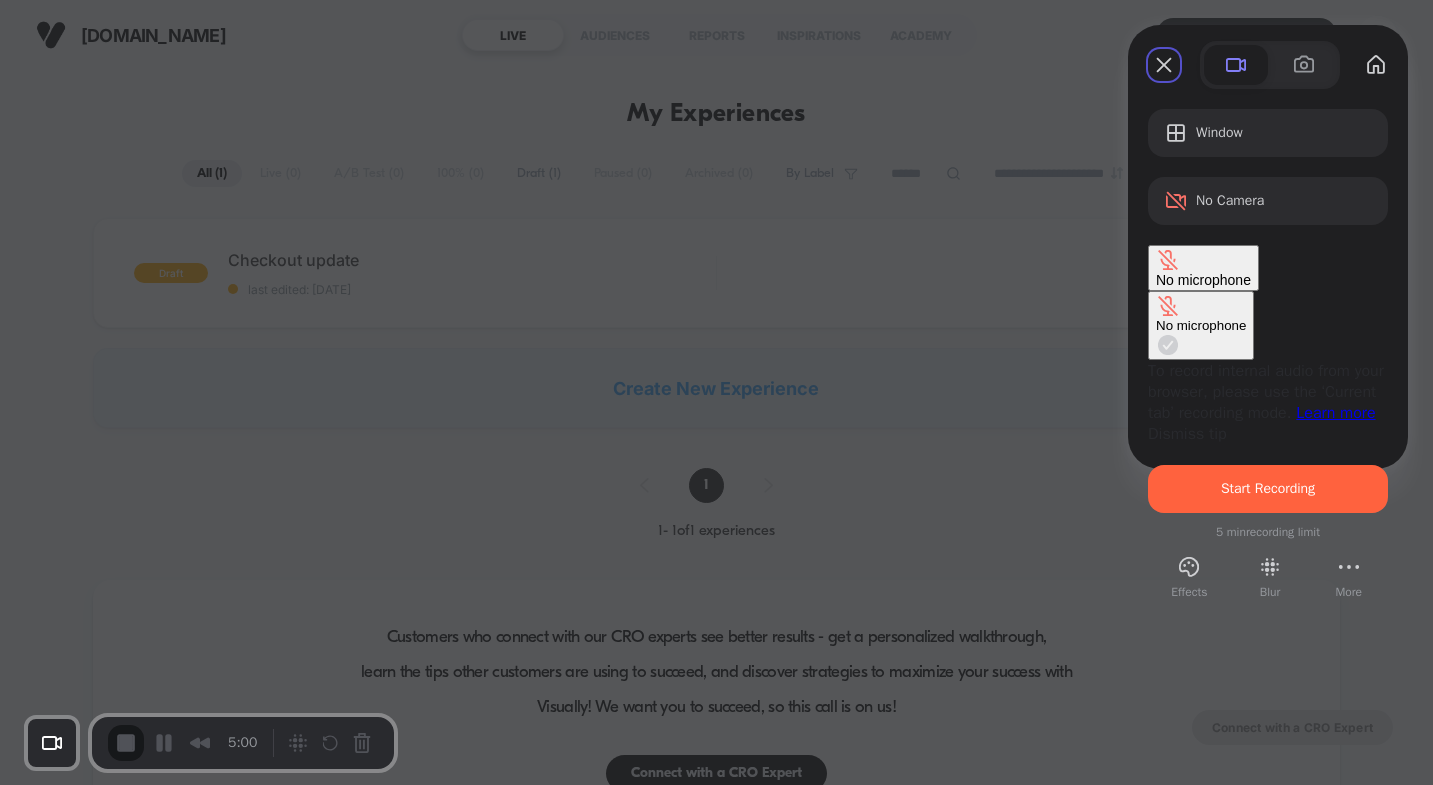 click on "No microphone" at bounding box center [1203, 280] 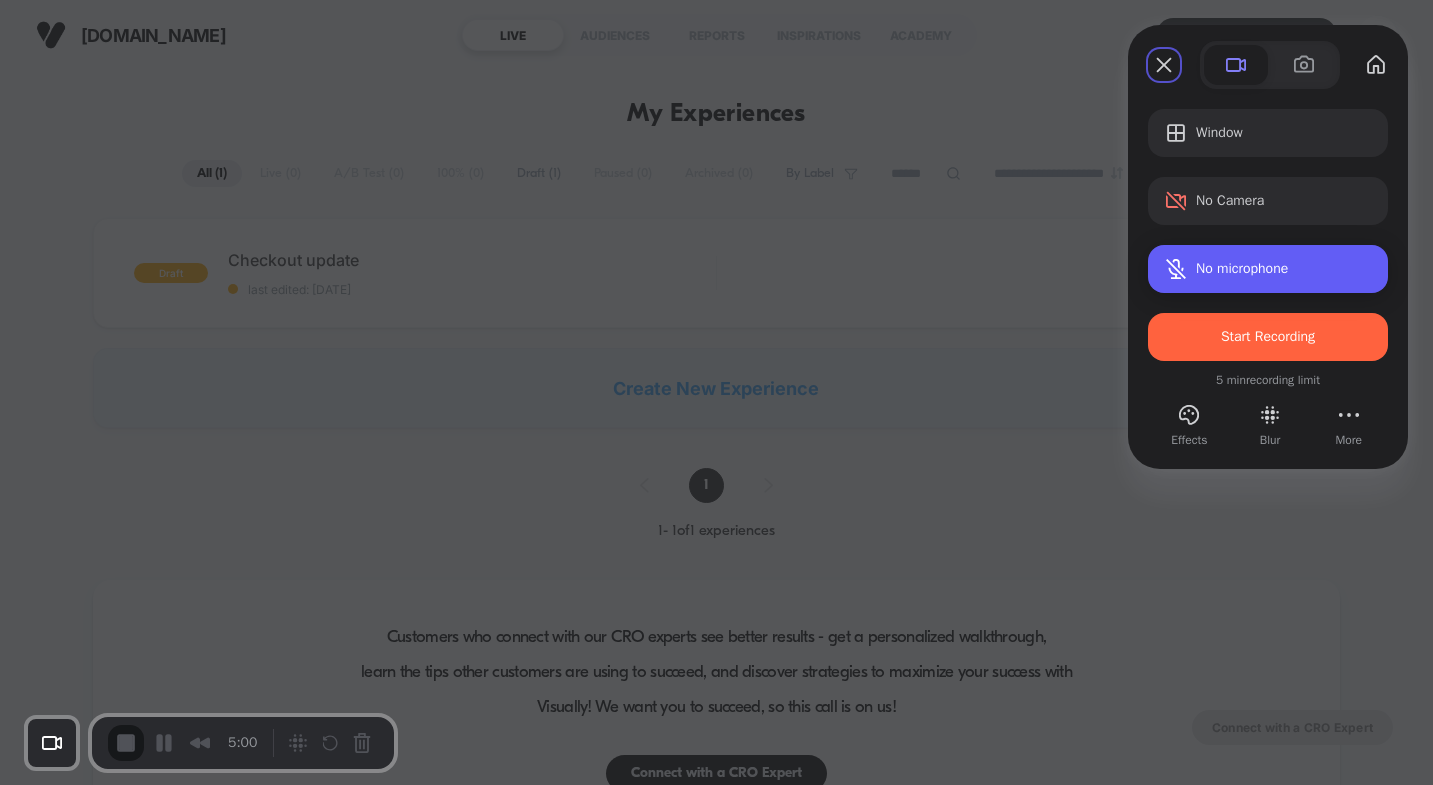 click on "No microphone" at bounding box center (1242, 269) 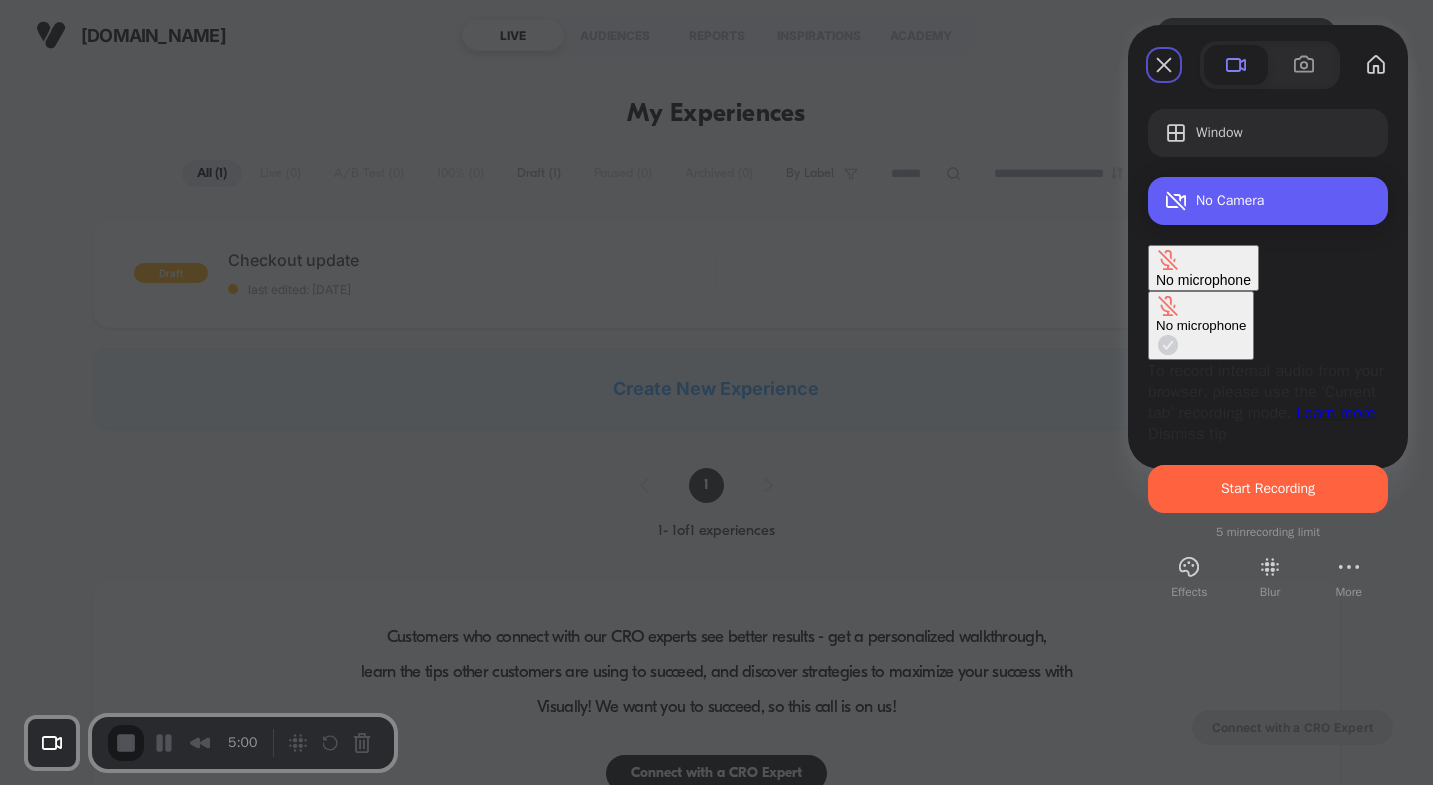 click on "No Camera" at bounding box center [1284, 201] 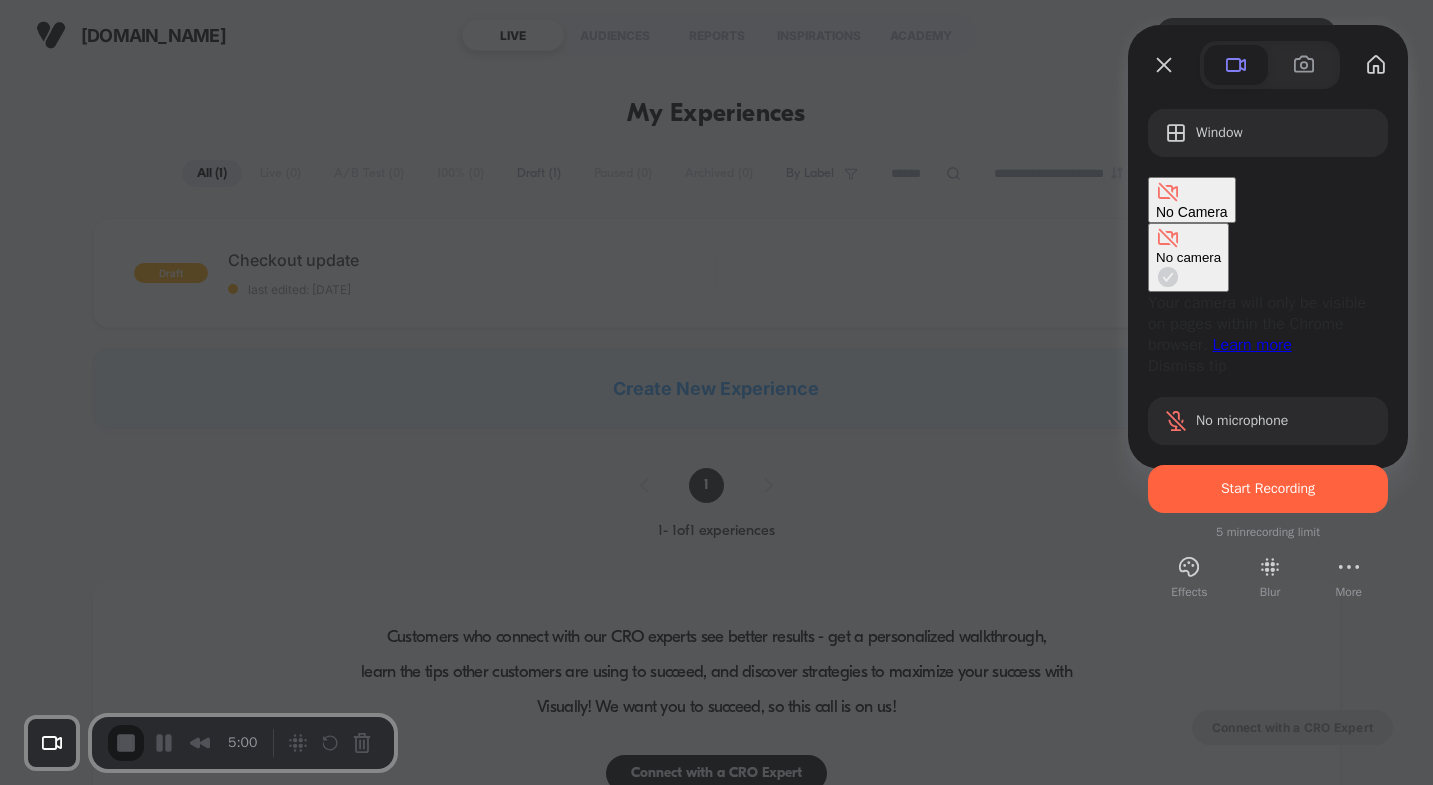 click at bounding box center (716, 392) 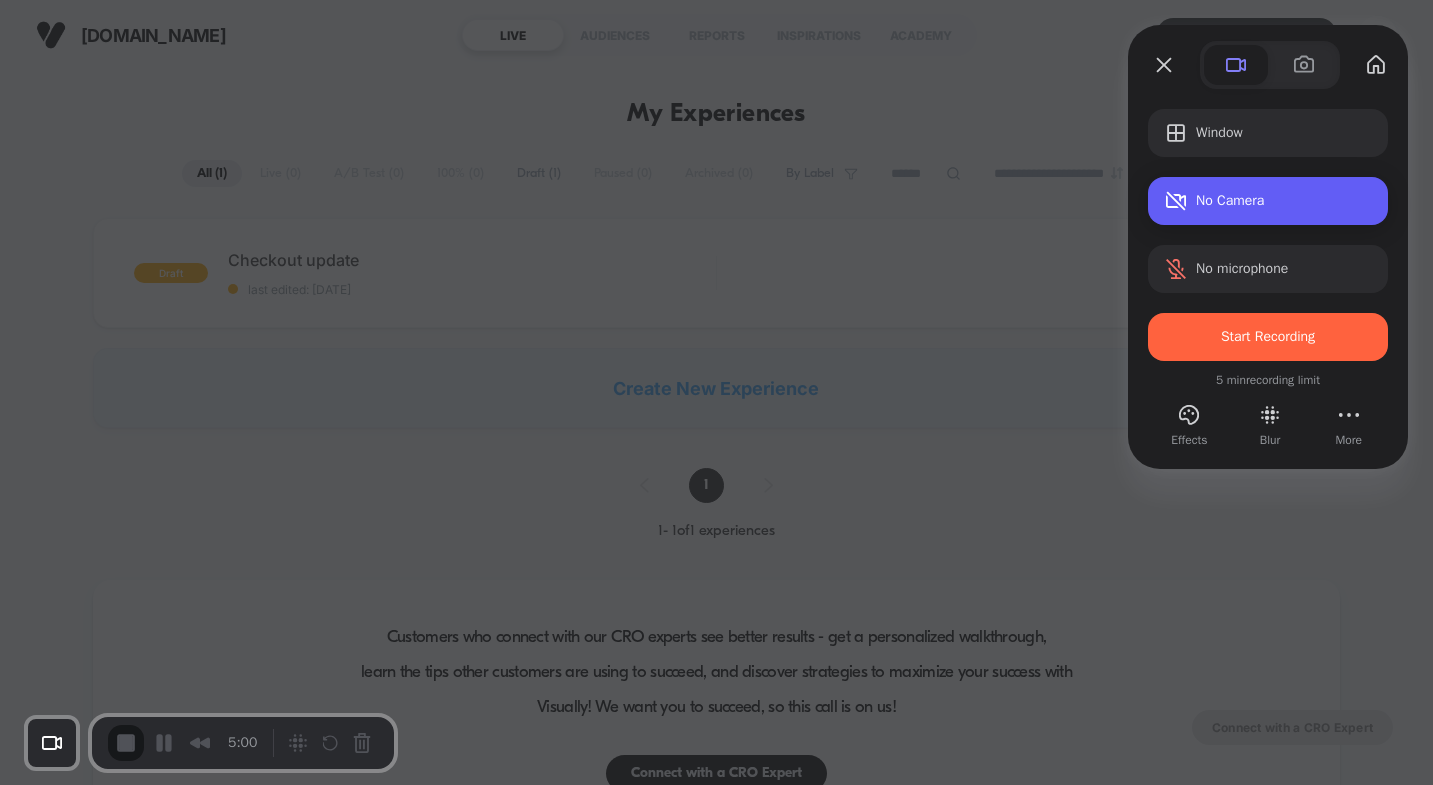 click on "No Camera" at bounding box center [1284, 201] 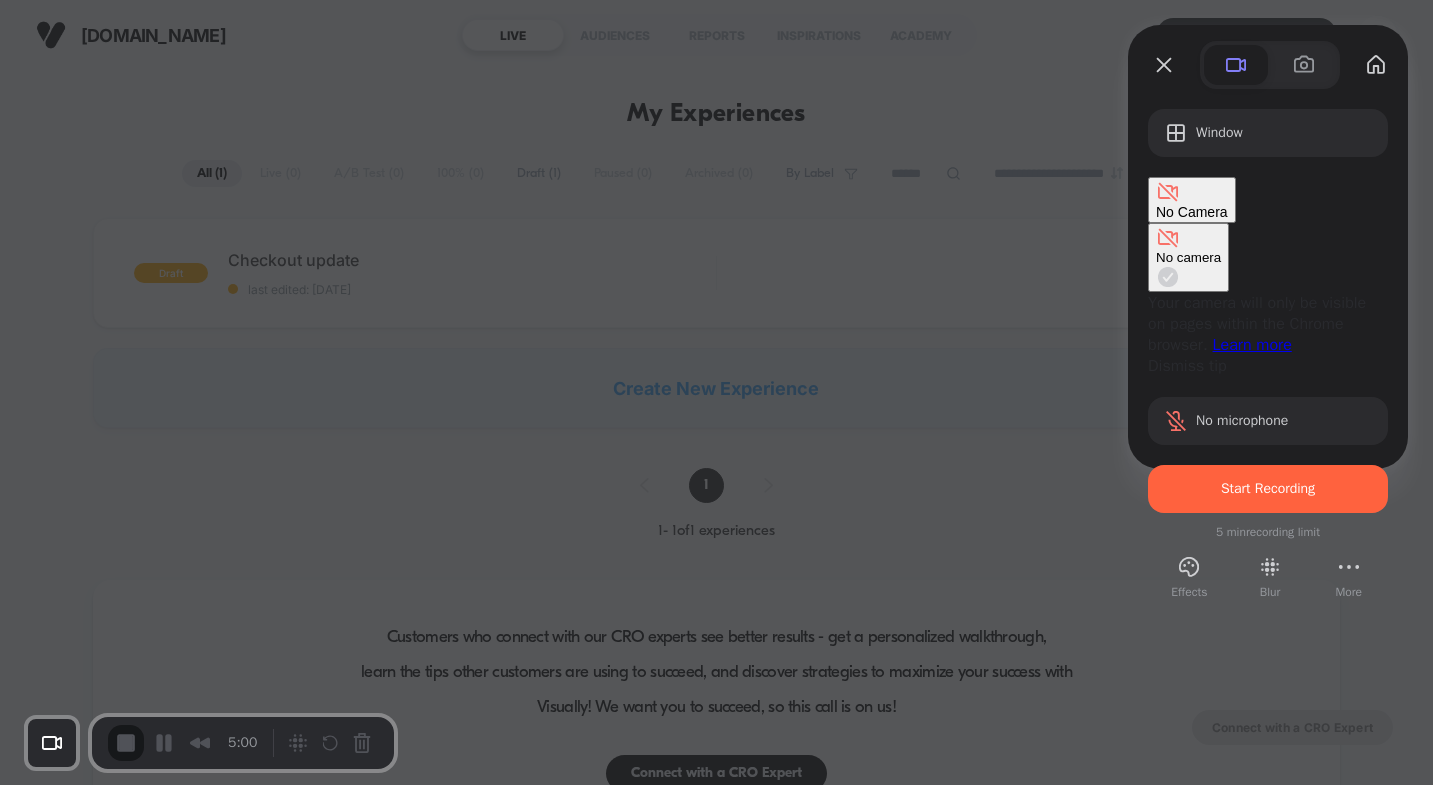 click on "No Camera" at bounding box center [1192, 212] 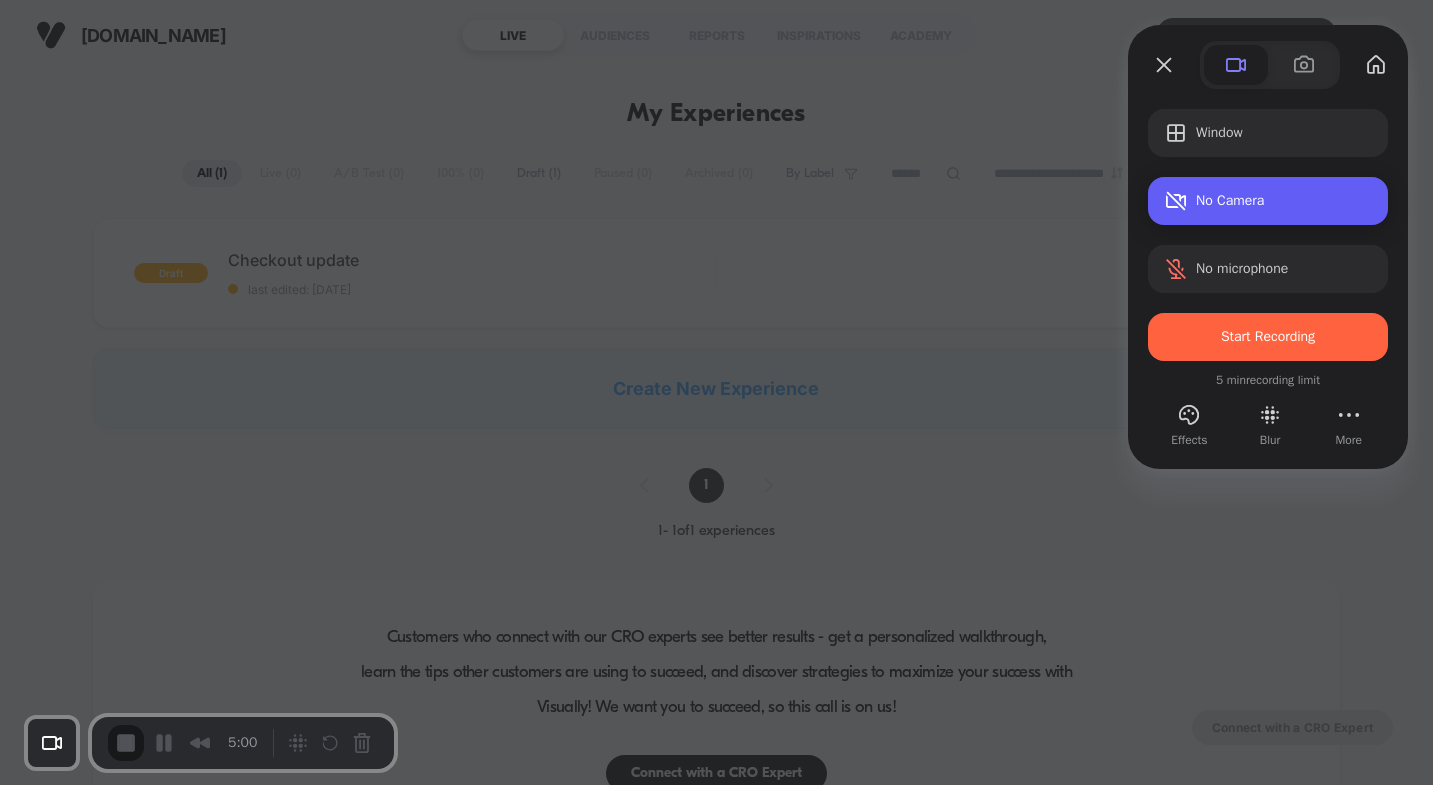 click on "No Camera" at bounding box center [1284, 201] 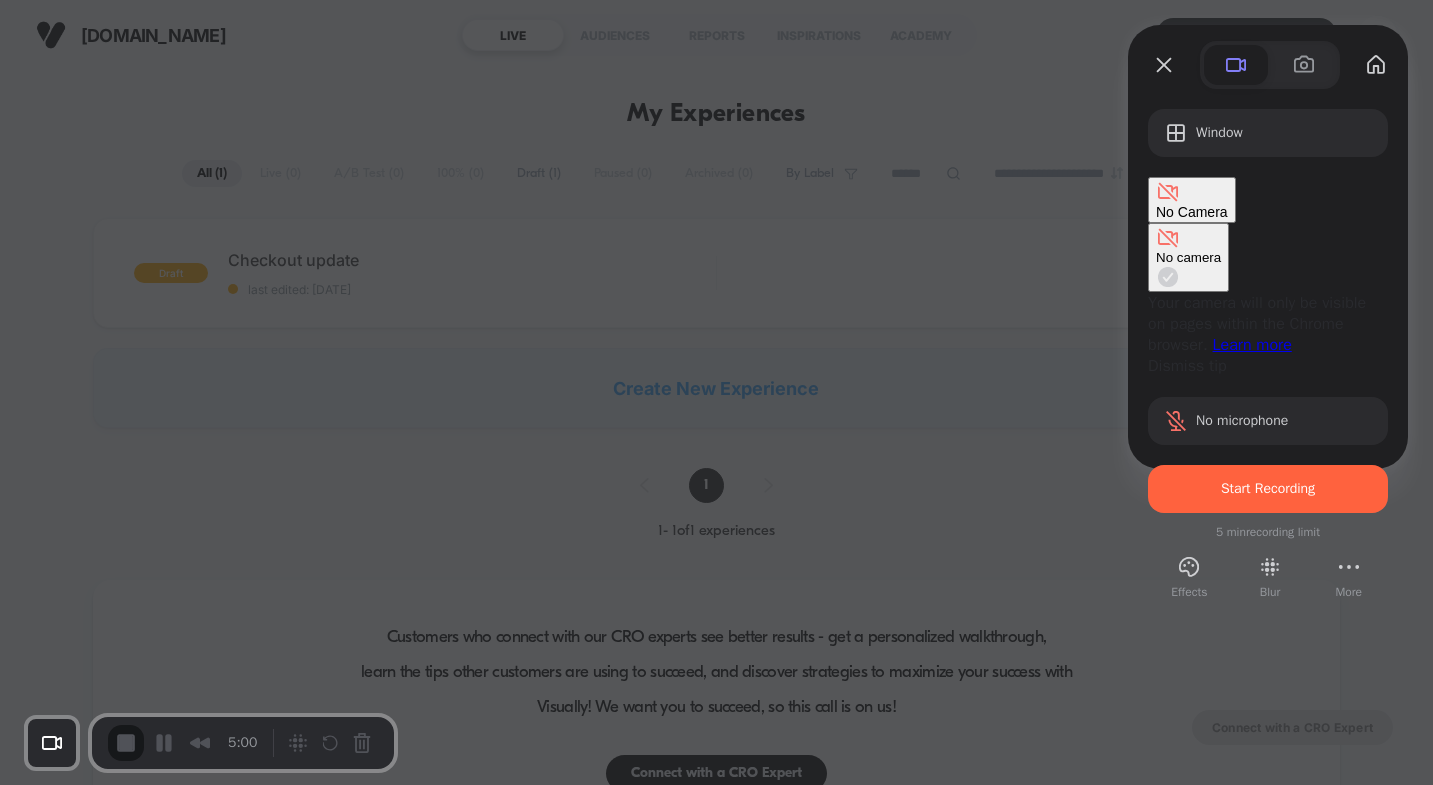 click on "Learn more" at bounding box center [1252, 345] 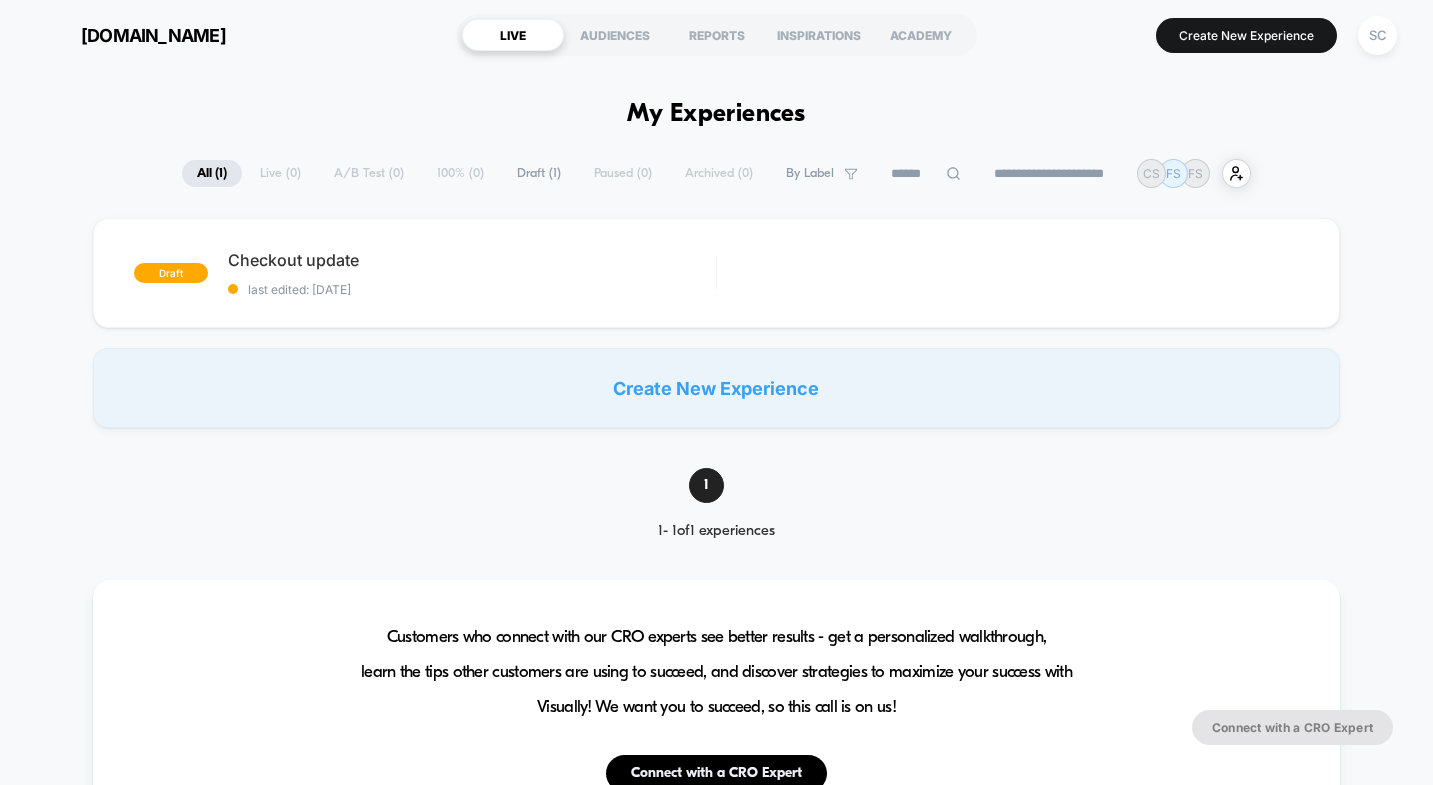scroll, scrollTop: 0, scrollLeft: 0, axis: both 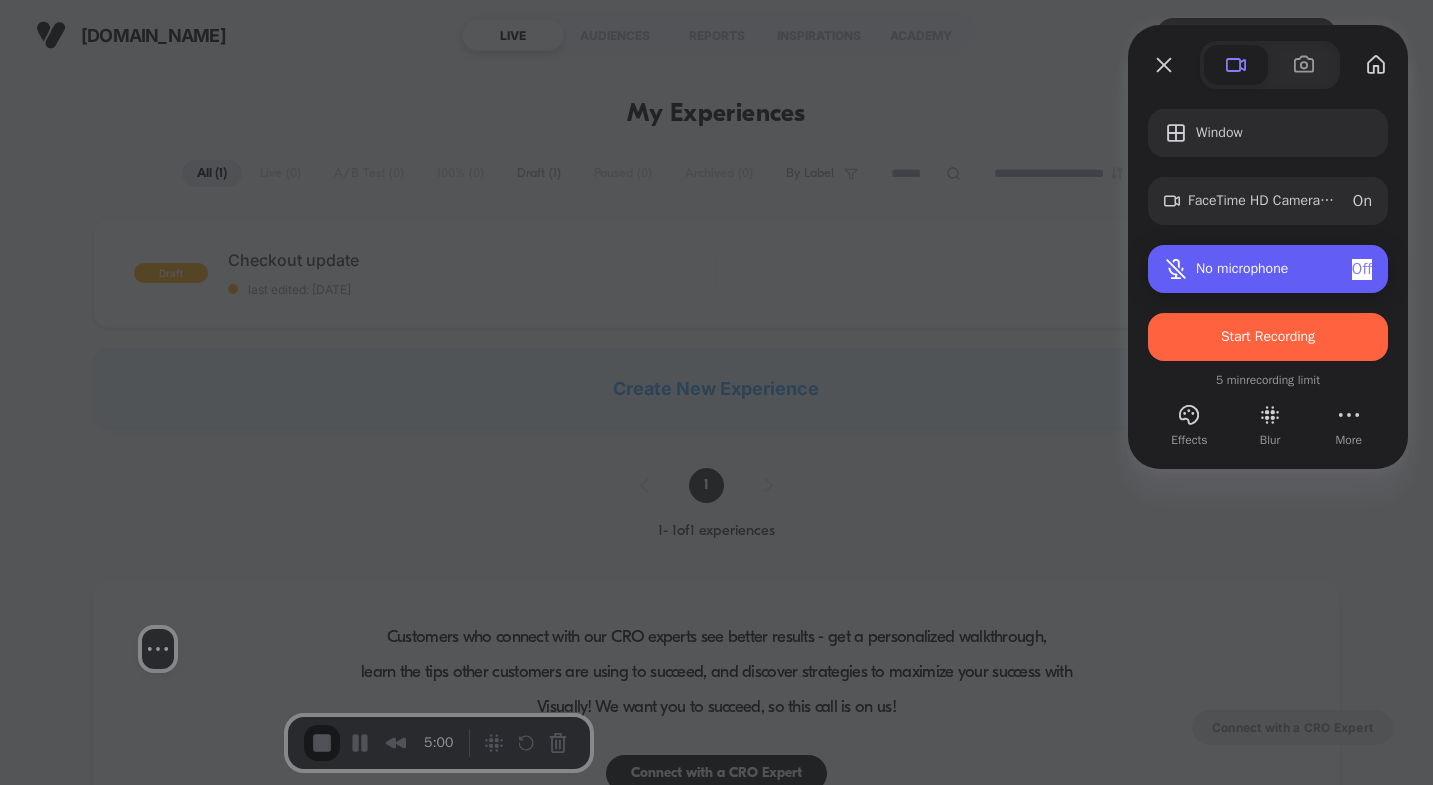 click on "Off" at bounding box center (1362, 269) 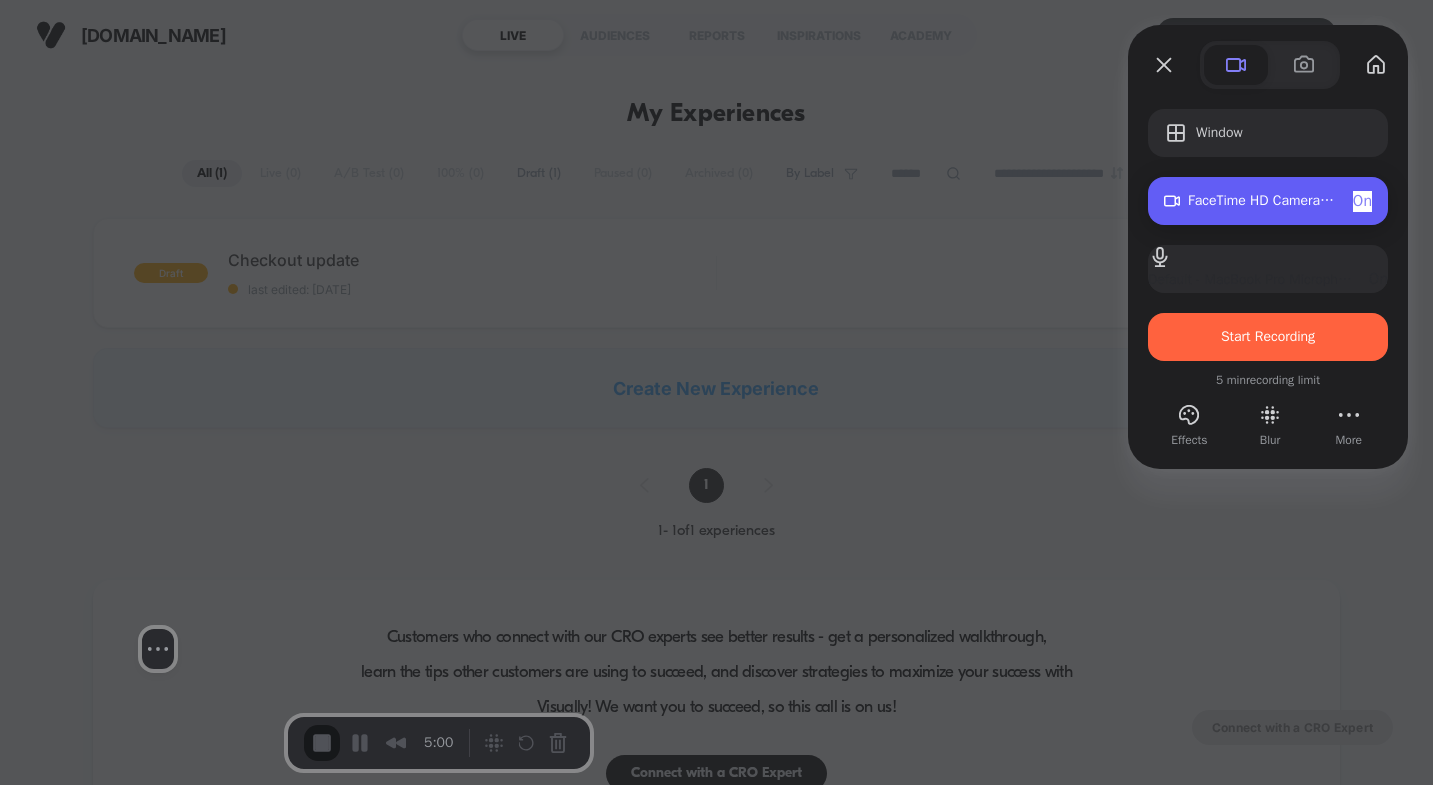 click on "On" at bounding box center (1362, 201) 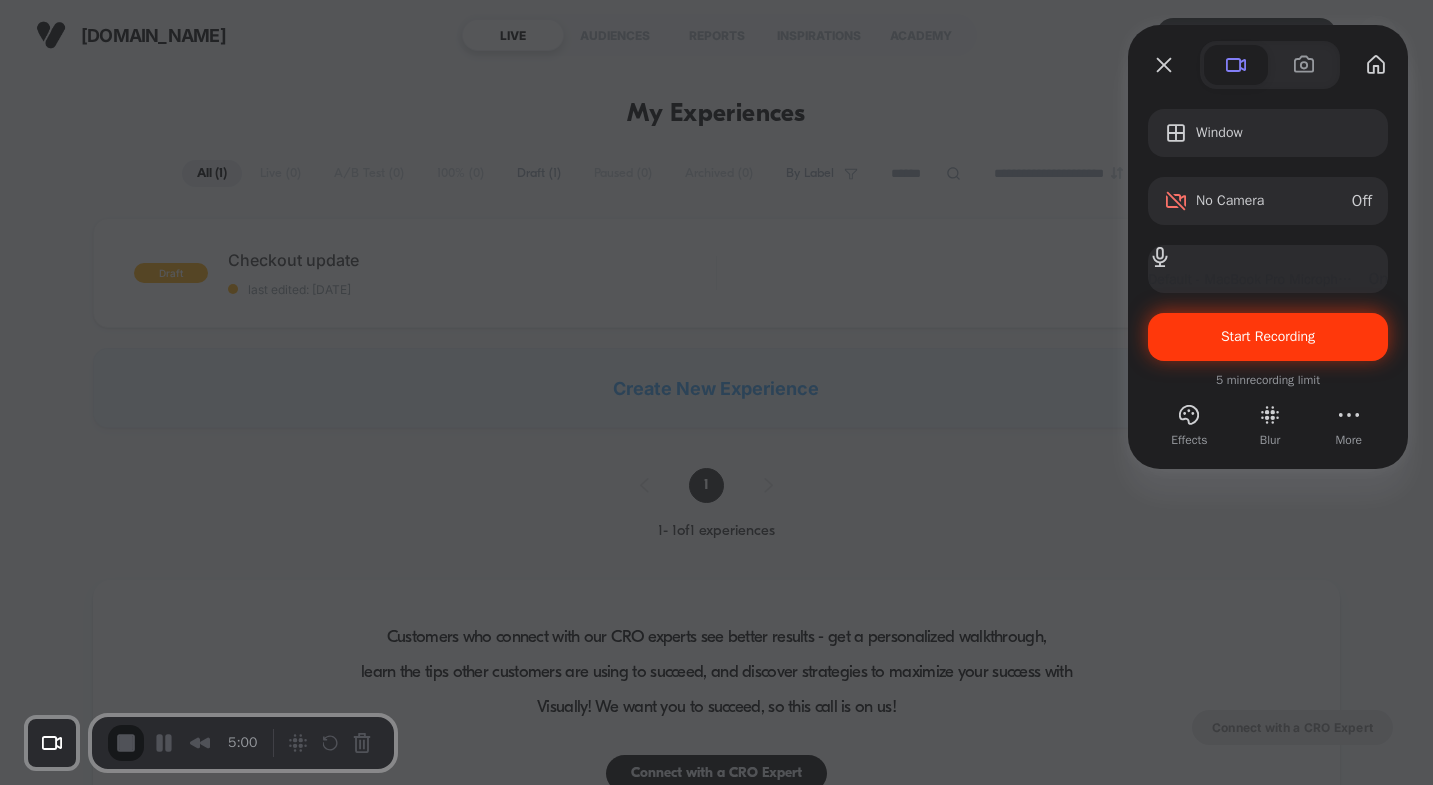 click on "Start Recording" at bounding box center (1268, 336) 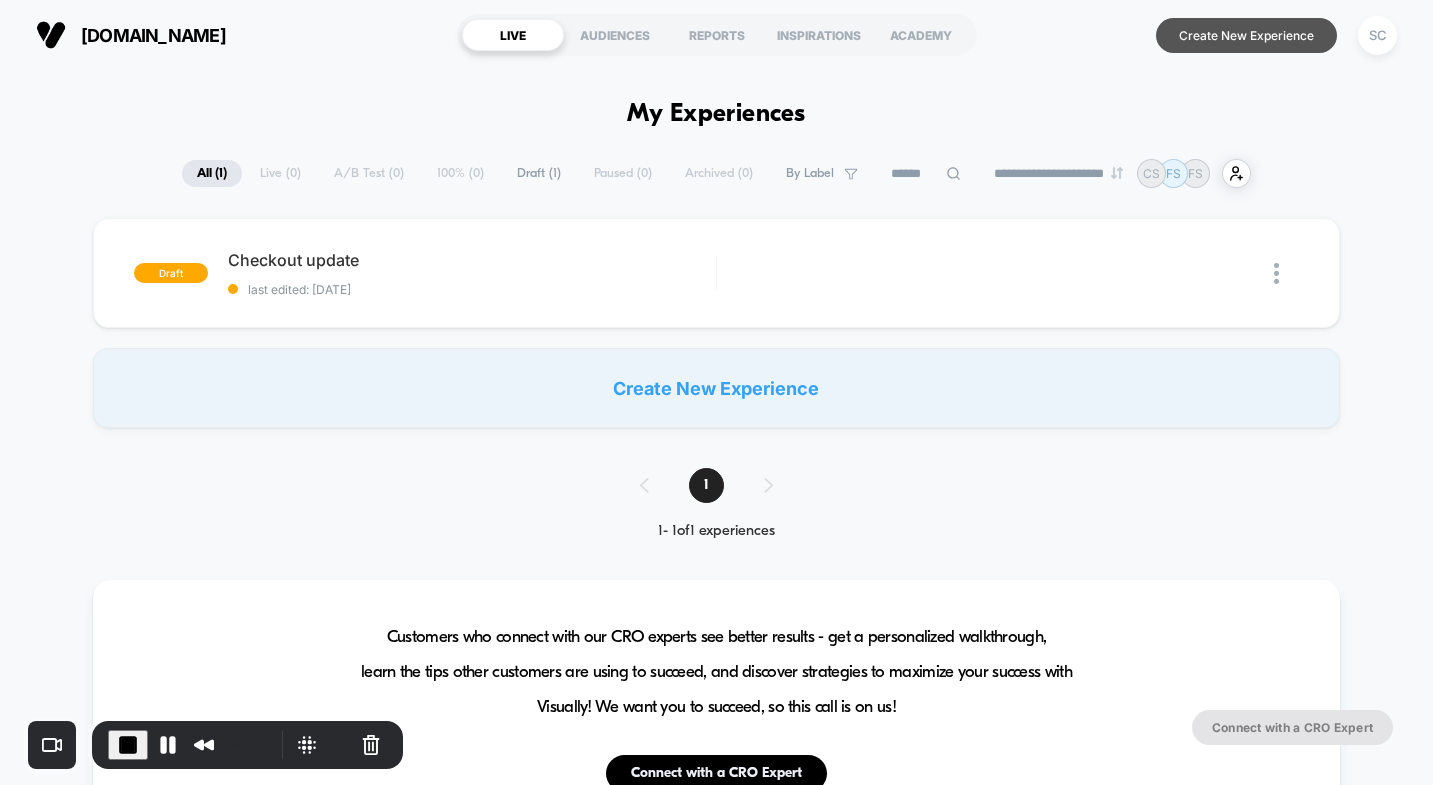 click on "Create New Experience" at bounding box center [1246, 35] 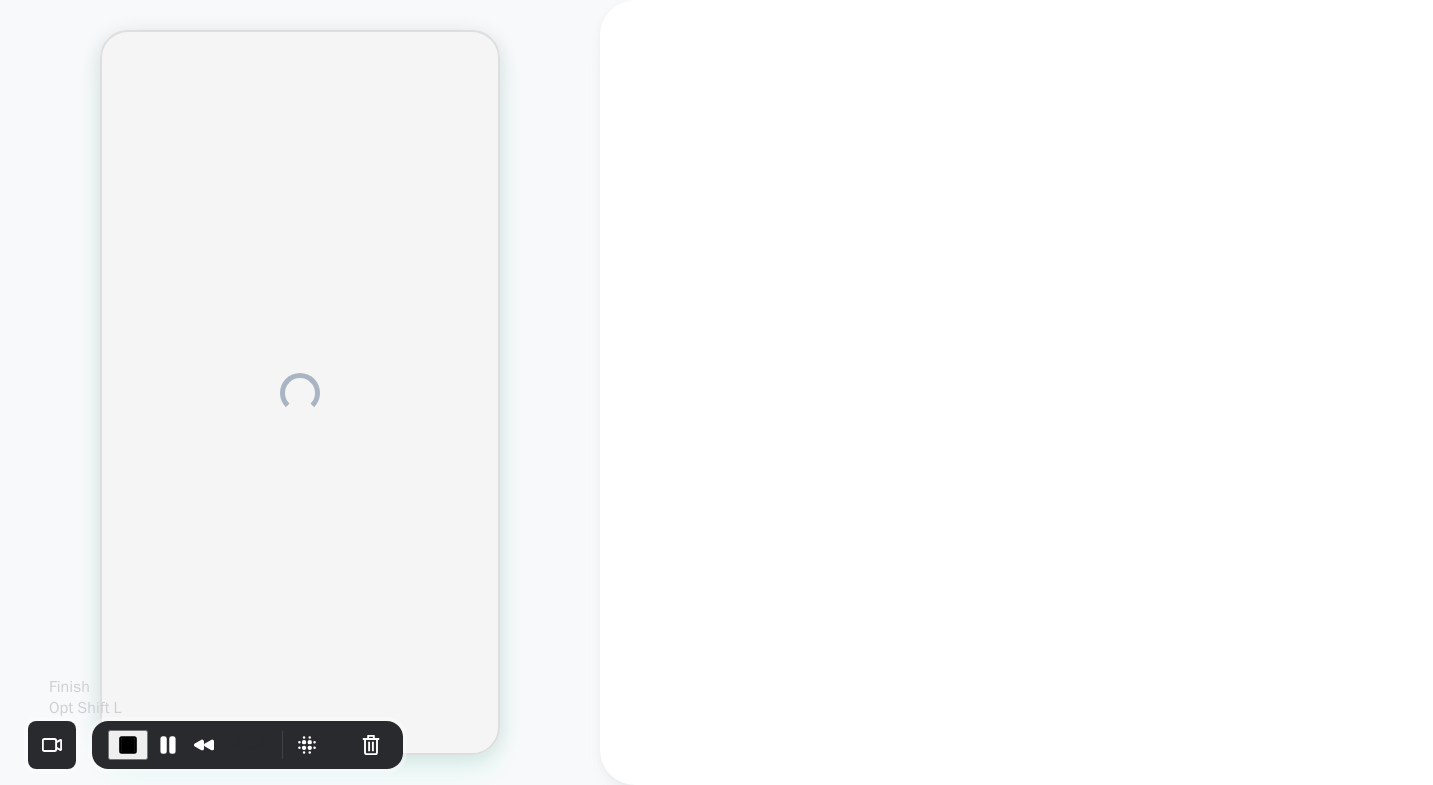 click at bounding box center [128, 745] 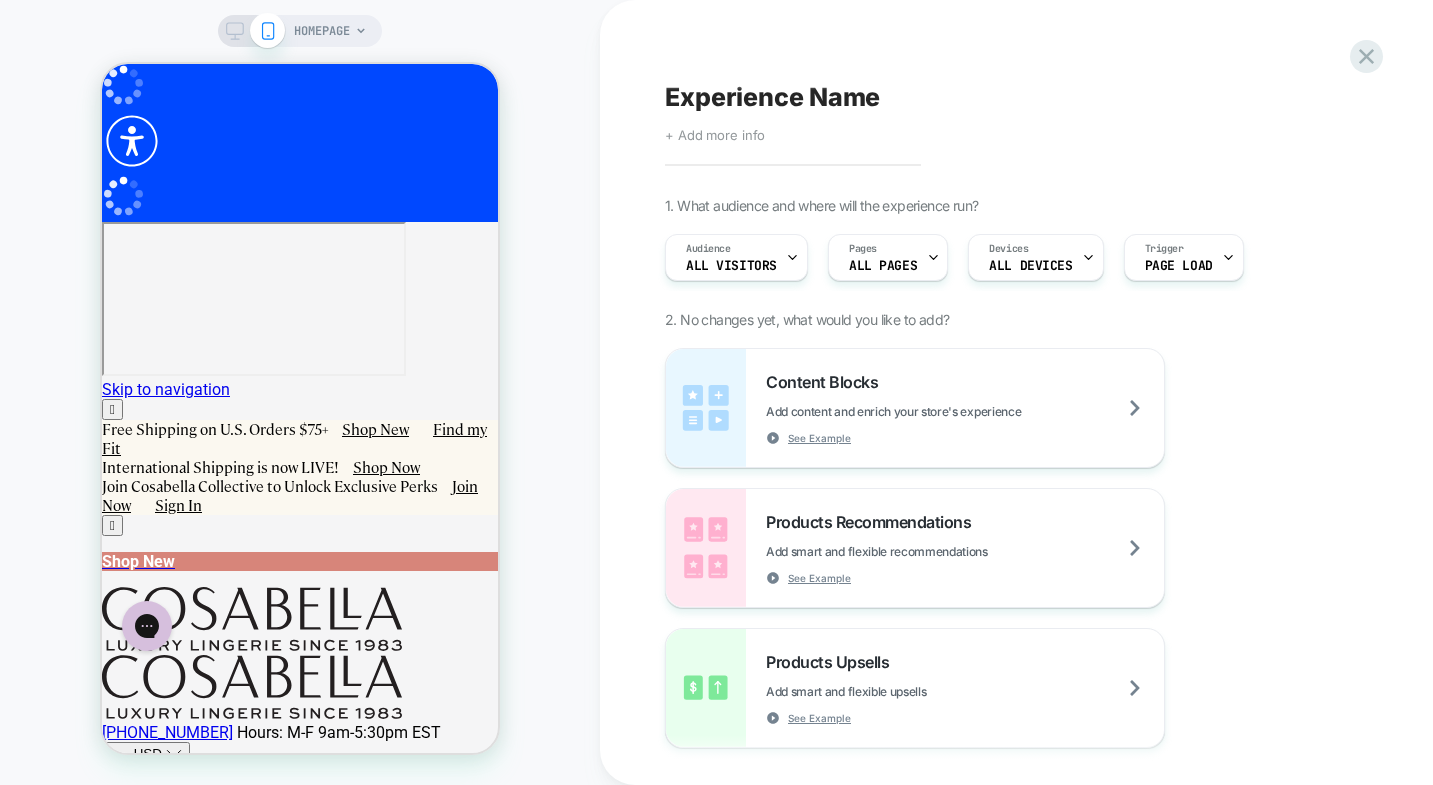 scroll, scrollTop: 0, scrollLeft: 0, axis: both 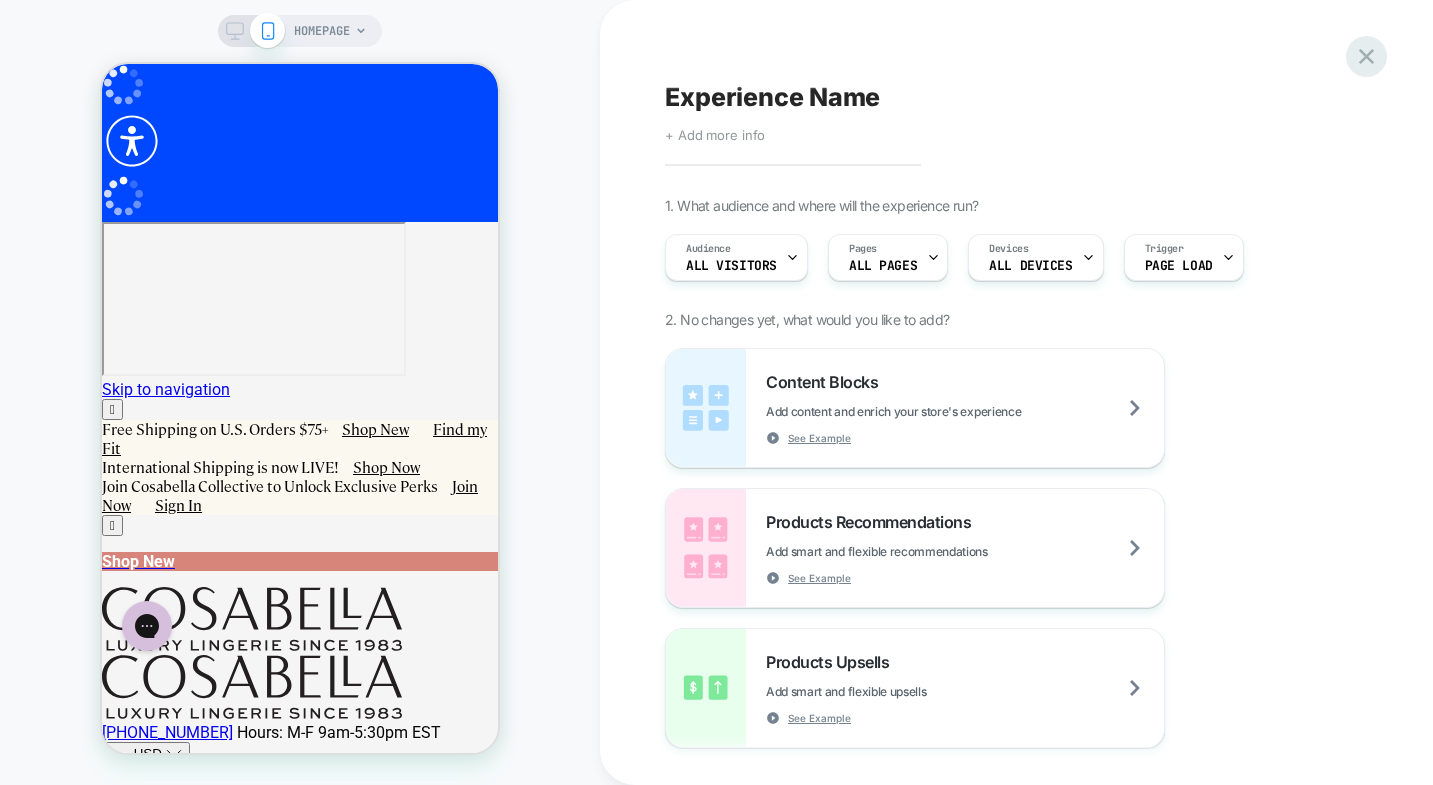 click 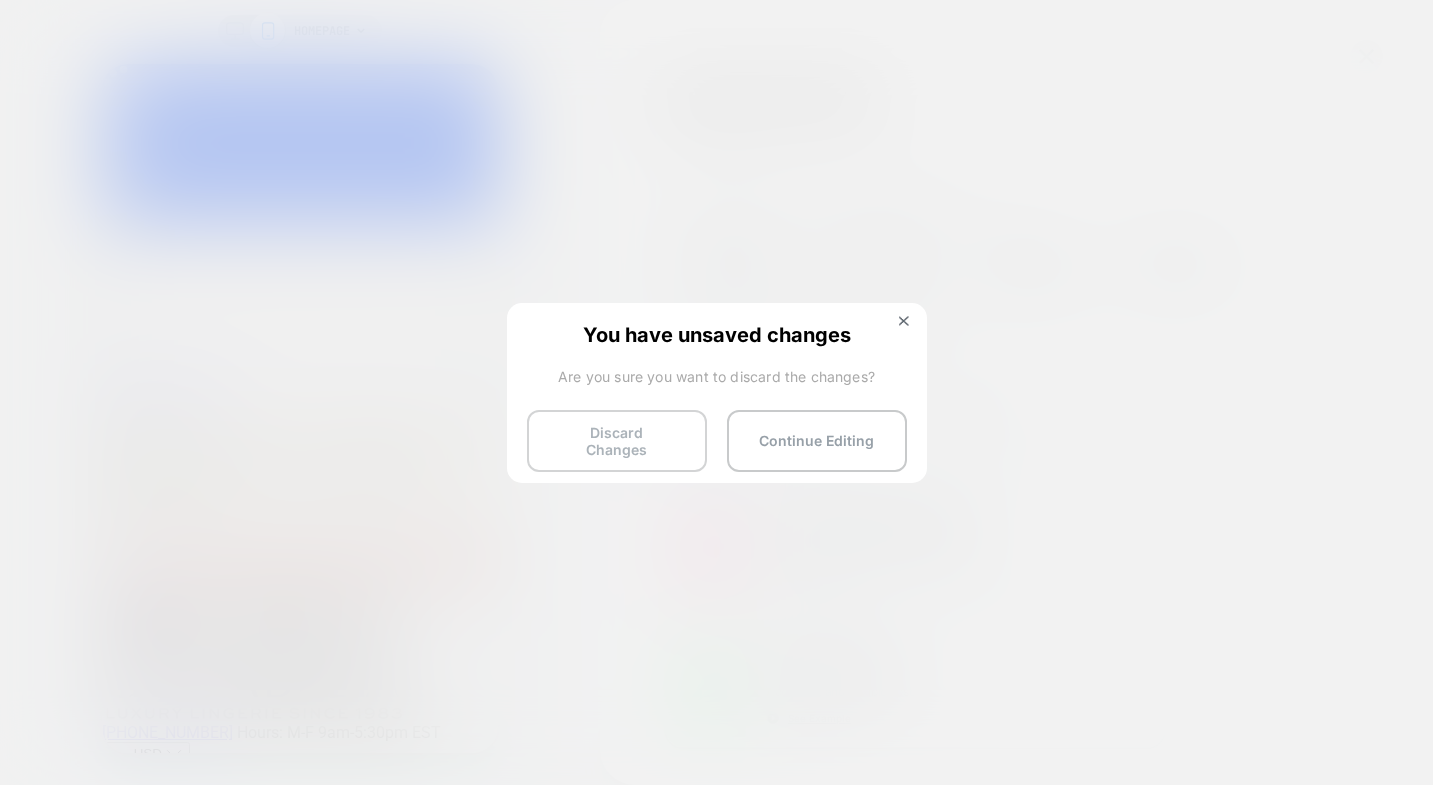 click on "Discard Changes" at bounding box center (617, 441) 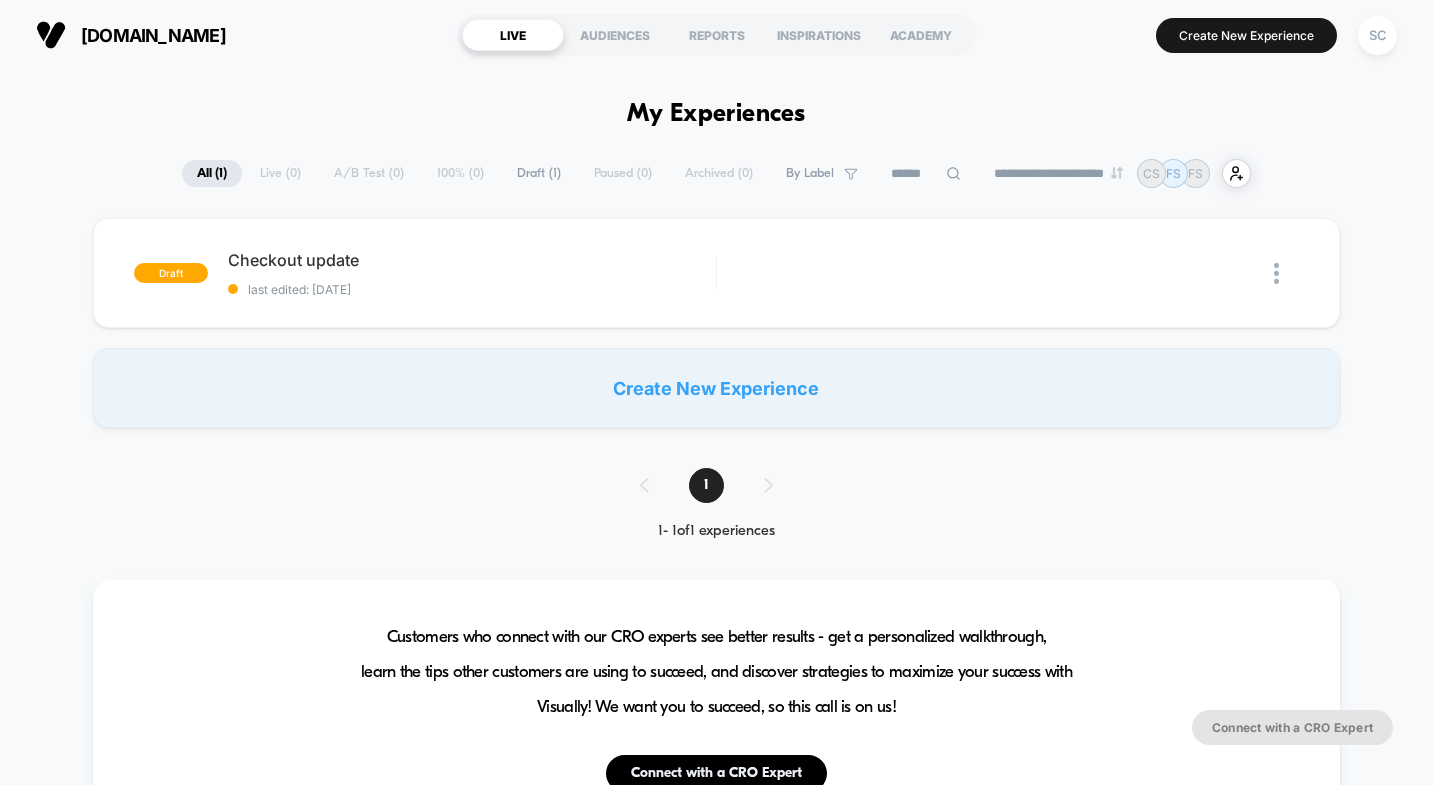 scroll, scrollTop: 0, scrollLeft: 0, axis: both 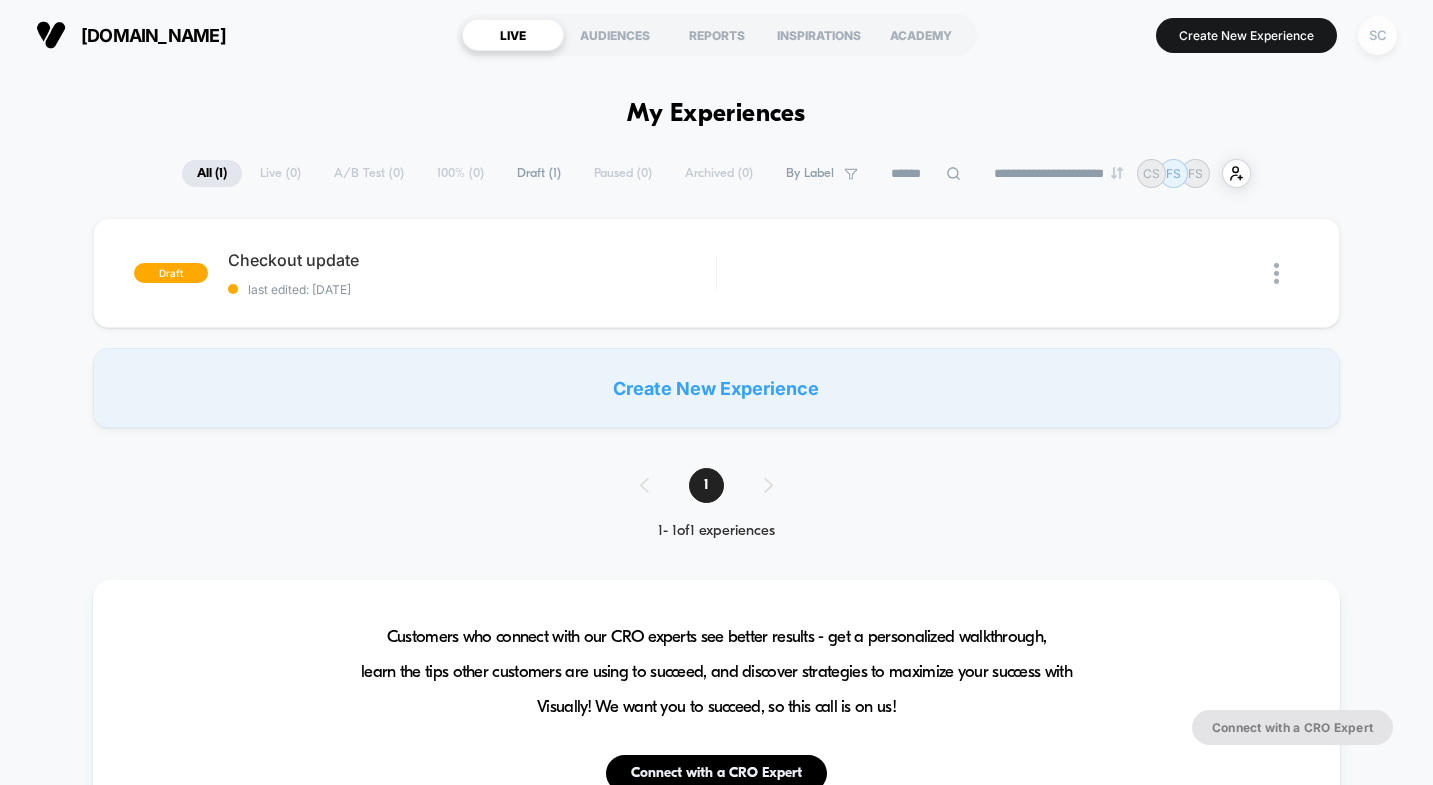 click on "SC" at bounding box center (1377, 35) 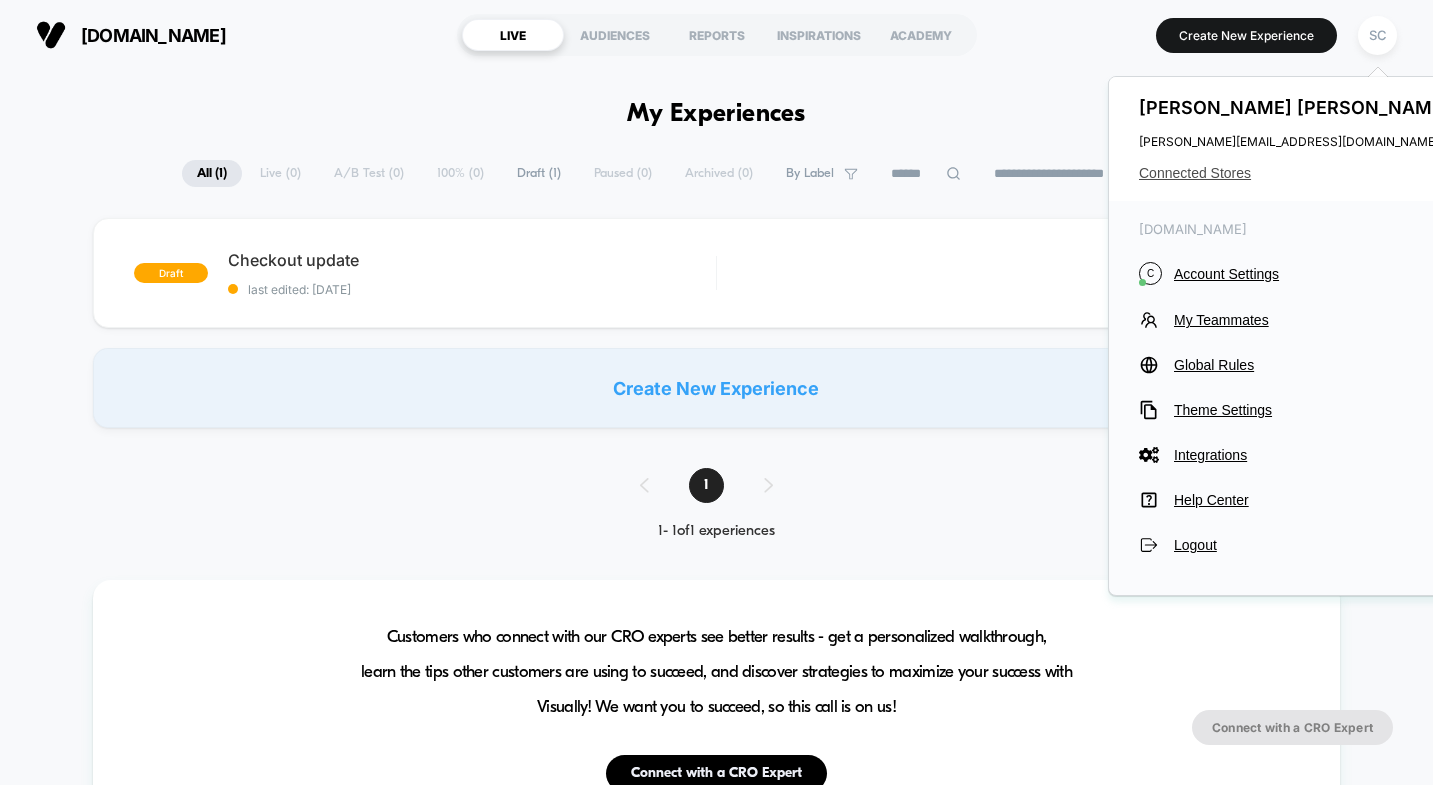 click on "Connected Stores" at bounding box center (1297, 173) 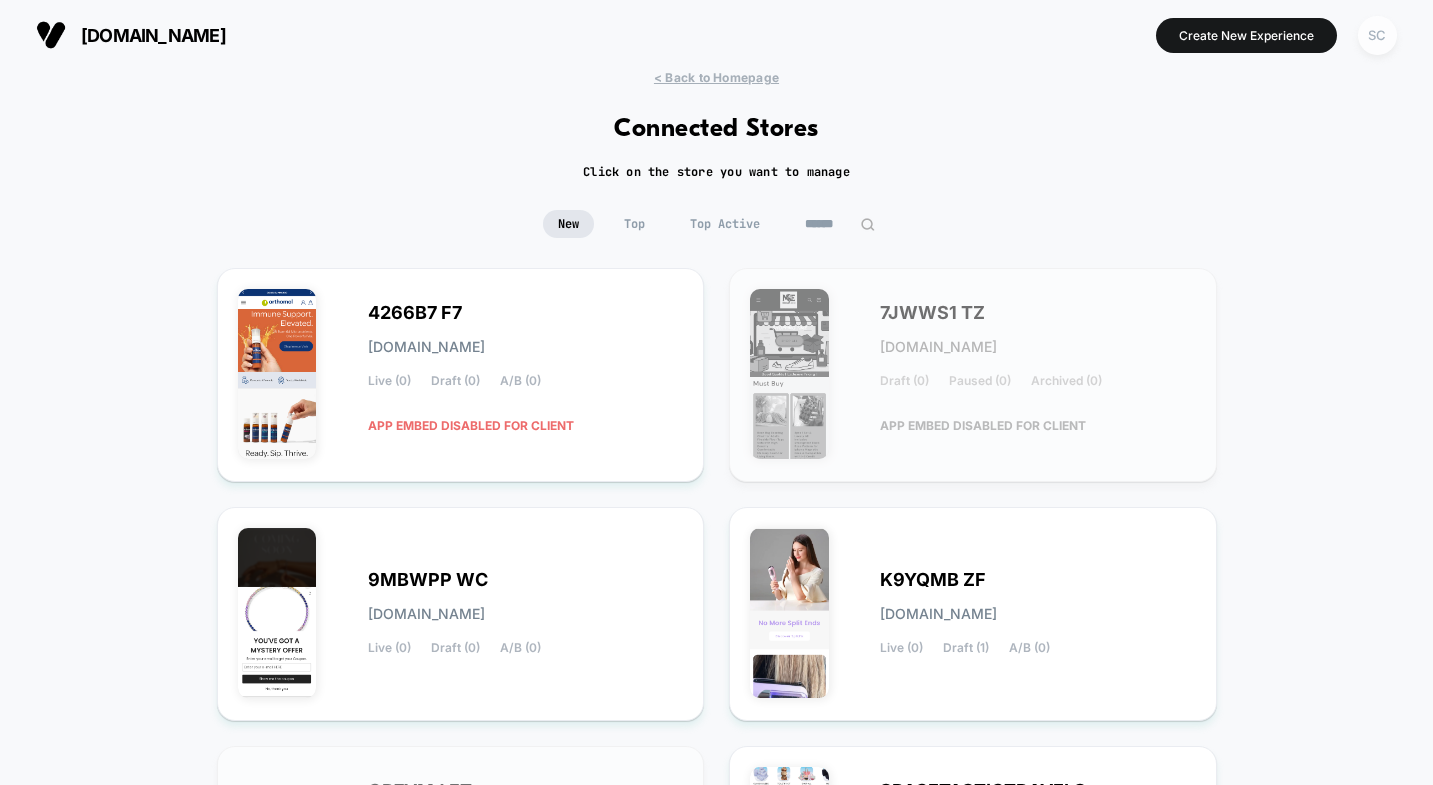 click on "SC" at bounding box center [1377, 35] 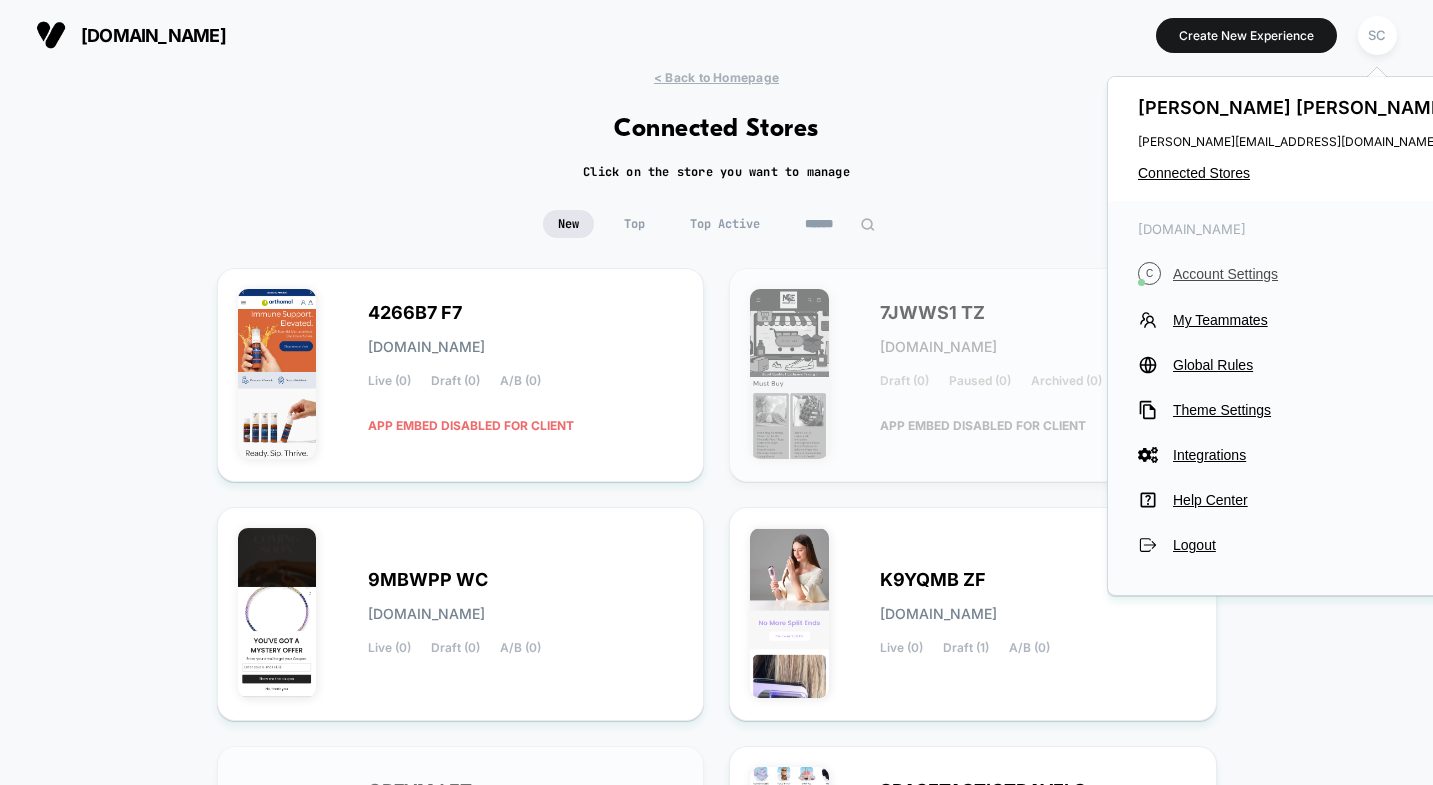 click on "Account Settings" at bounding box center (1313, 274) 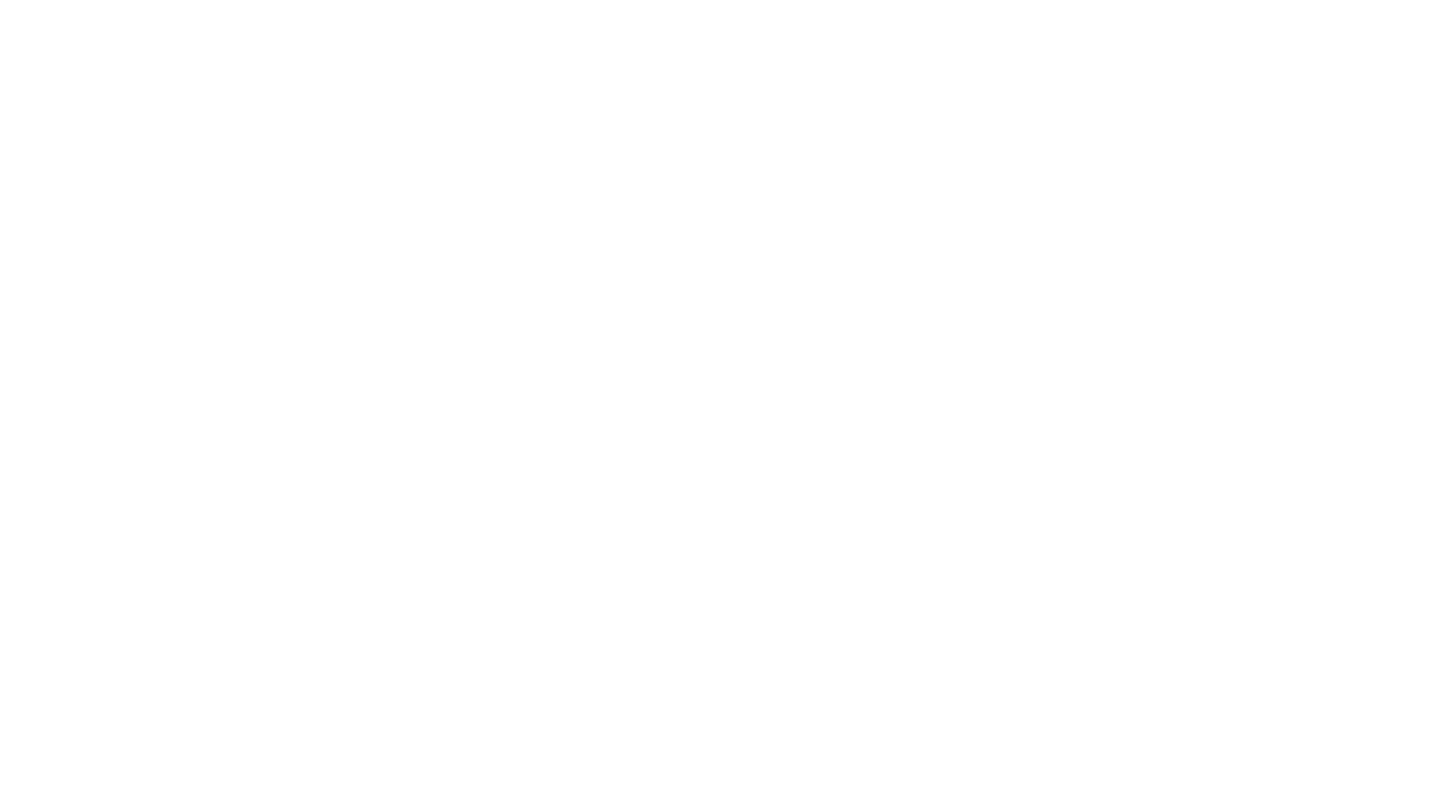 click on "Display size not supported Unfortunately, our dashboard is not supported on a mobile device. Please open it on a desktop computer. Navigated to [DOMAIN_NAME] | No-code CRO for Shopify" at bounding box center [716, 4] 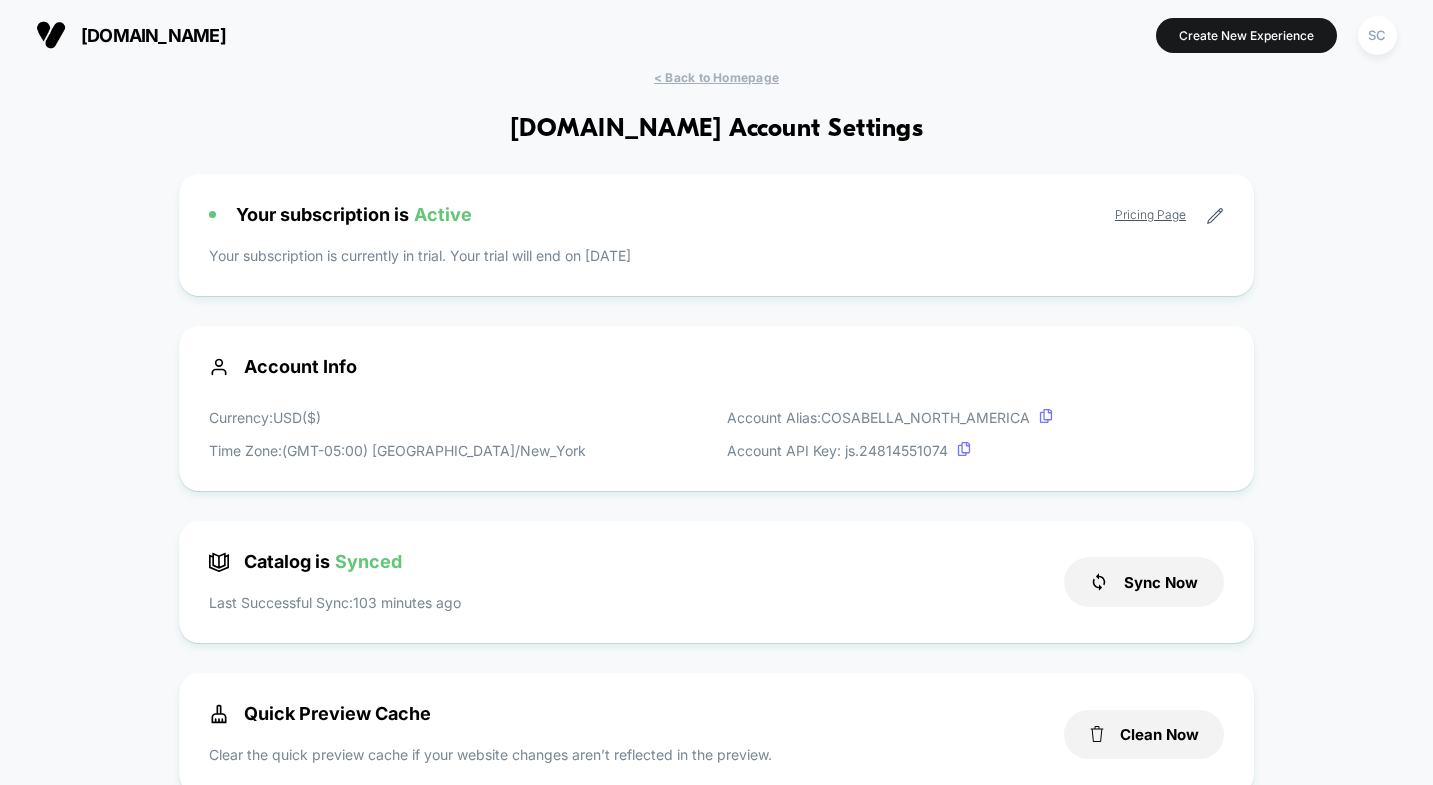 scroll, scrollTop: 270, scrollLeft: 0, axis: vertical 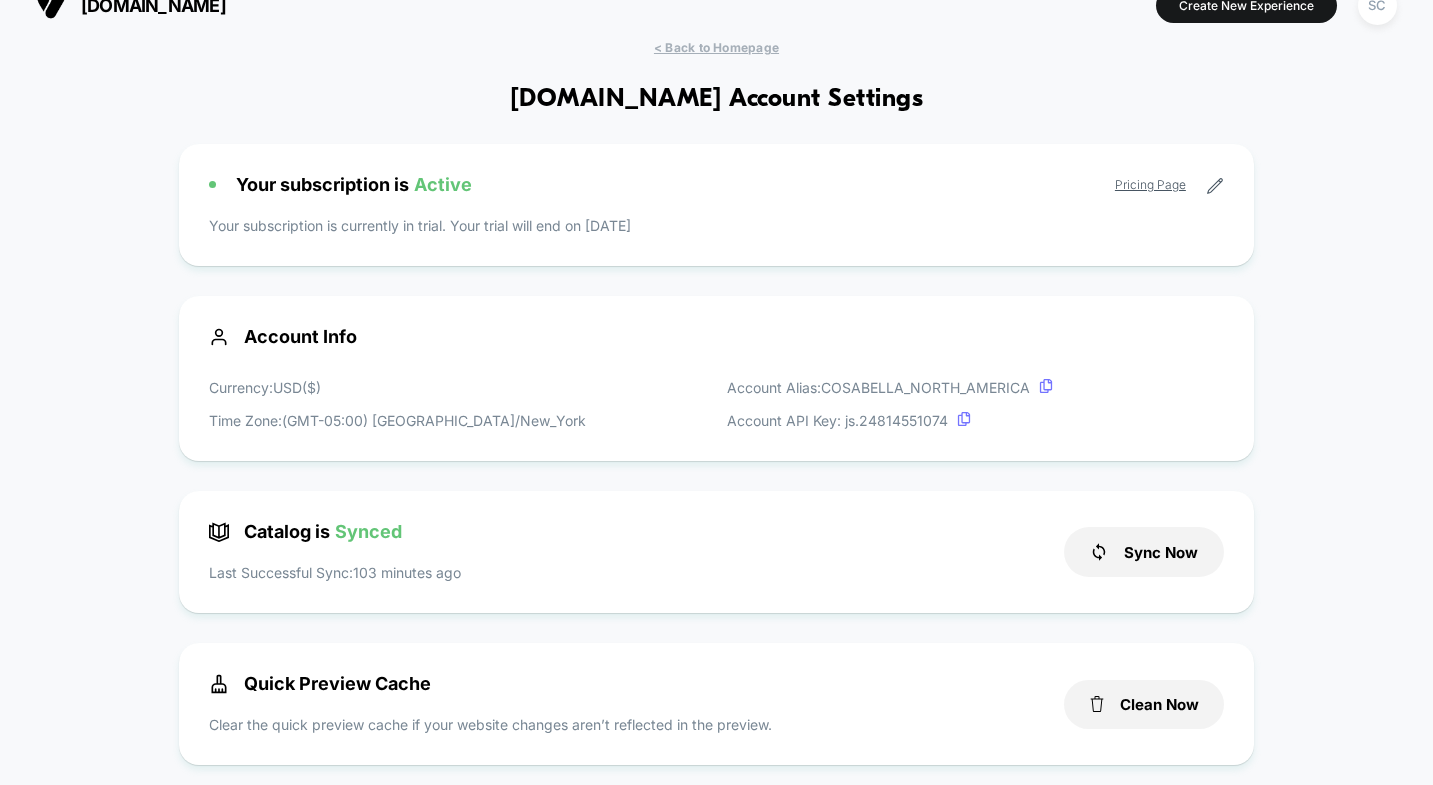 click on "Your subscription is currently in trial. Your trial will end on   [DATE]" at bounding box center (716, 225) 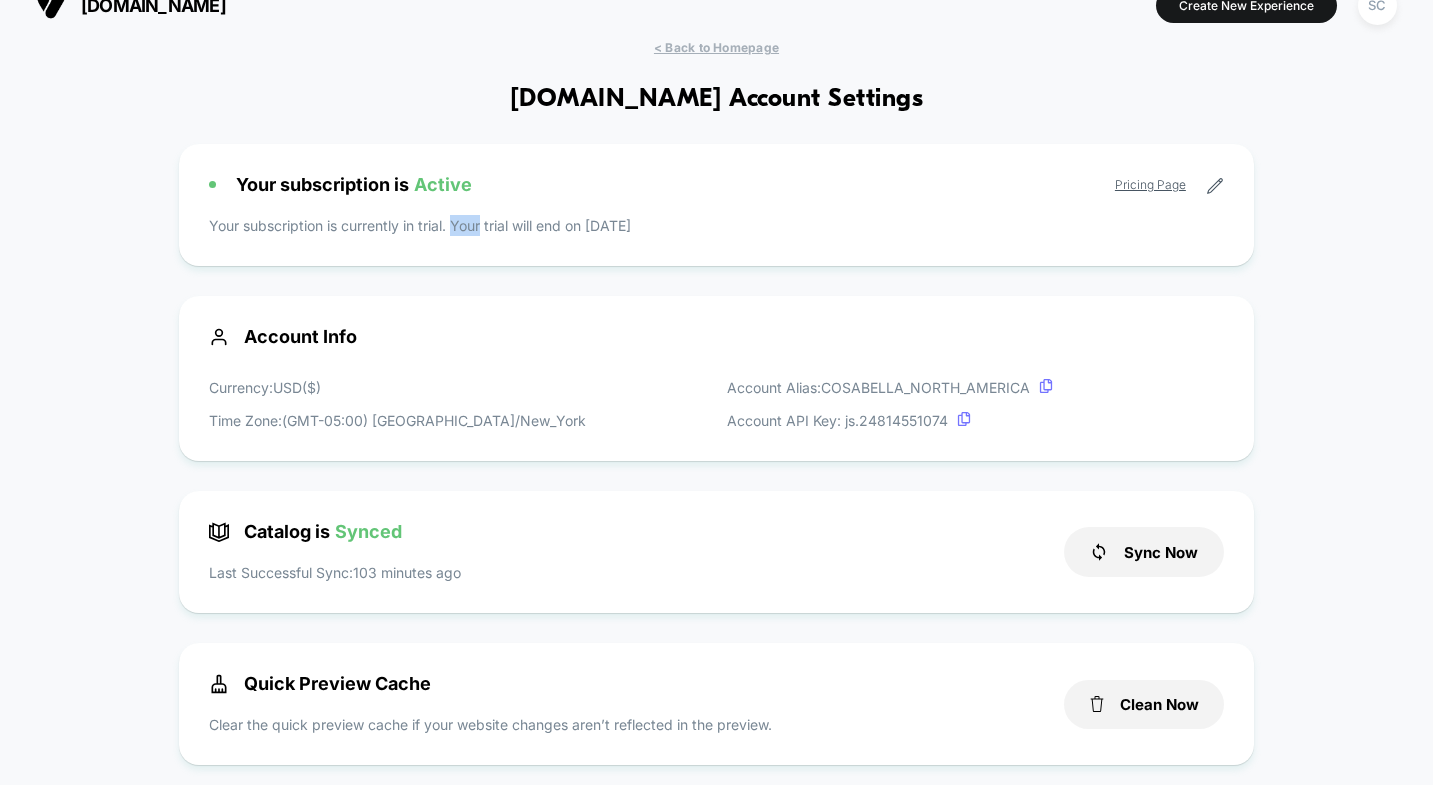 click on "Your subscription is currently in trial. Your trial will end on   [DATE]" at bounding box center (716, 225) 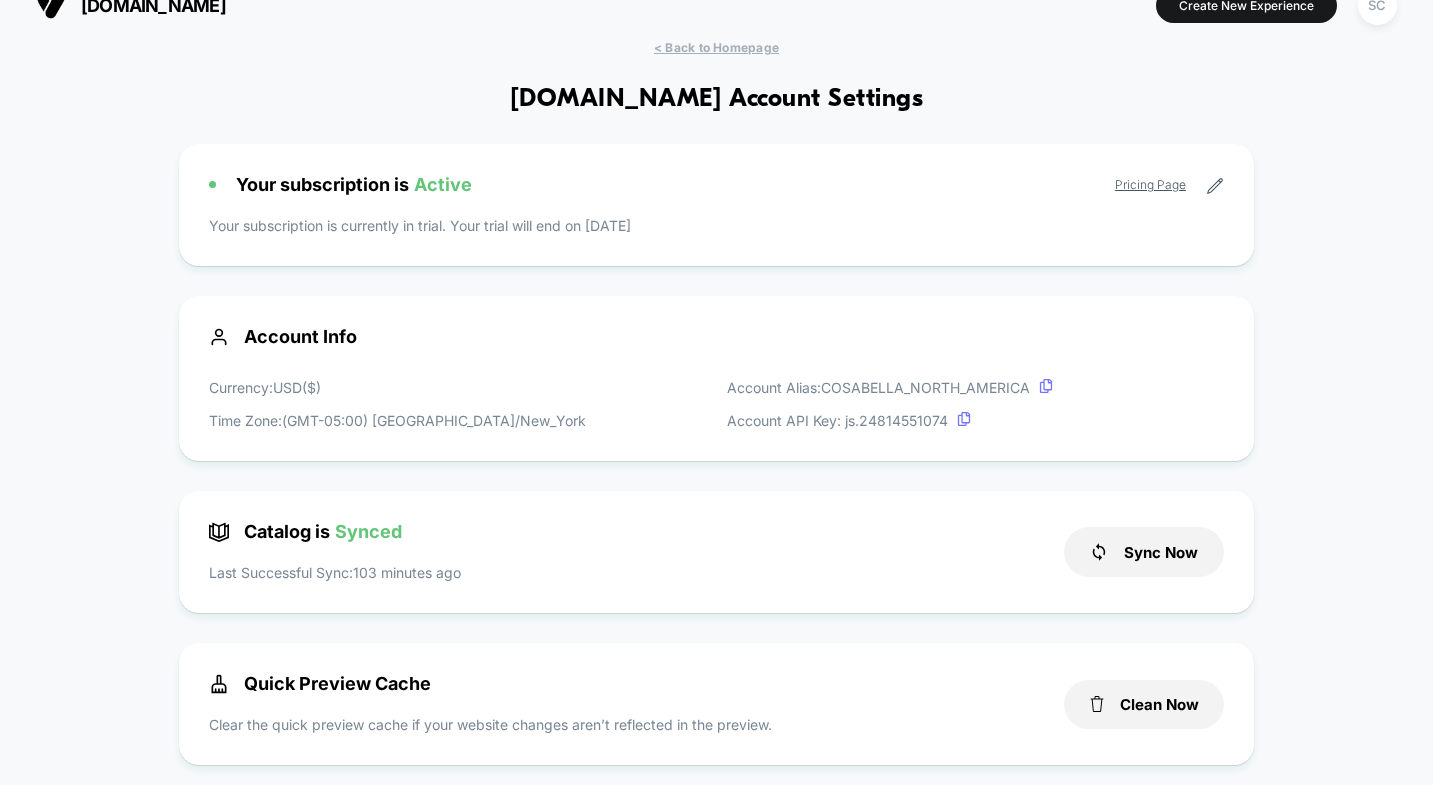 click on "Your subscription is currently in trial. Your trial will end on   [DATE]" at bounding box center (716, 225) 